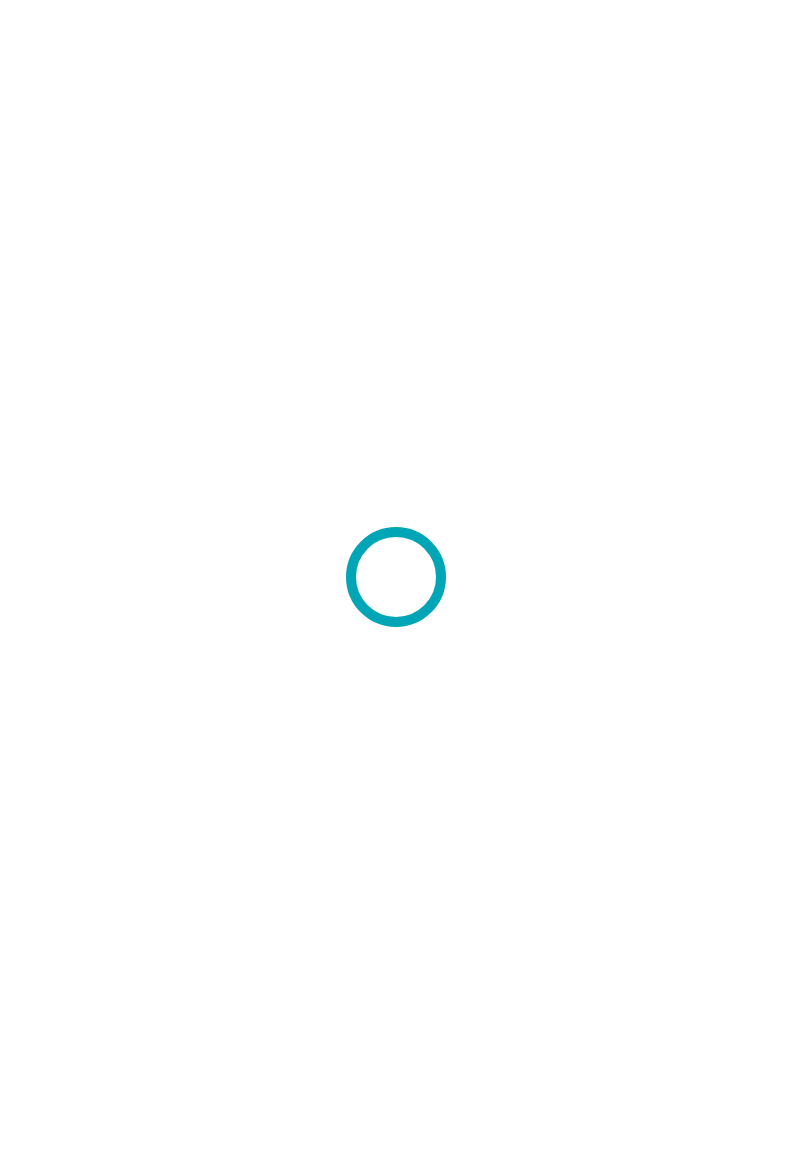 scroll, scrollTop: 0, scrollLeft: 0, axis: both 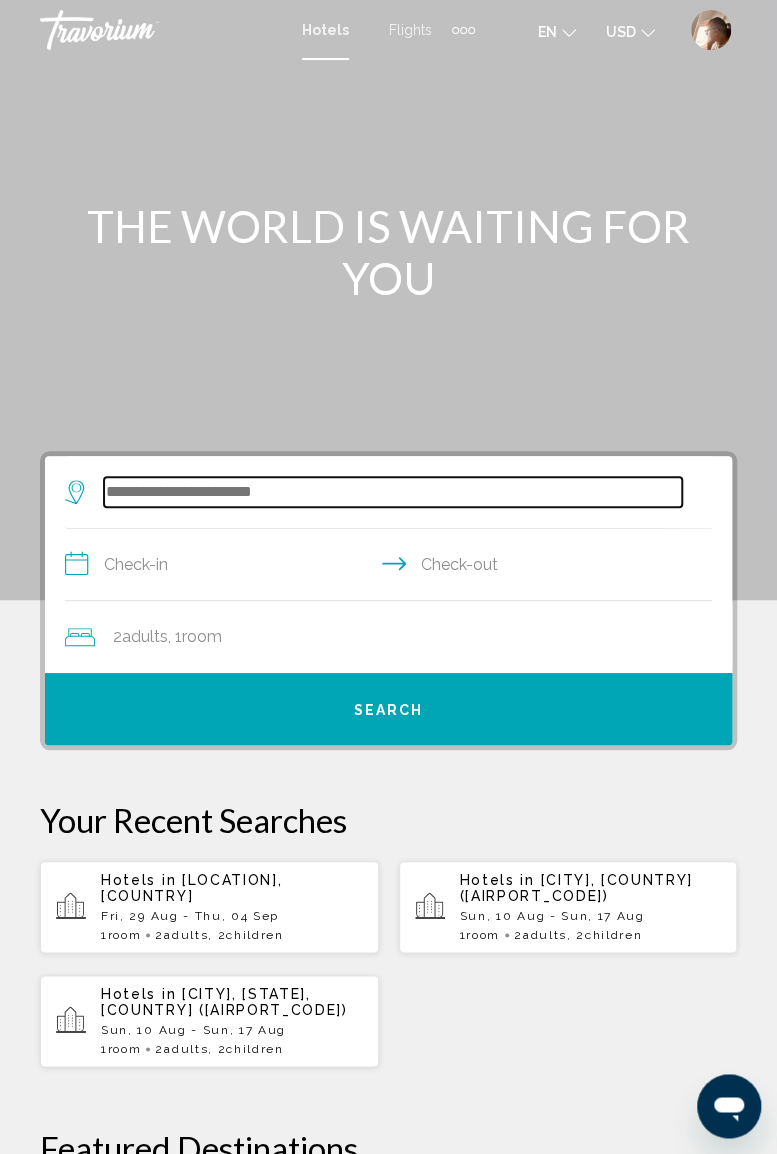 click at bounding box center (393, 492) 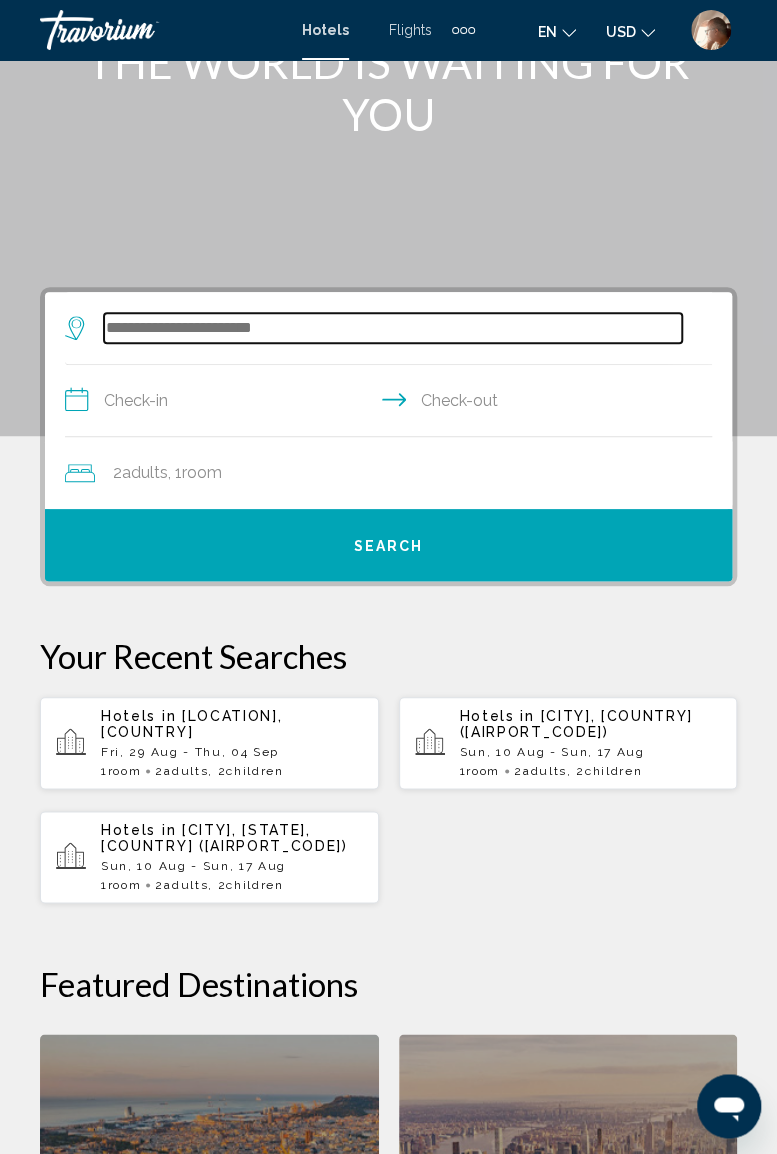 scroll, scrollTop: 162, scrollLeft: 0, axis: vertical 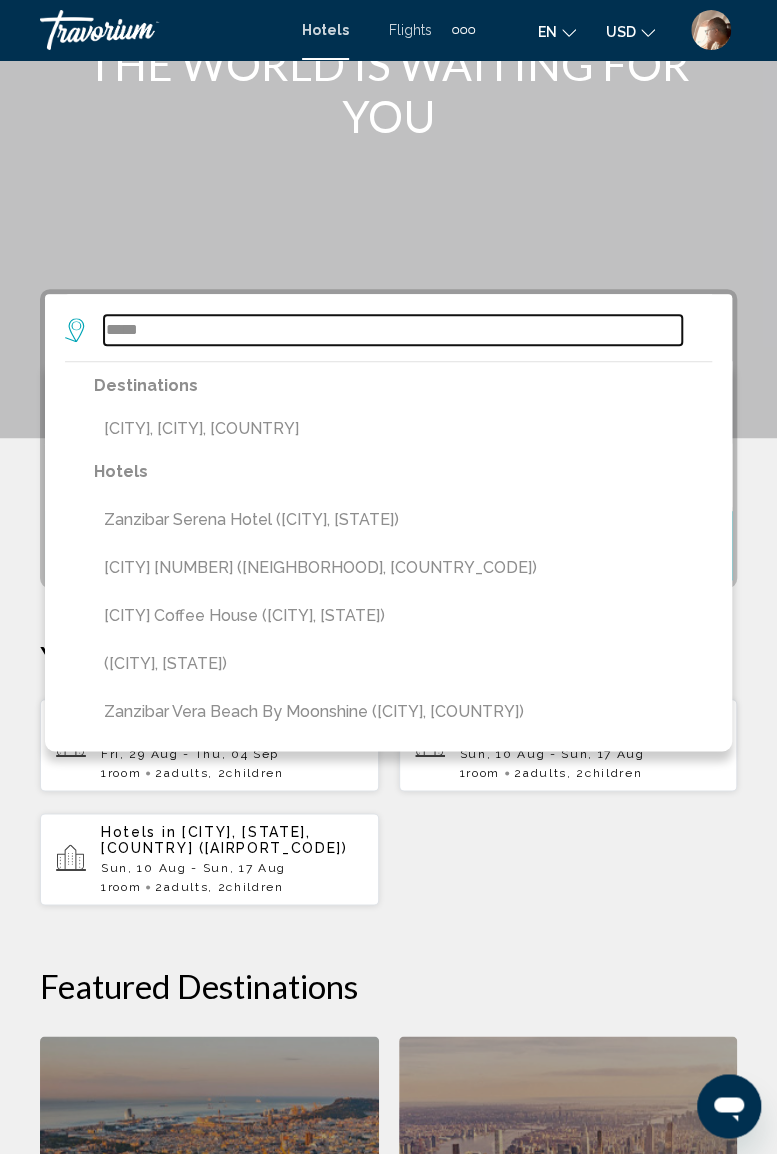 type on "*****" 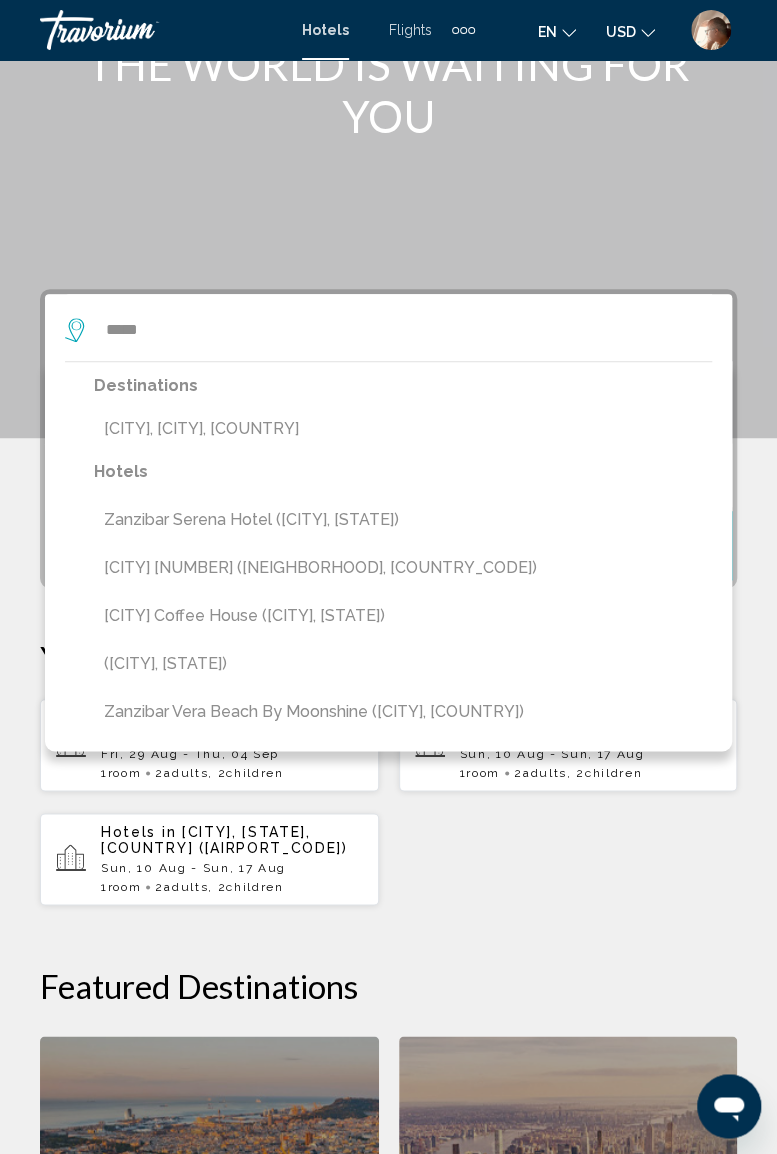 click on "[CITY], [CITY], [COUNTRY]" at bounding box center (403, 429) 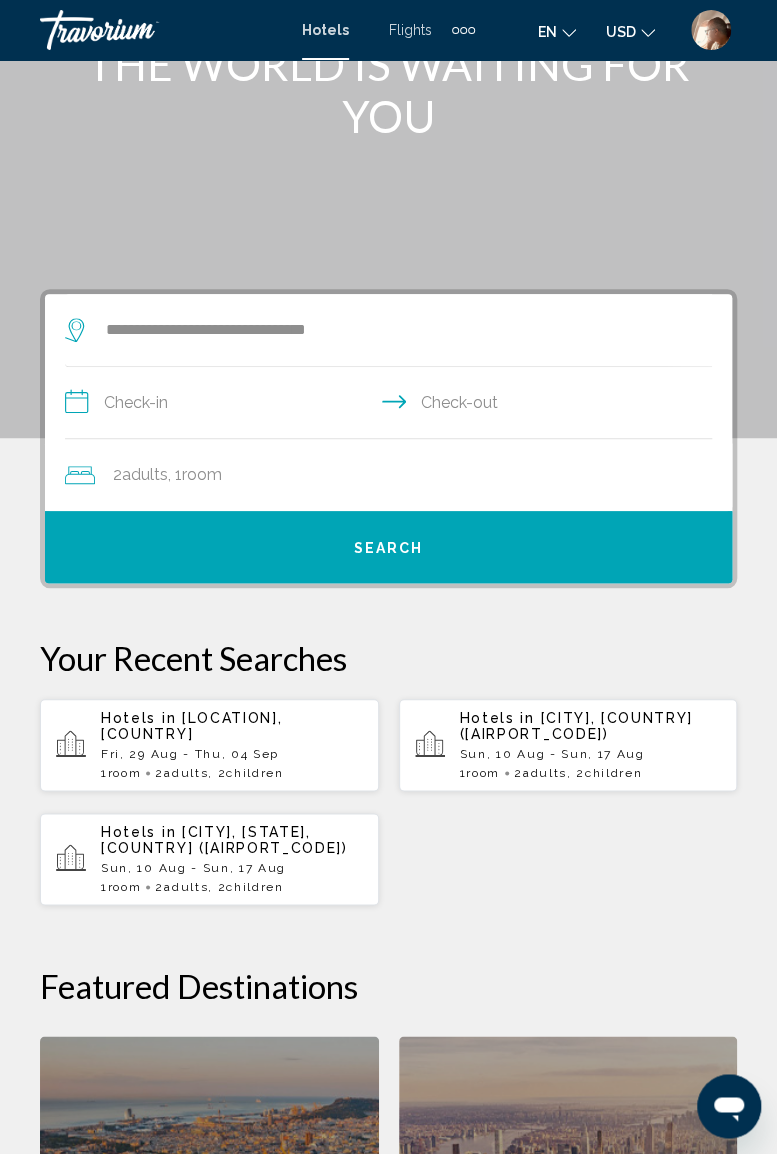 click on "**********" at bounding box center (392, 405) 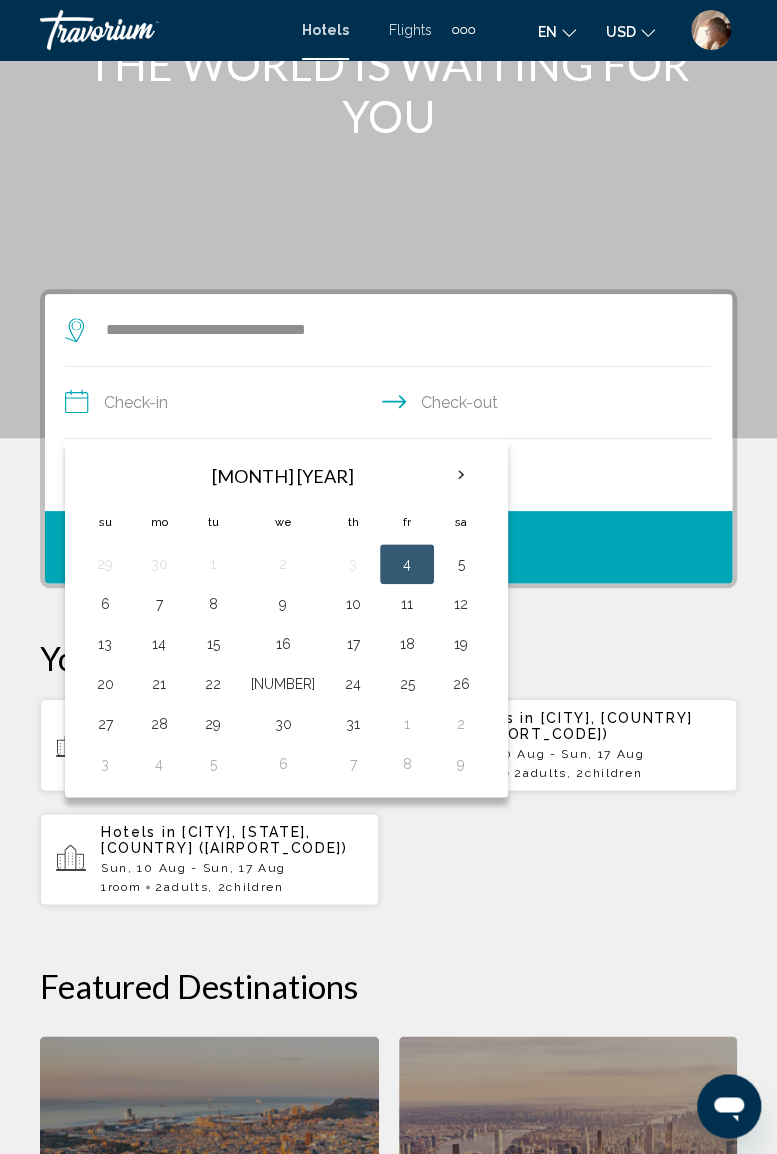 click at bounding box center (461, 475) 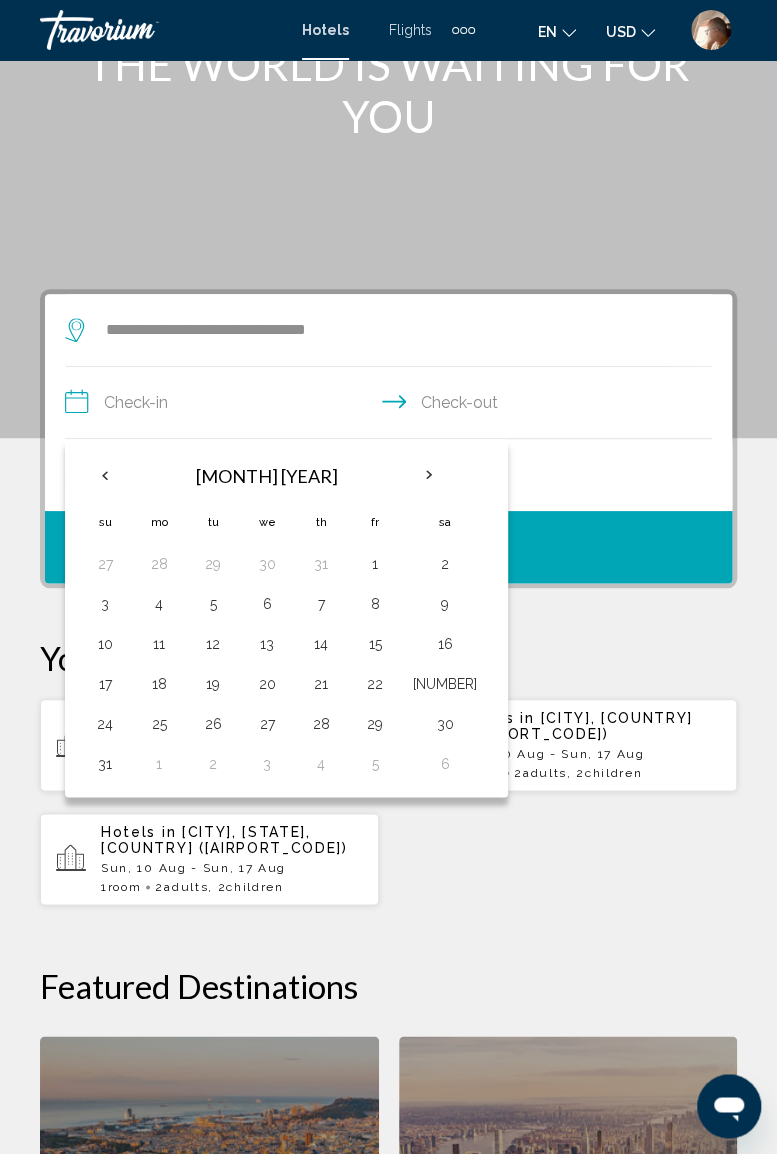 click at bounding box center [429, 475] 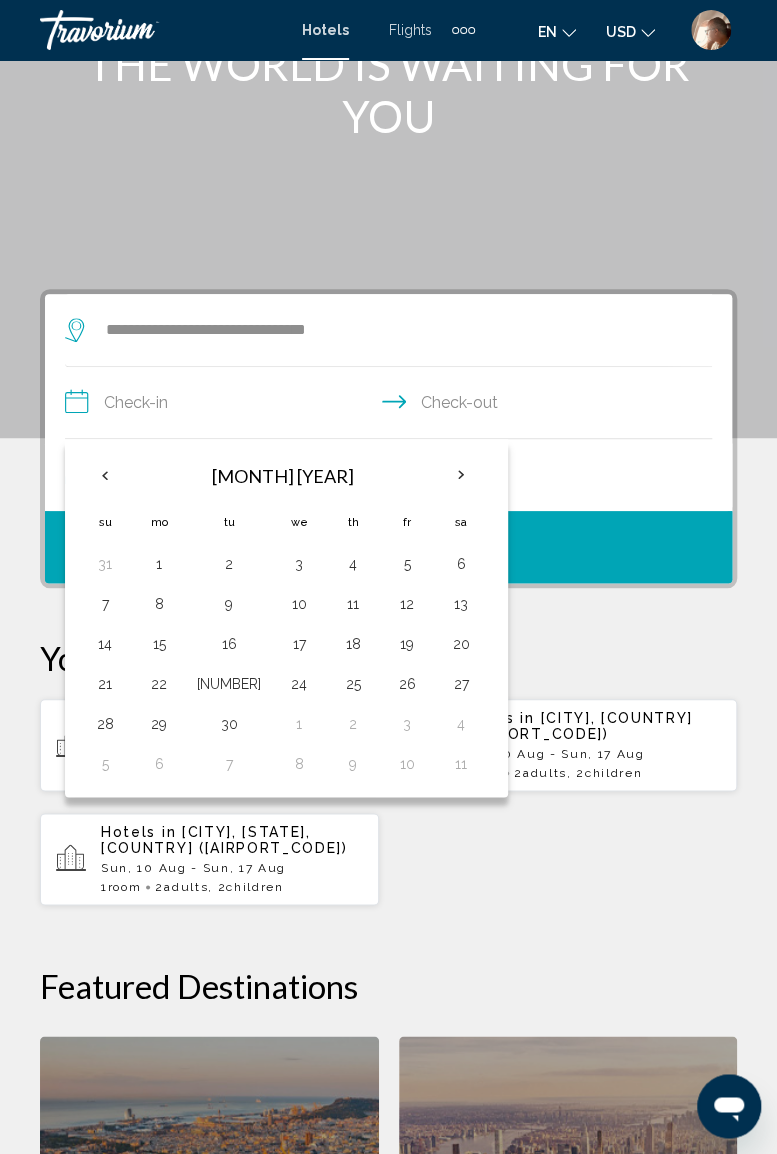 click at bounding box center (461, 475) 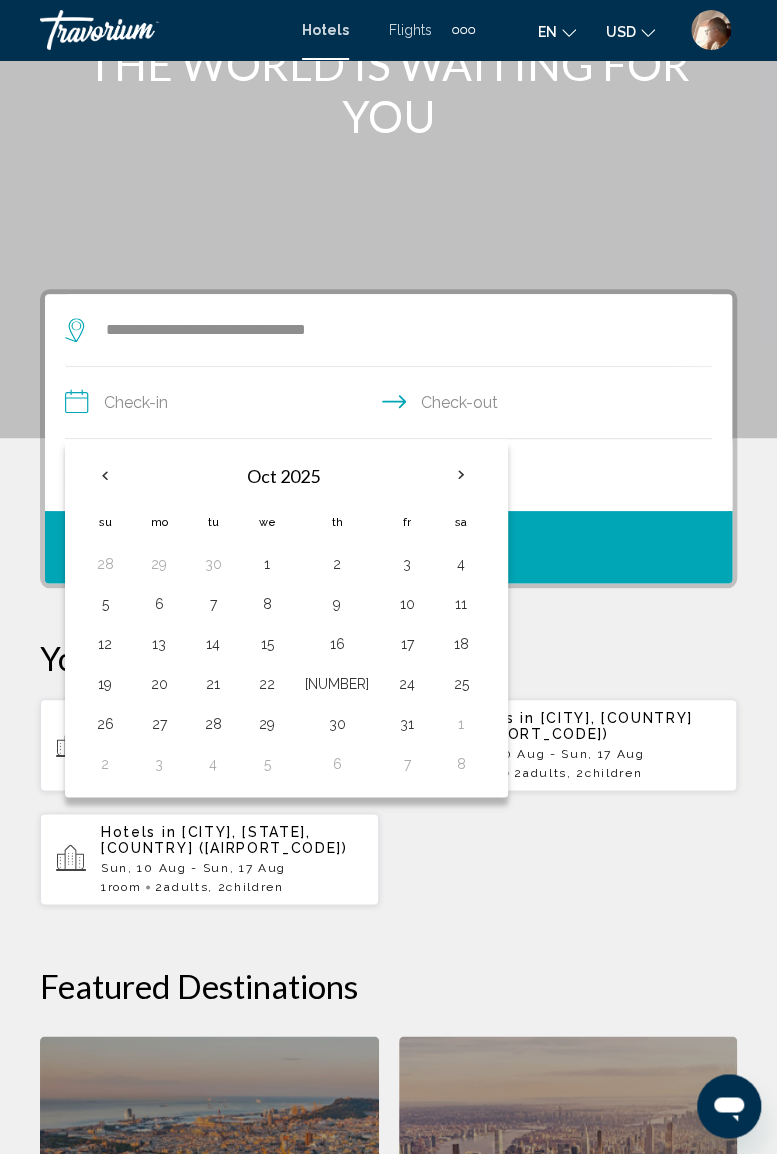 click at bounding box center [461, 475] 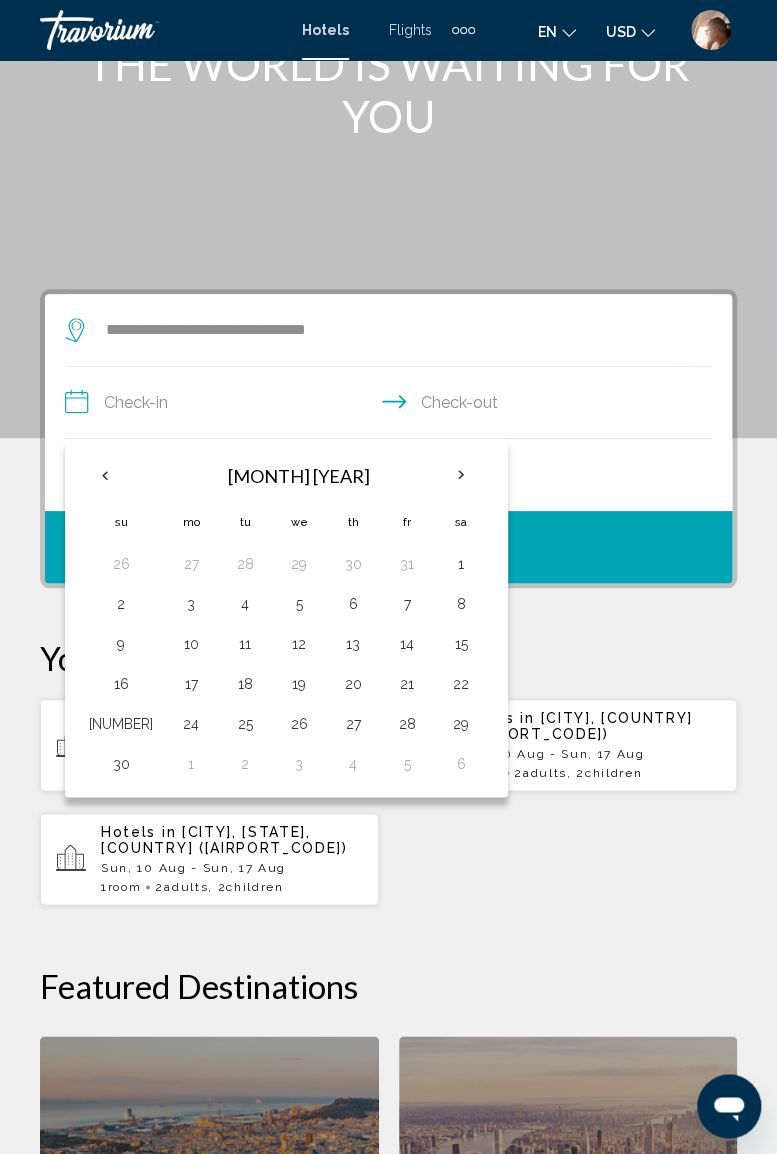click at bounding box center [461, 475] 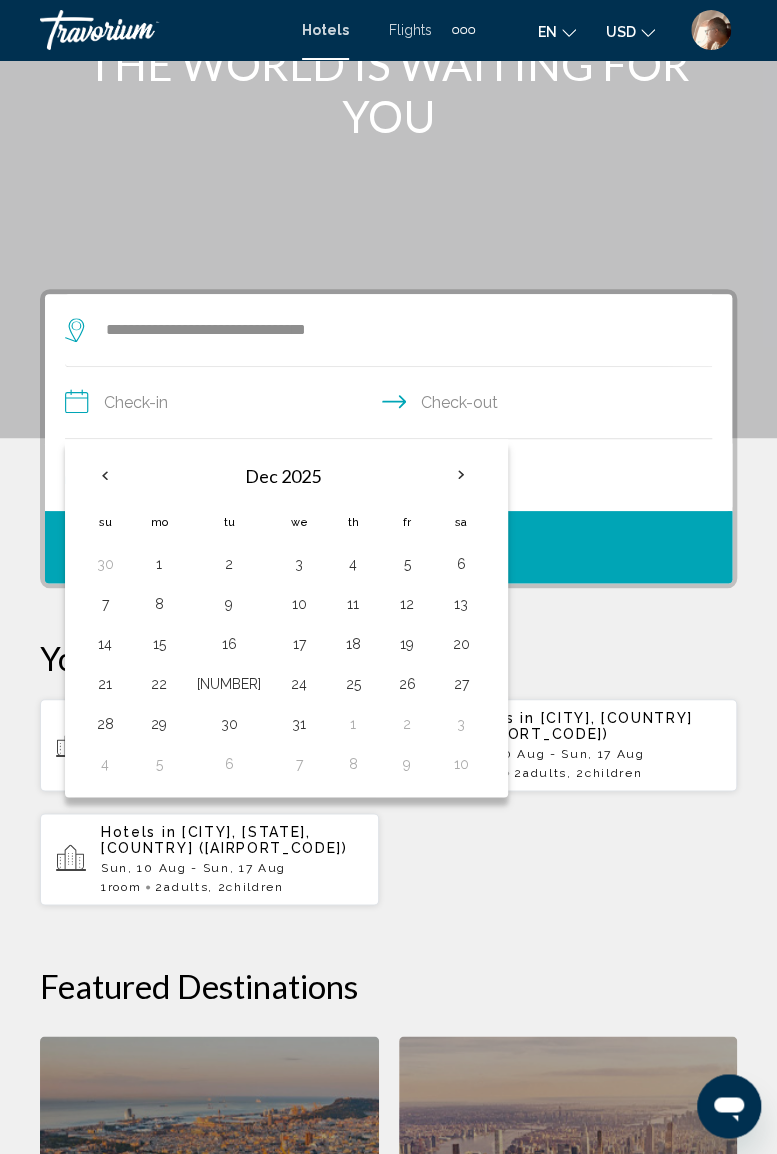 click on "29" at bounding box center [159, 724] 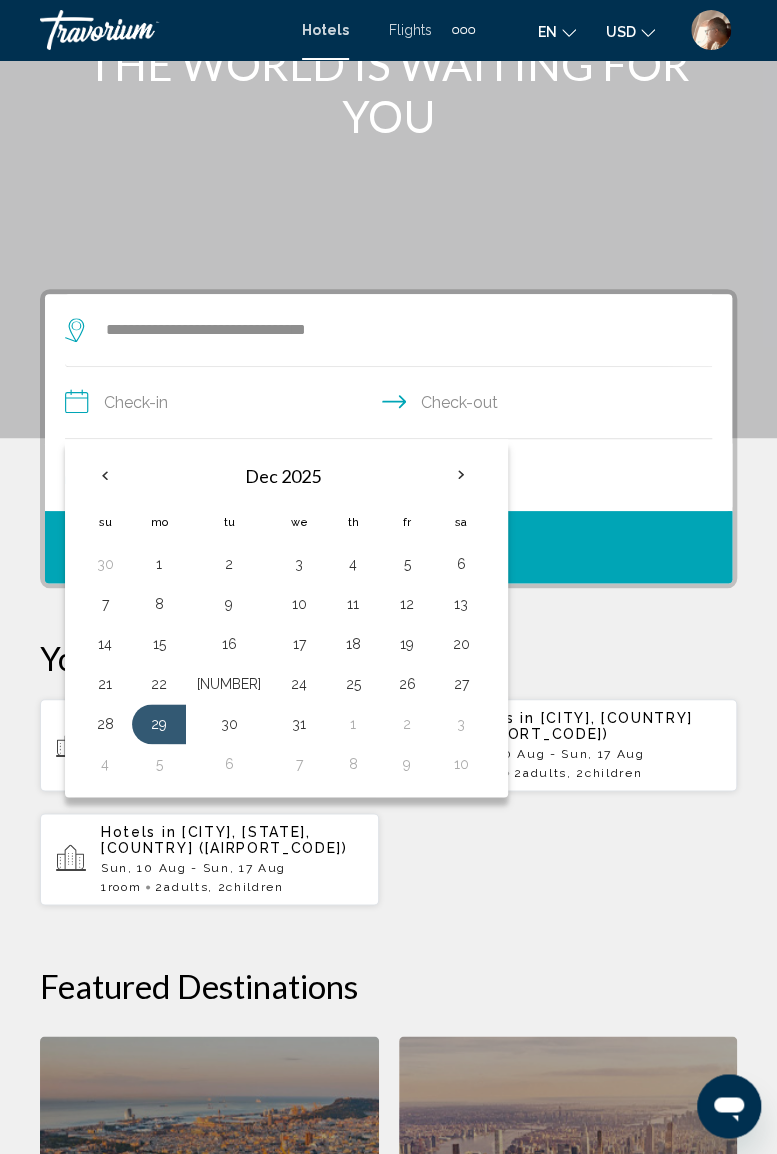 click on "4" at bounding box center (105, 764) 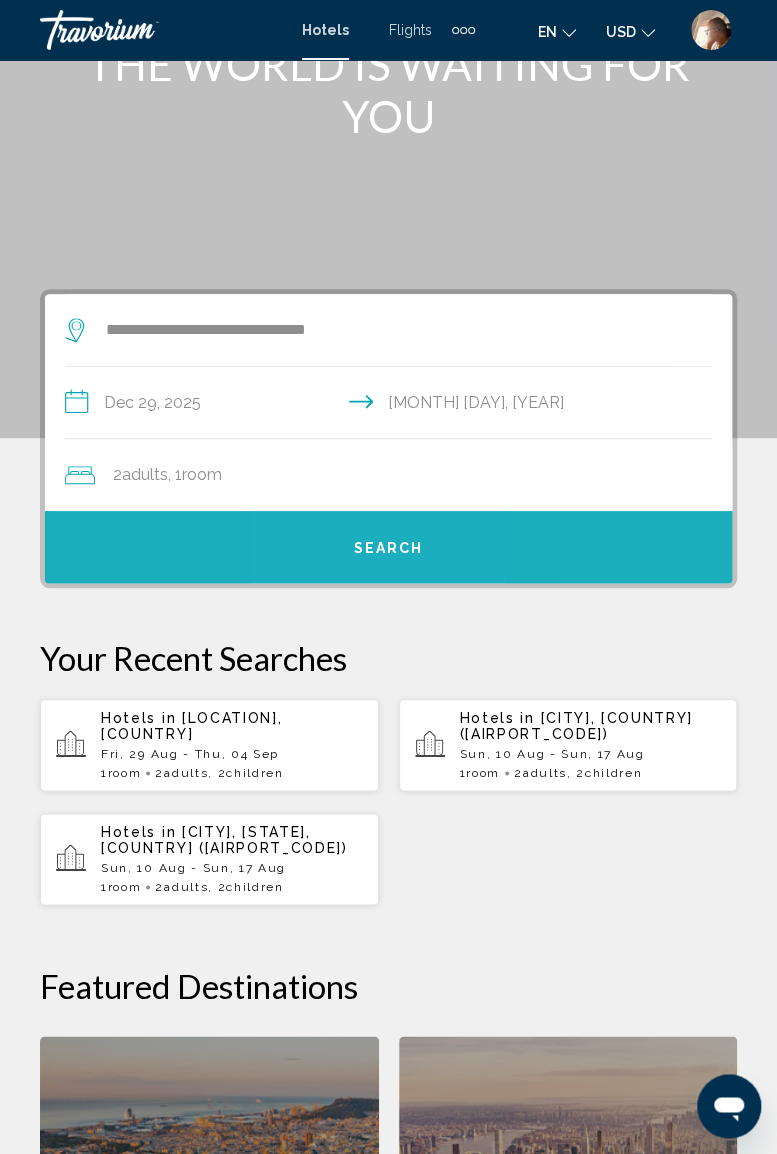 click on "Search" at bounding box center (389, 548) 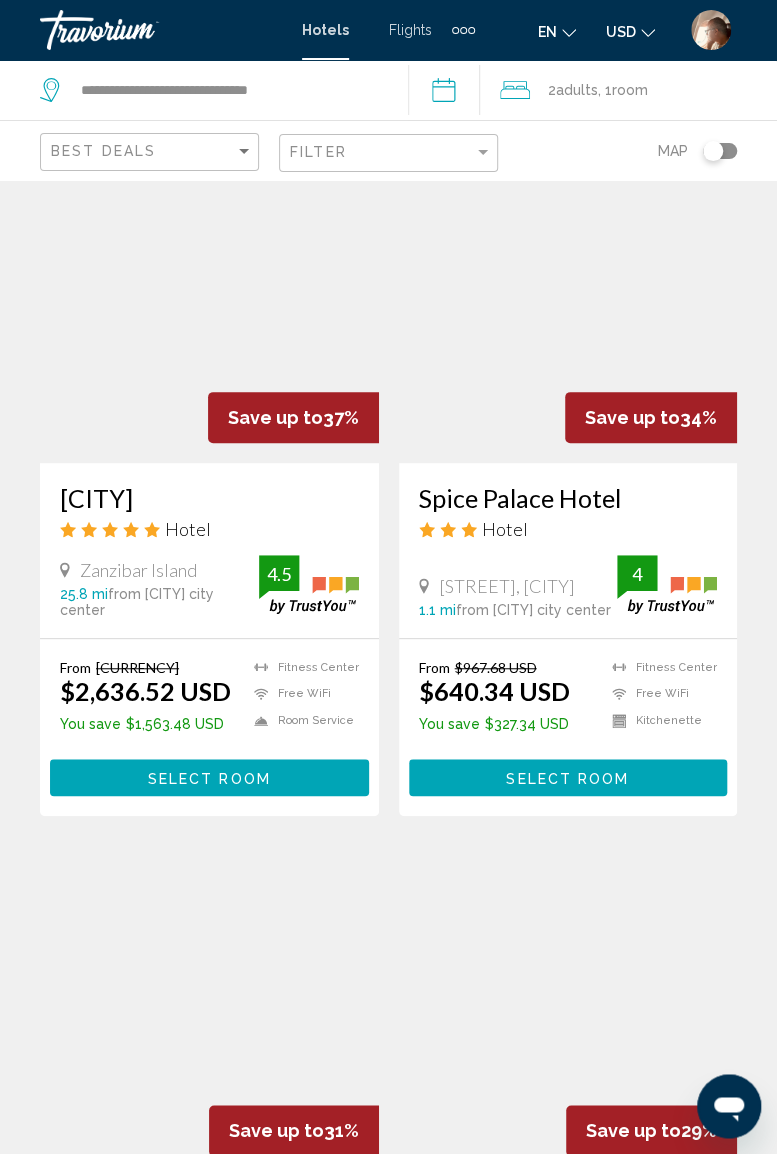 scroll, scrollTop: 2303, scrollLeft: 0, axis: vertical 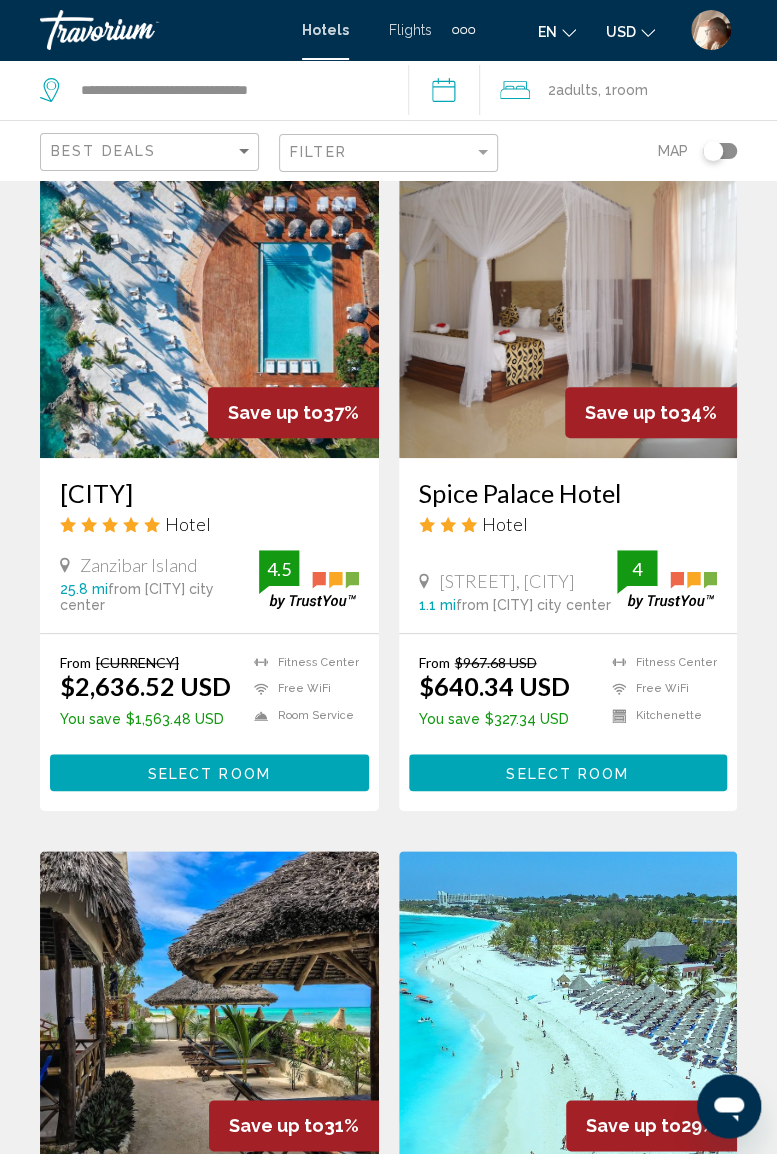 click on "Select Room" at bounding box center (209, 773) 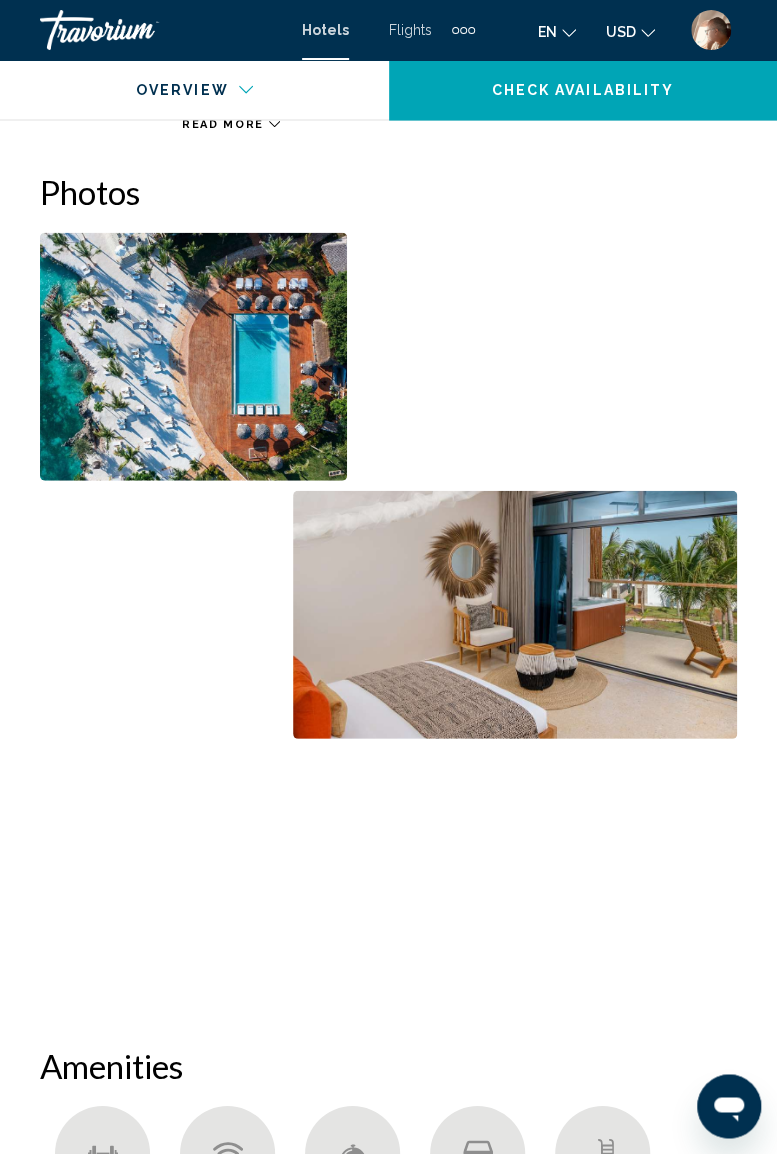 scroll, scrollTop: 1278, scrollLeft: 0, axis: vertical 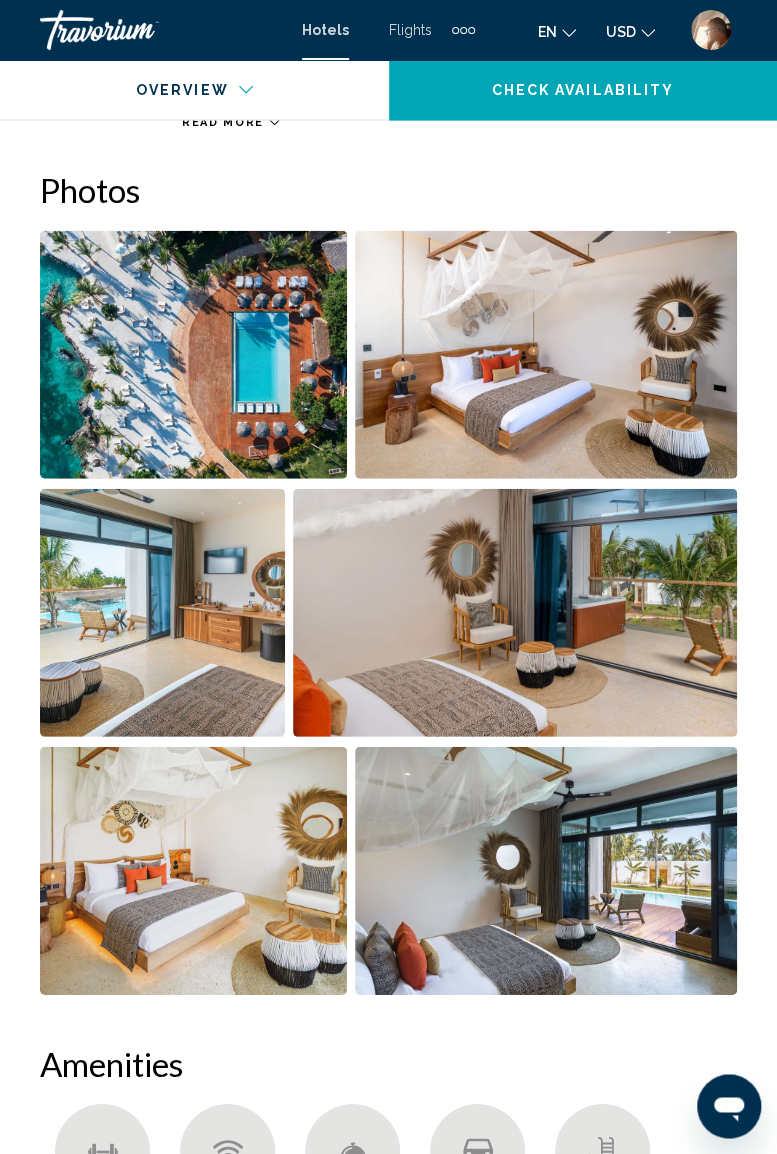 click at bounding box center (193, 355) 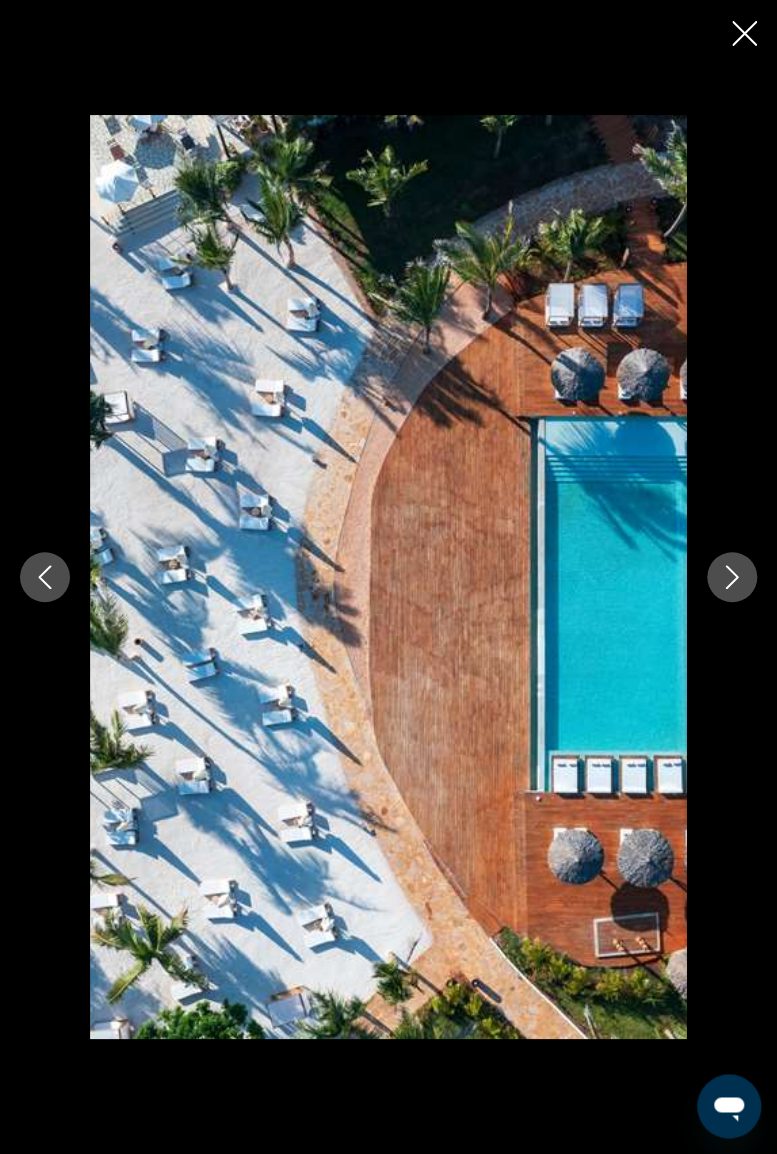 click at bounding box center (732, 577) 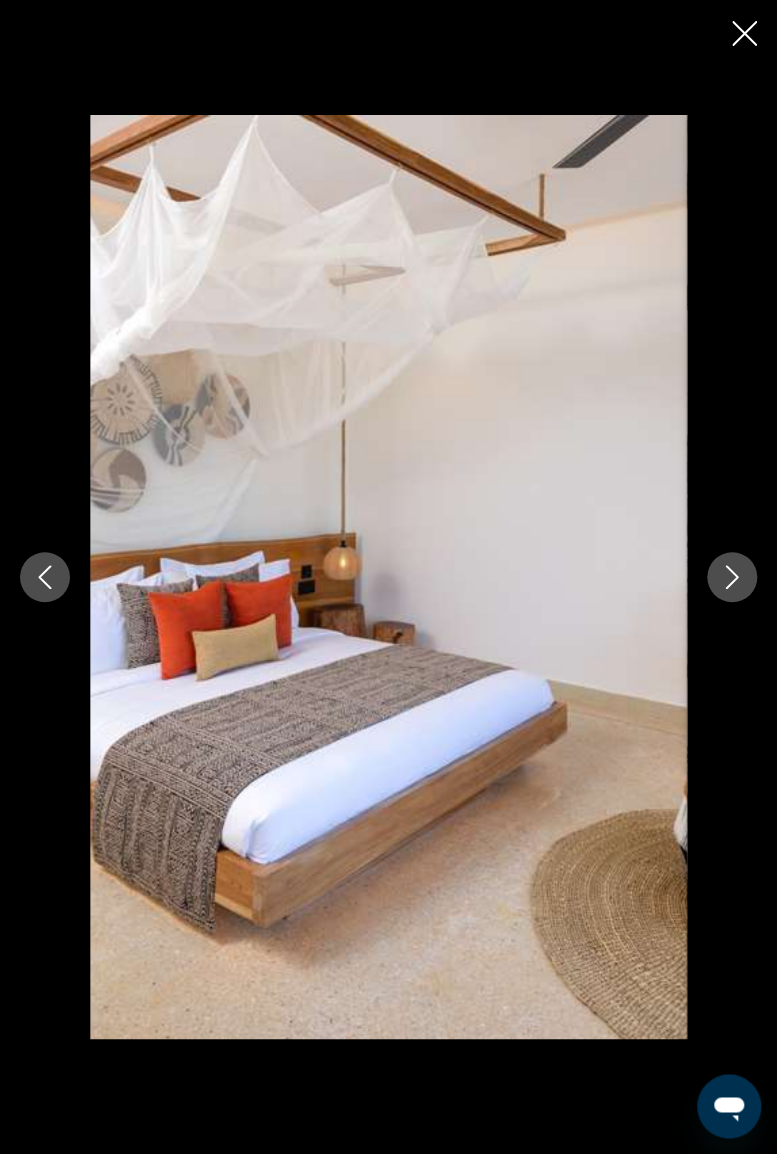 click at bounding box center [732, 577] 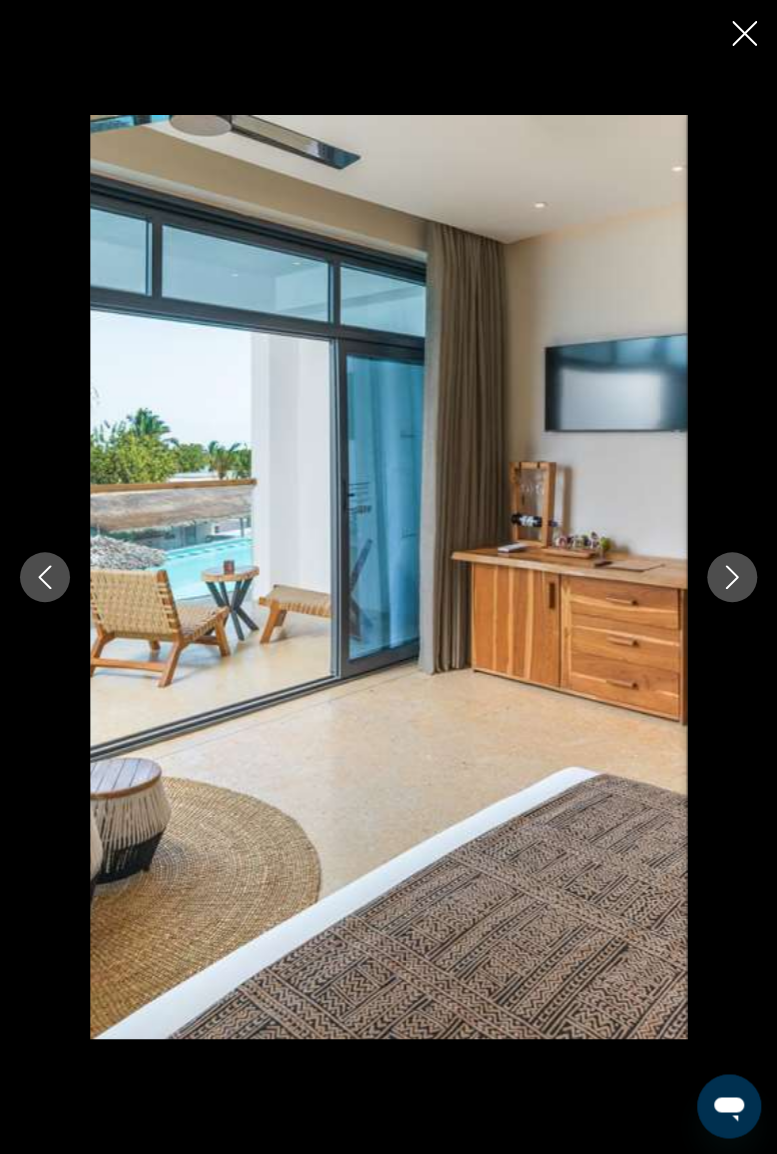 click at bounding box center (388, 576) 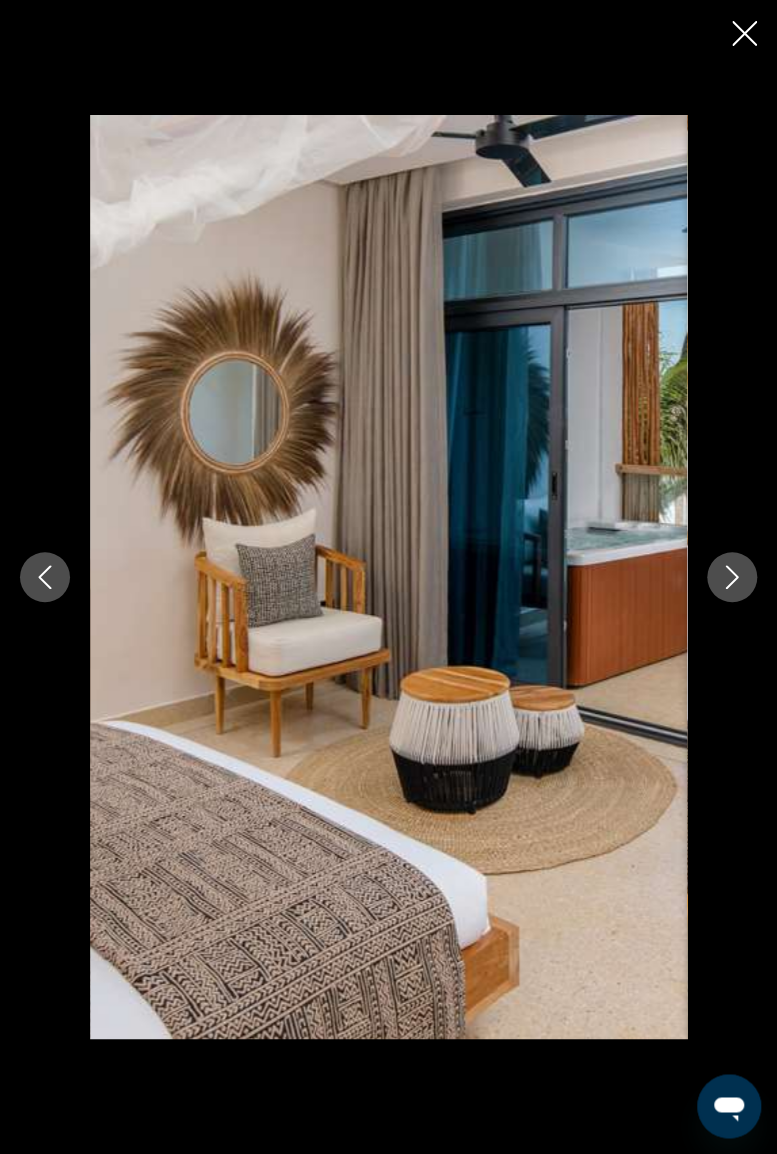 click at bounding box center (744, 33) 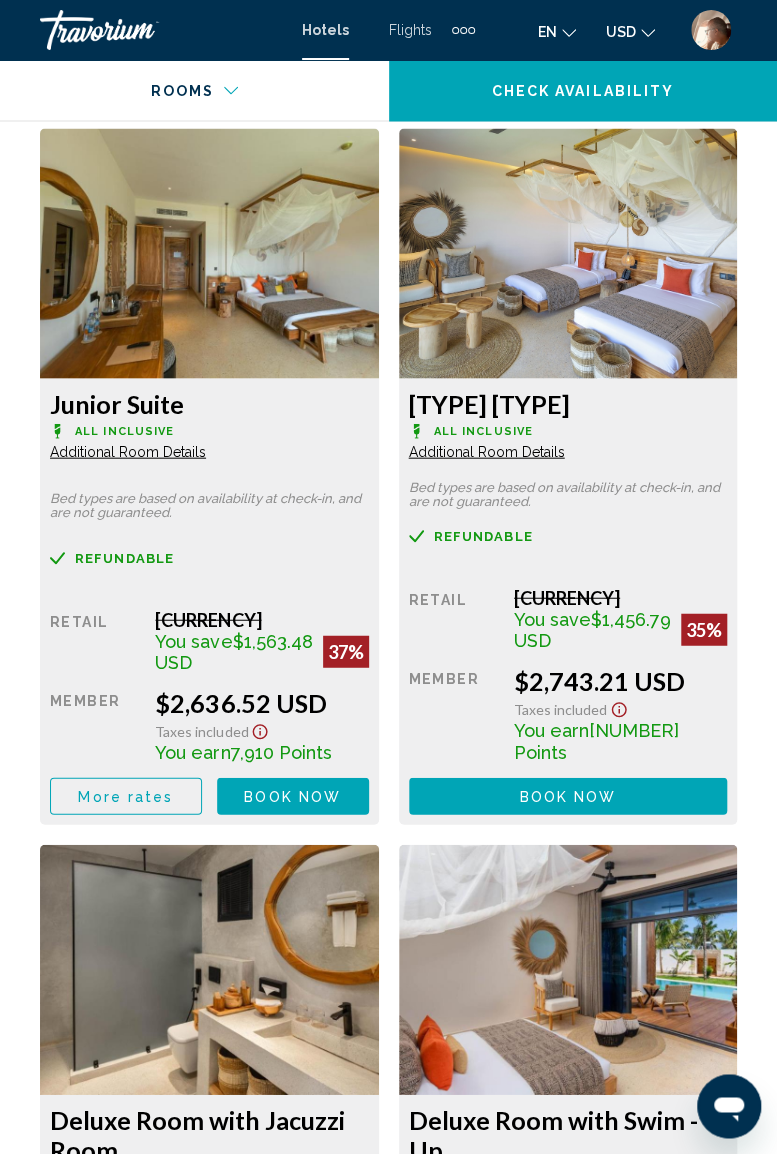 scroll, scrollTop: 3425, scrollLeft: 0, axis: vertical 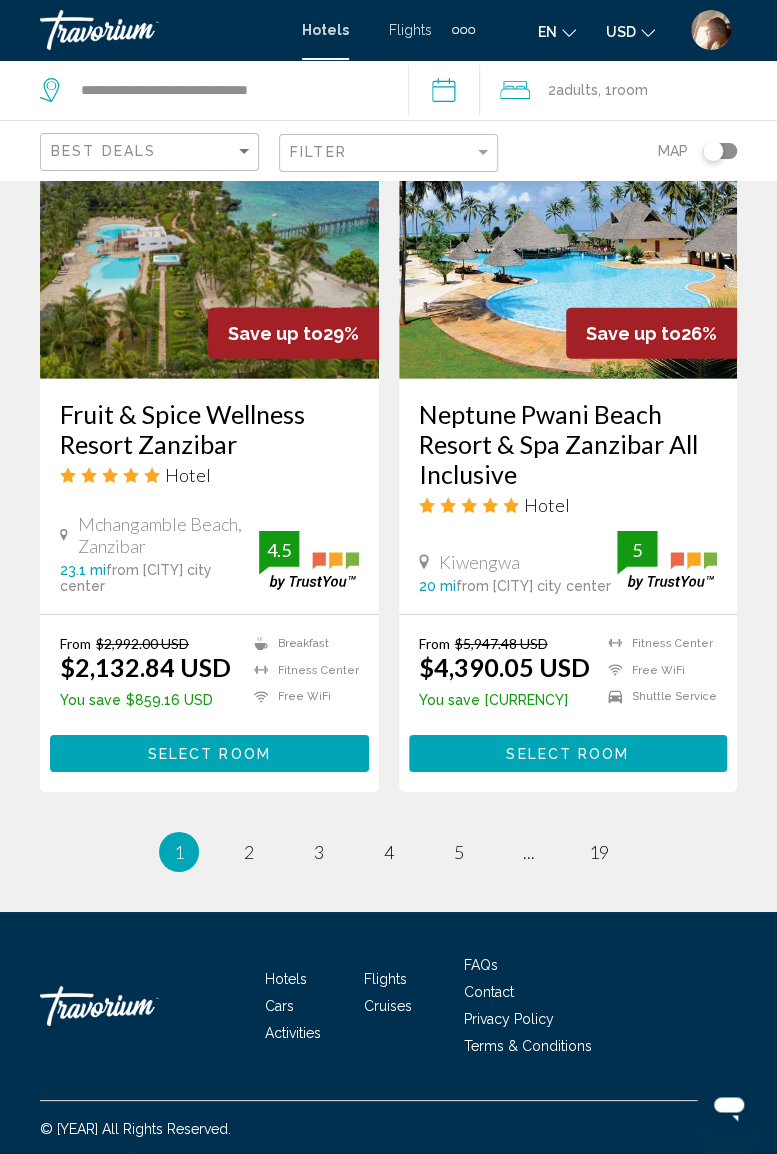 click on "2" at bounding box center [249, 852] 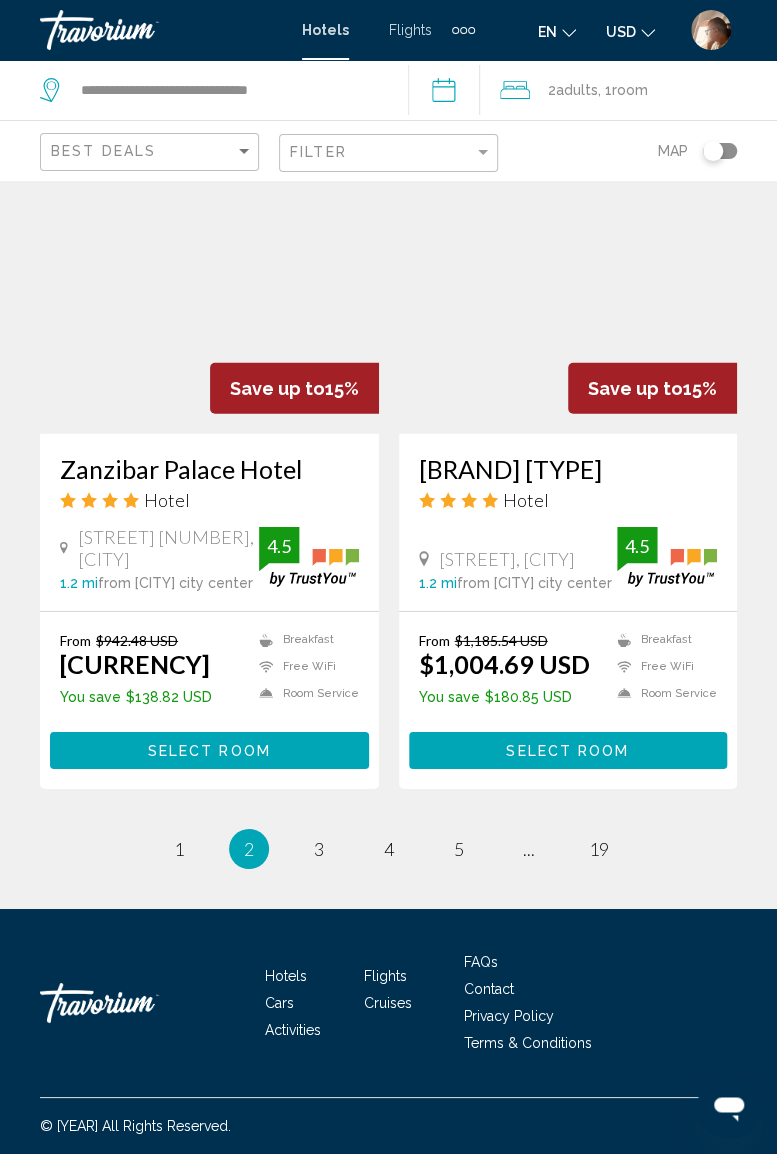 scroll, scrollTop: 3836, scrollLeft: 0, axis: vertical 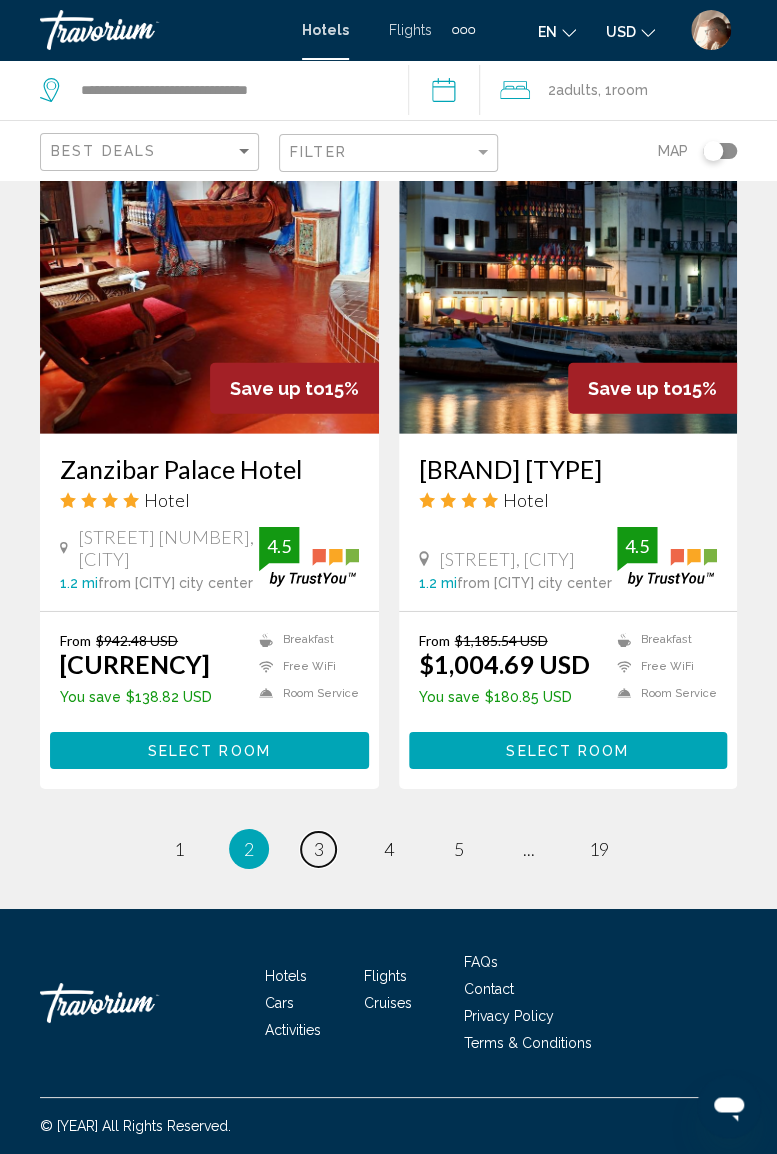 click on "3" at bounding box center (179, 849) 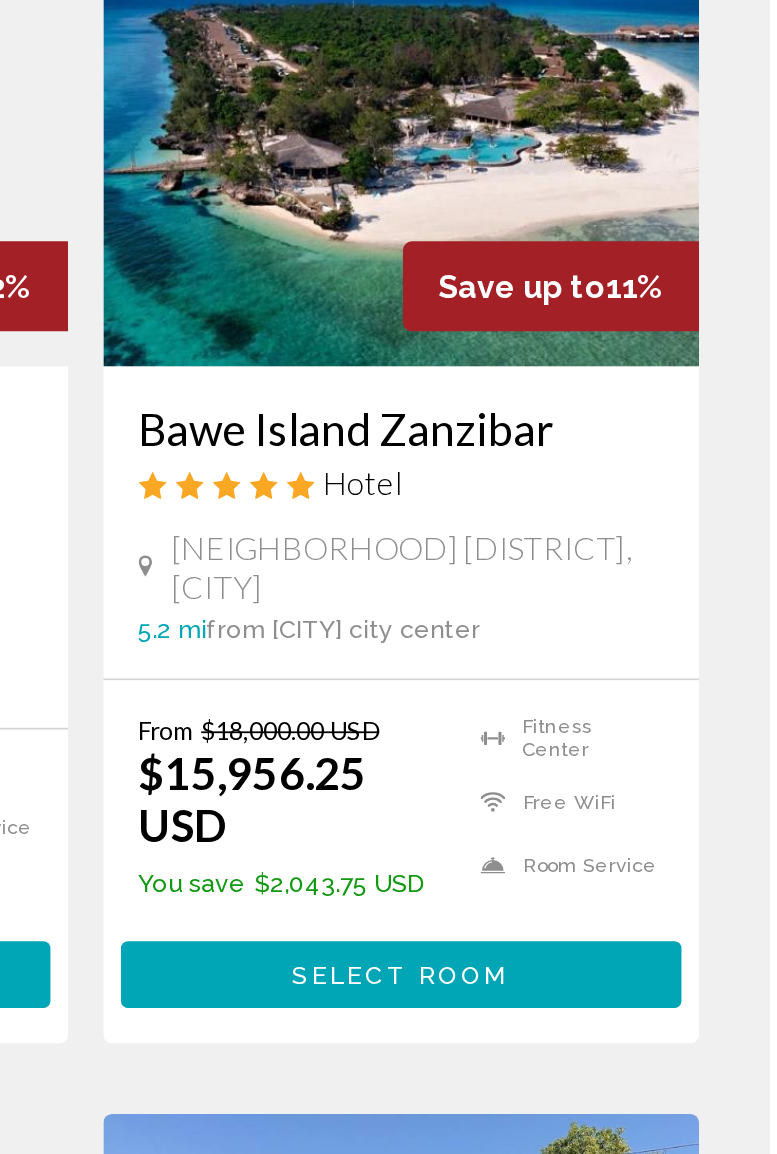 scroll, scrollTop: 2142, scrollLeft: 0, axis: vertical 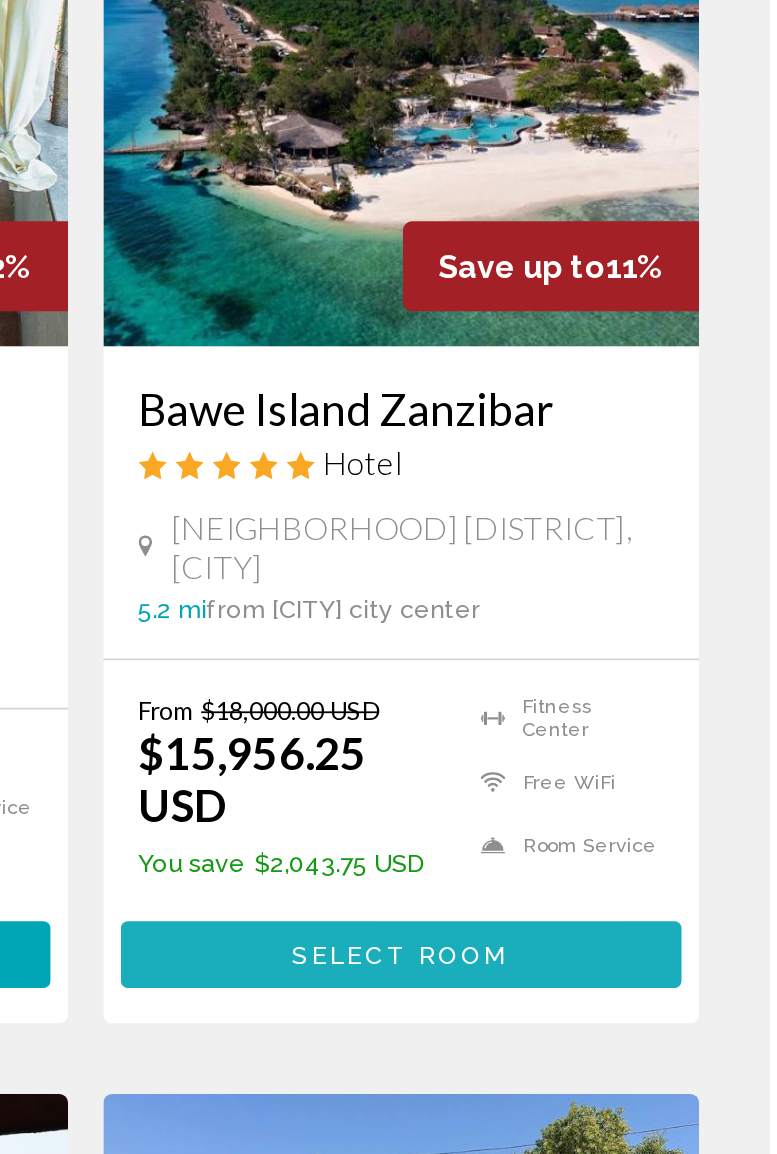 click on "Select Room" at bounding box center [567, 945] 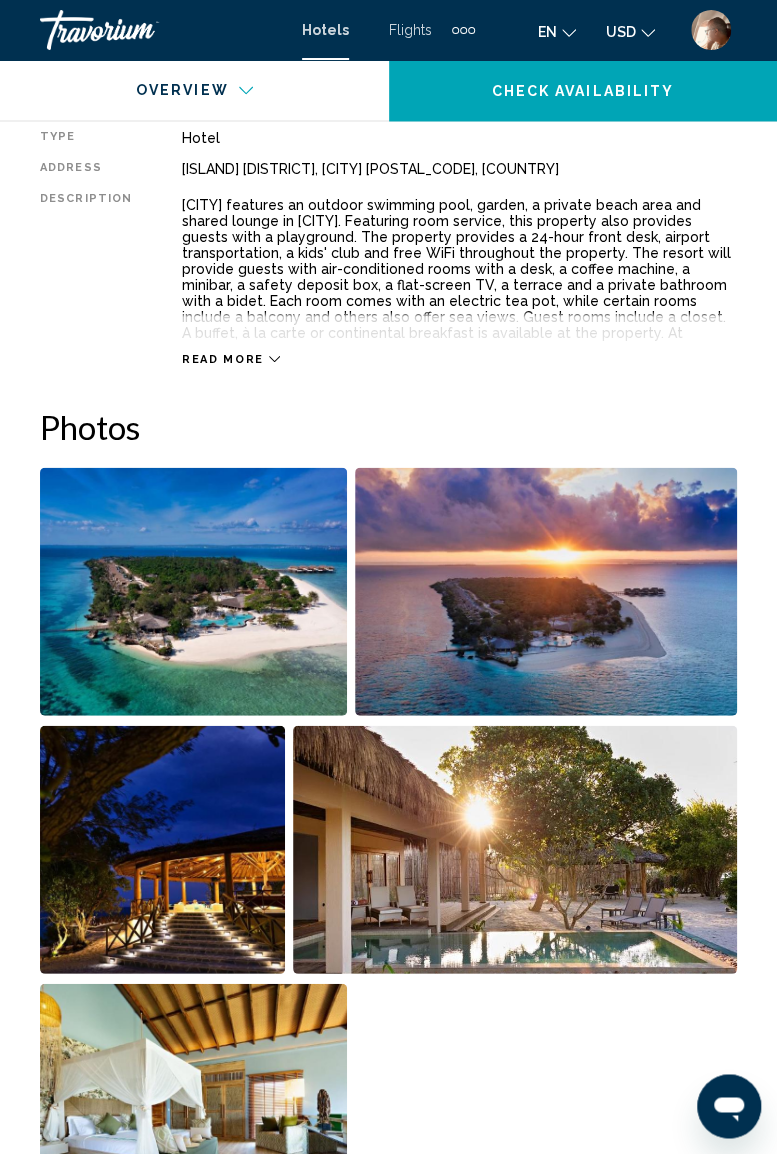 scroll, scrollTop: 1052, scrollLeft: 0, axis: vertical 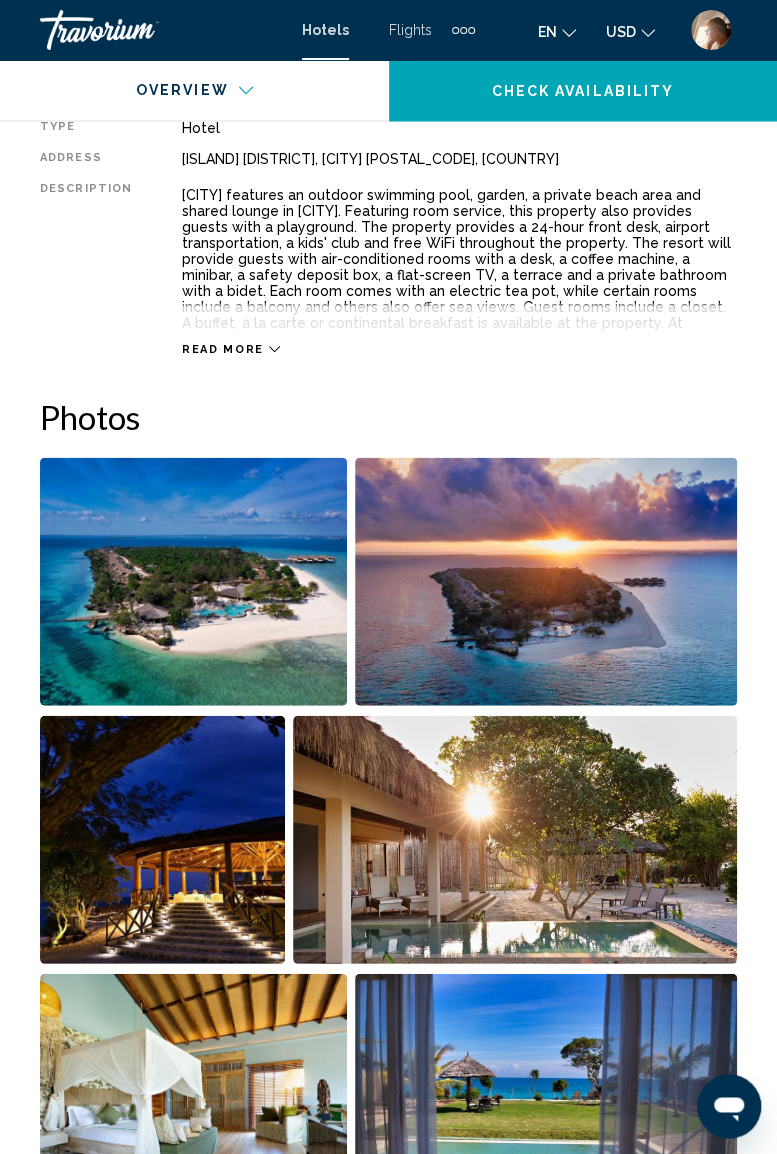 click at bounding box center (193, 581) 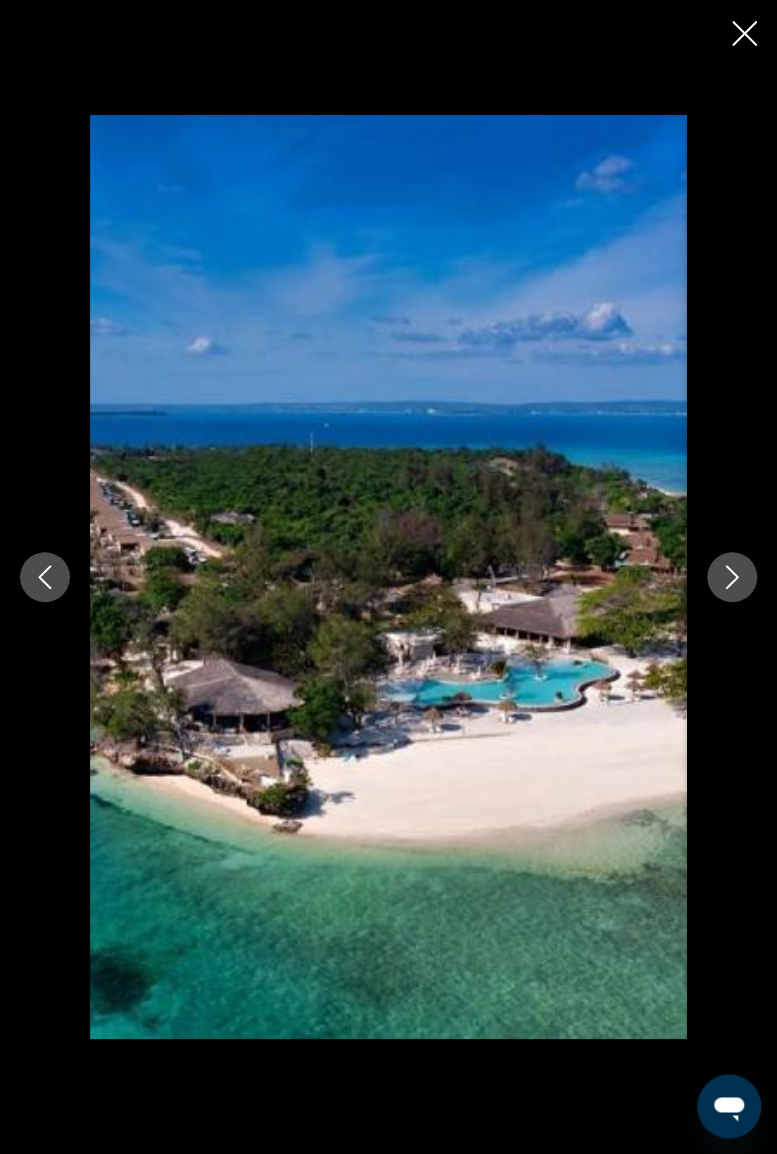 click at bounding box center [732, 577] 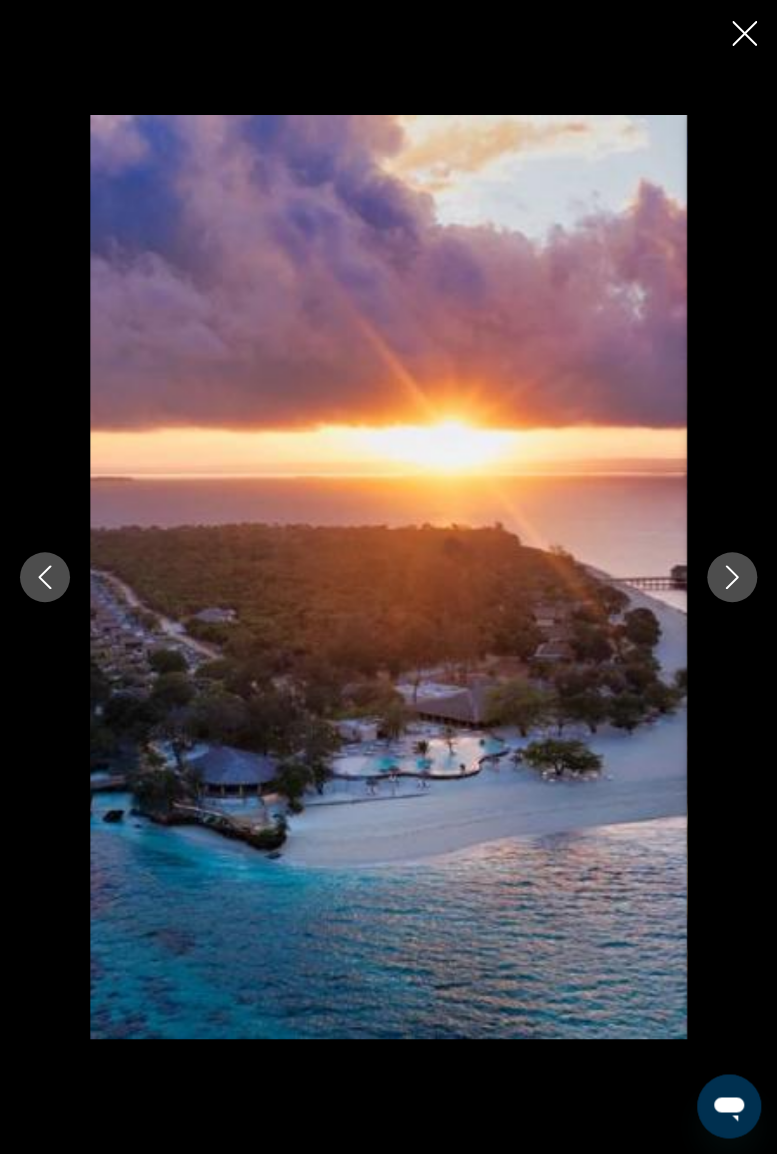 click at bounding box center (732, 577) 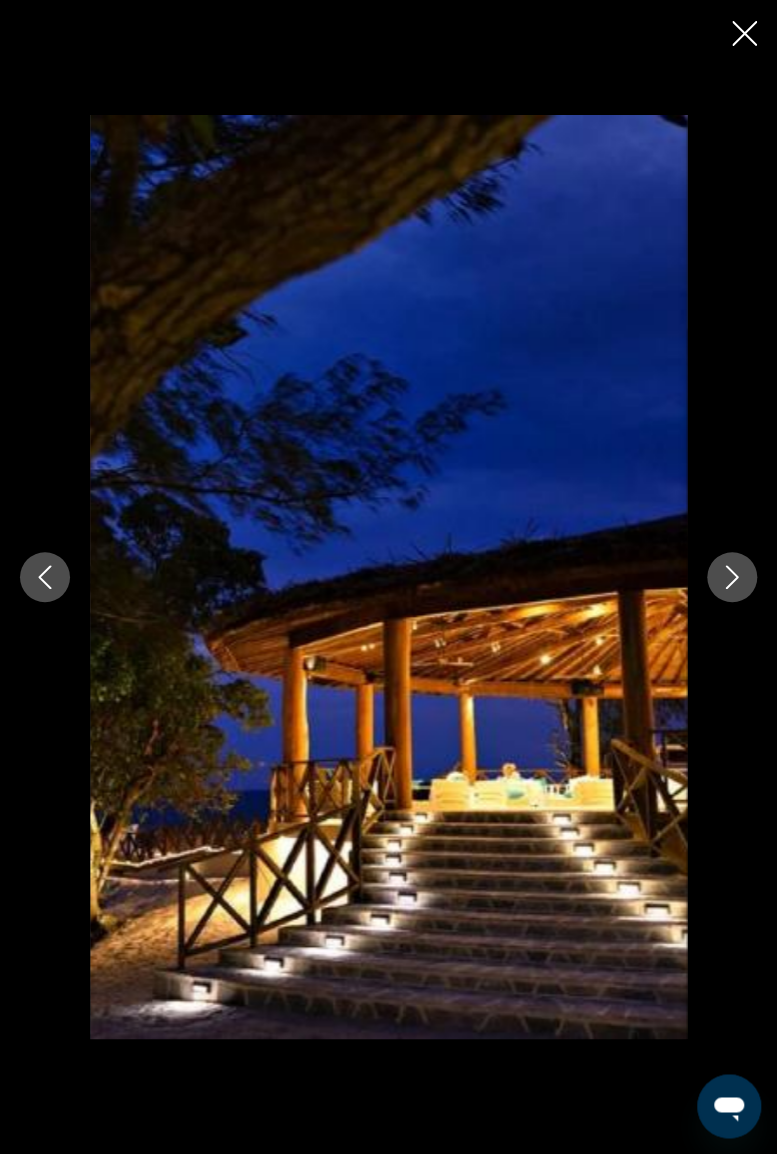 click at bounding box center (732, 577) 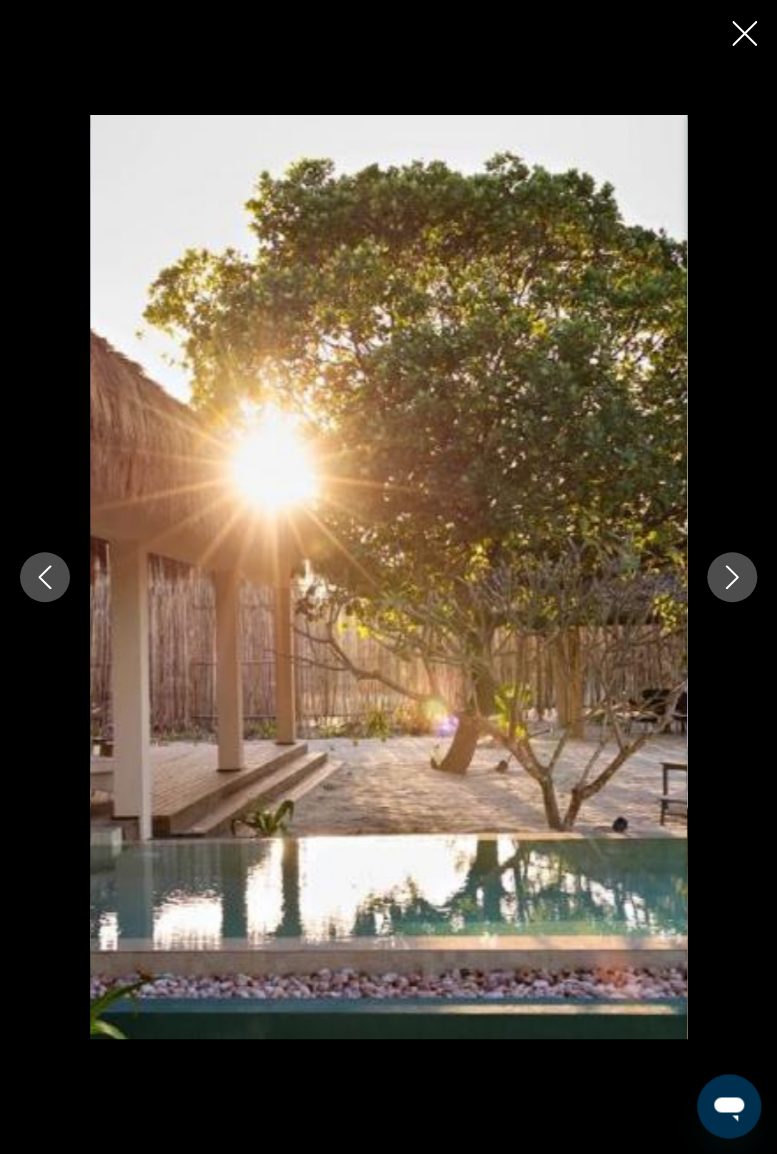 click at bounding box center [732, 577] 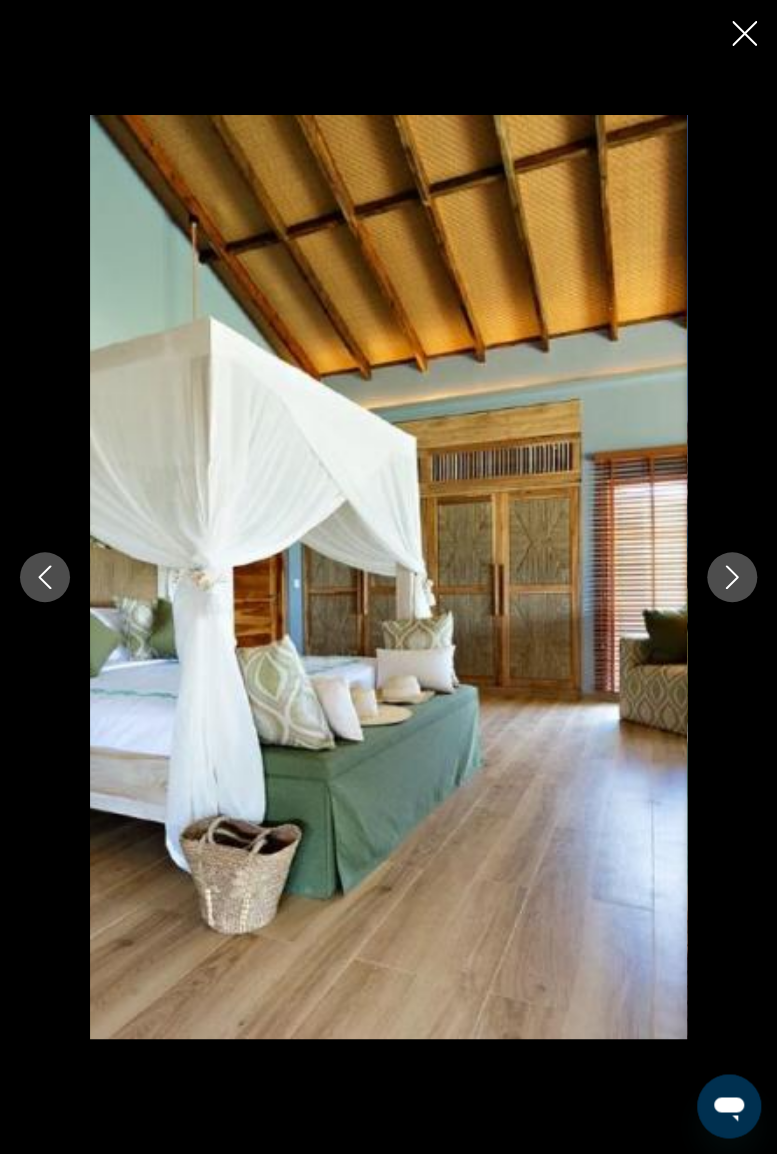click at bounding box center [732, 577] 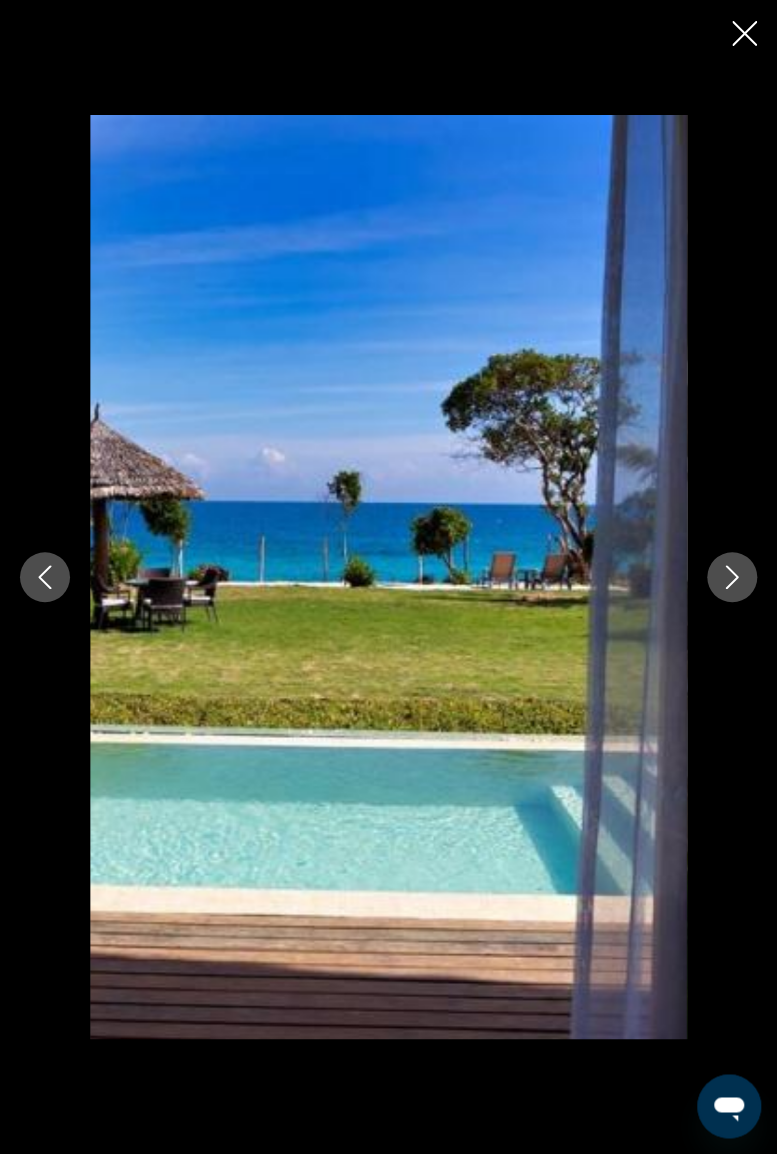 click at bounding box center (732, 577) 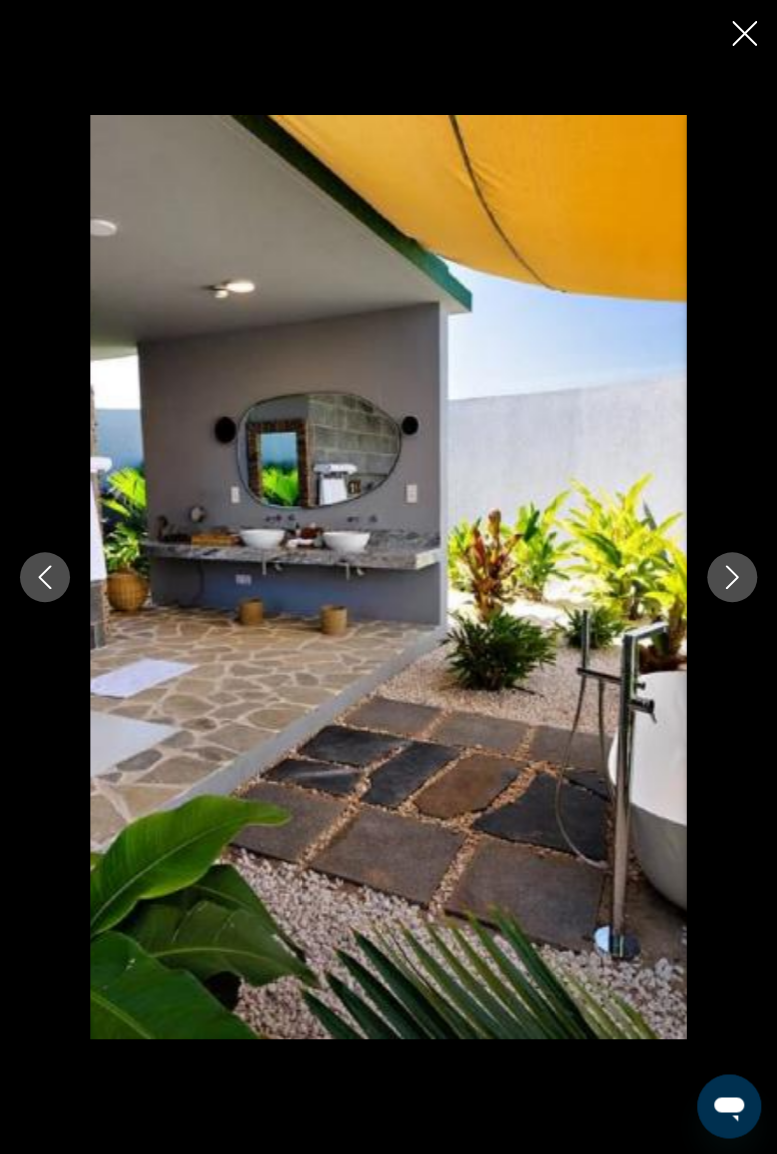 click at bounding box center (732, 577) 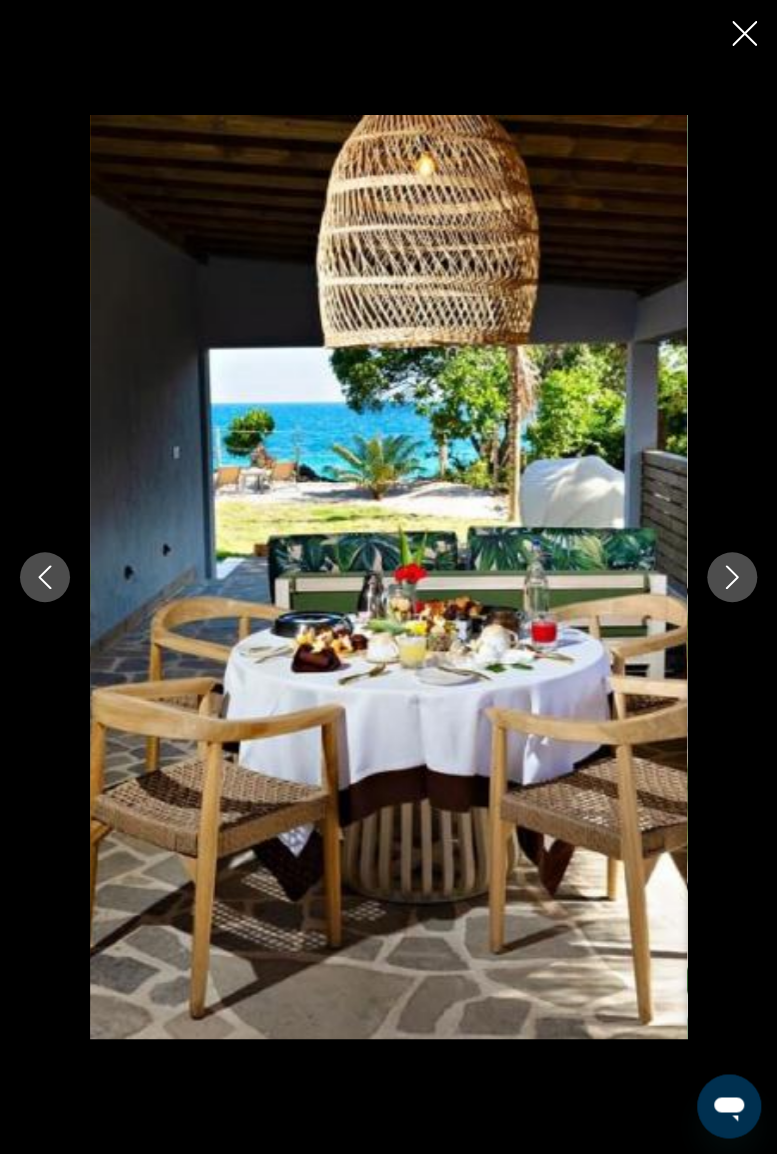 click at bounding box center [732, 577] 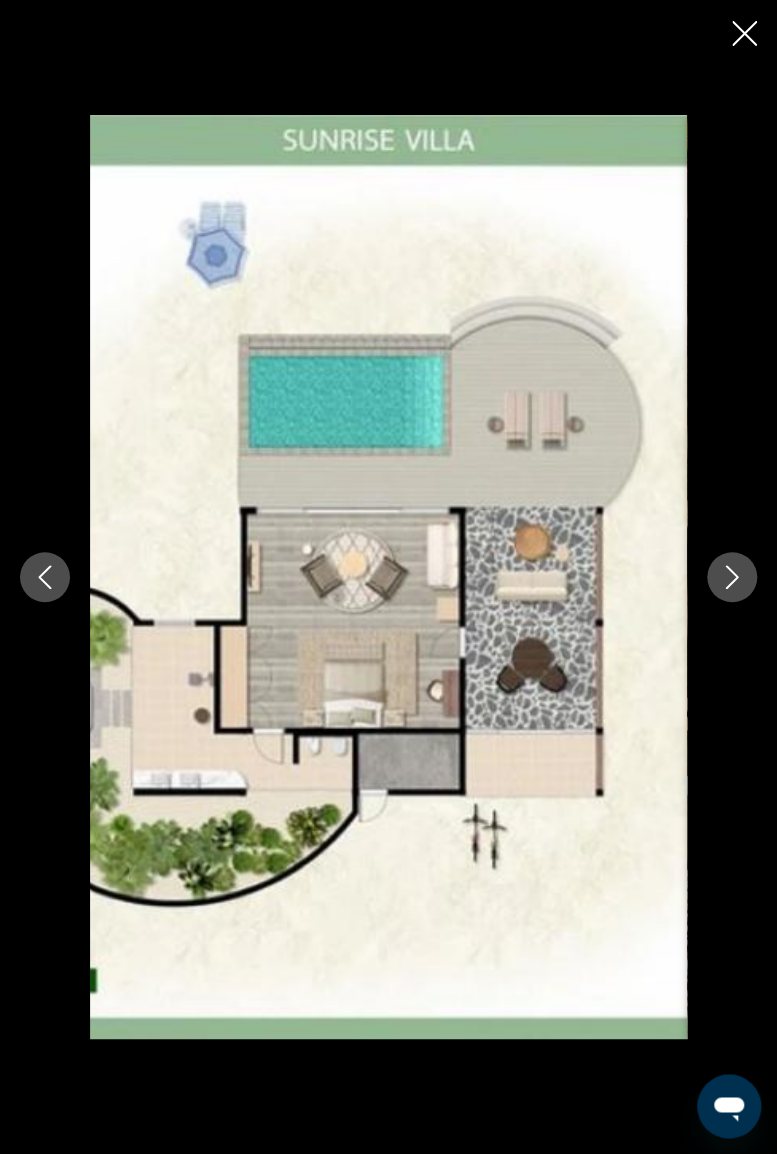 click at bounding box center (732, 577) 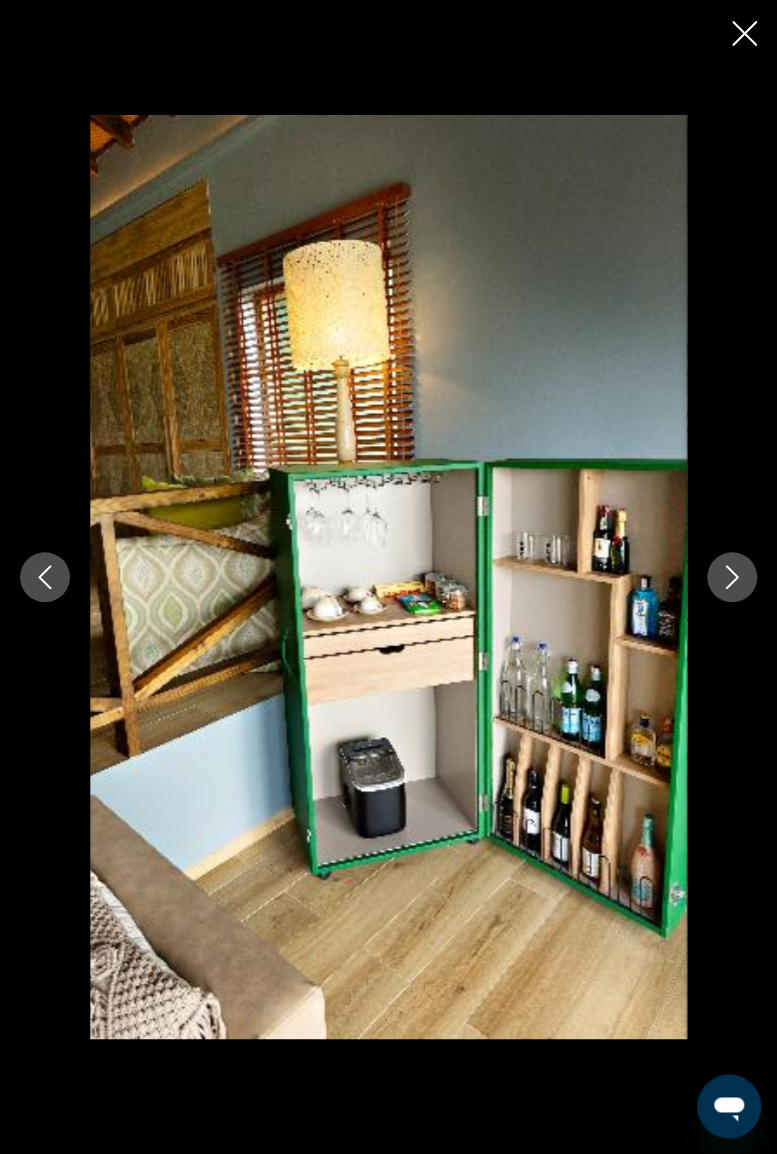 click at bounding box center (732, 577) 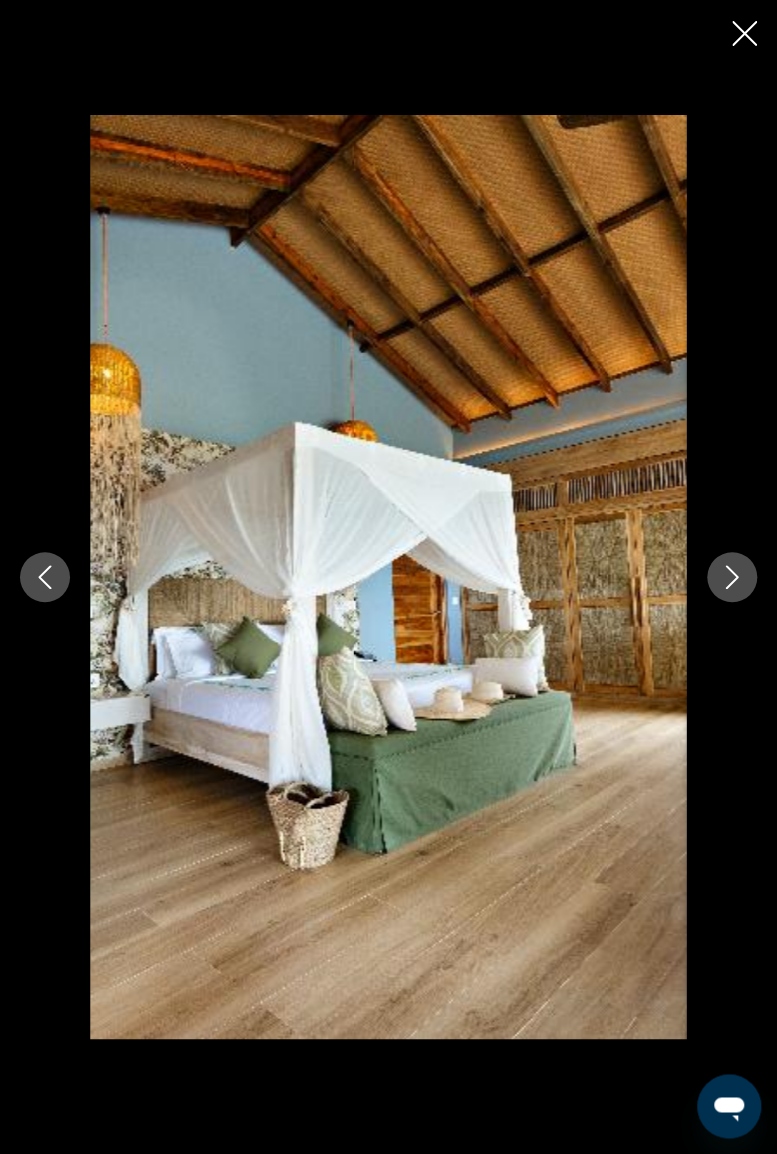 click at bounding box center (732, 577) 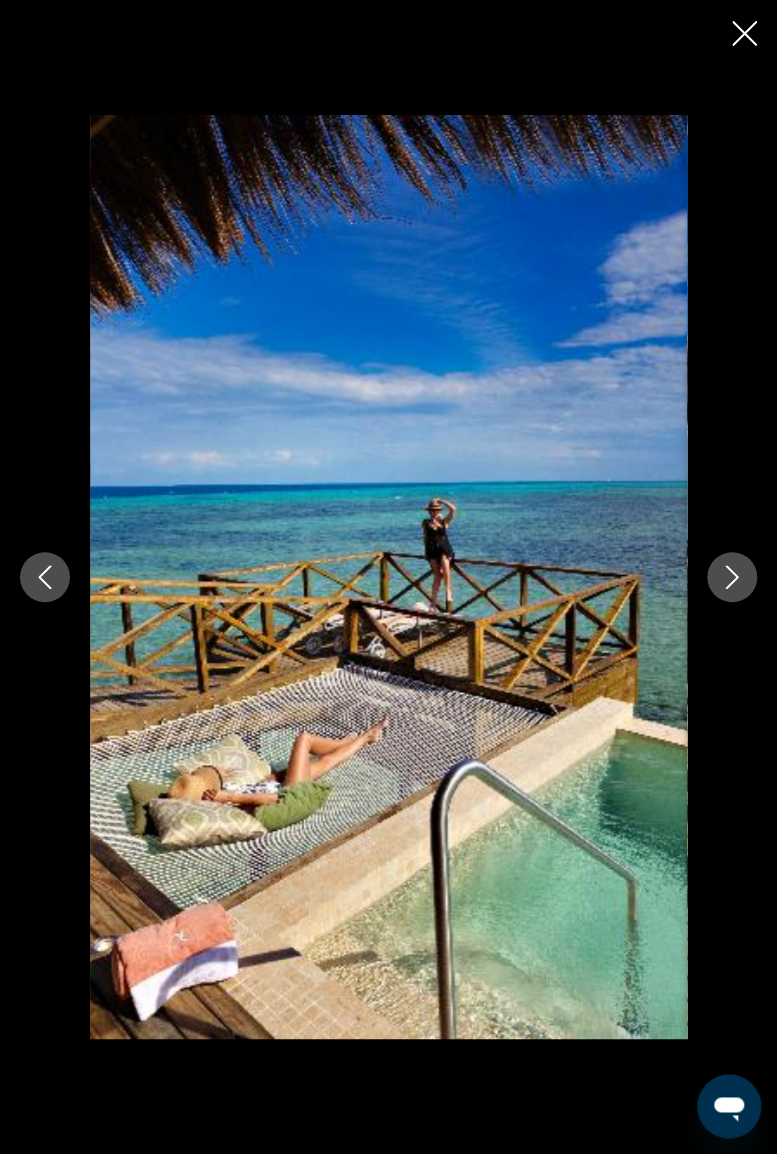 click at bounding box center [732, 577] 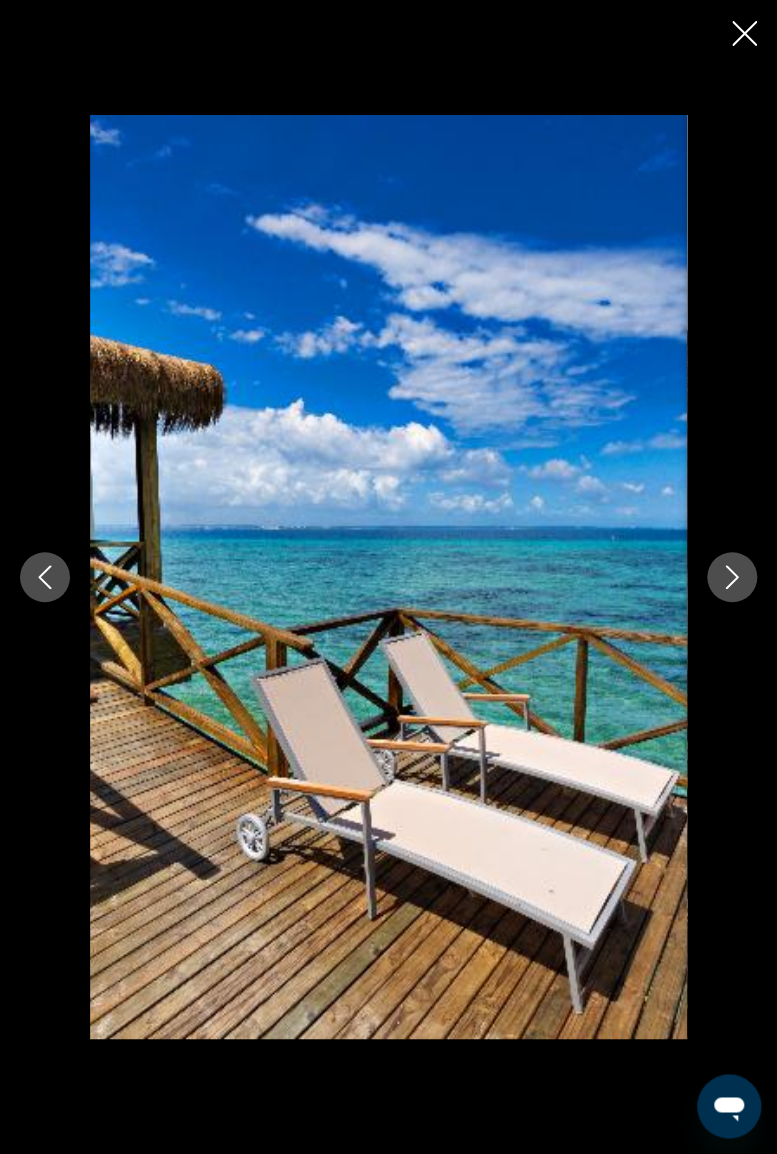 click at bounding box center (45, 577) 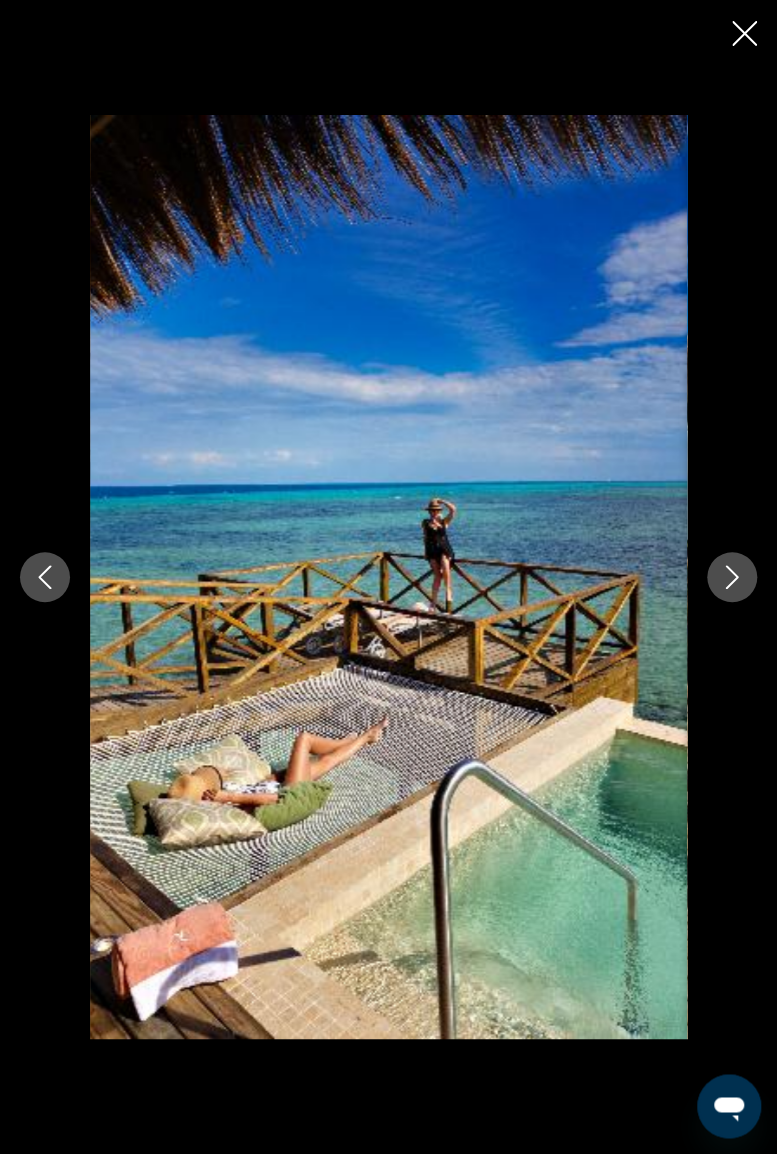 click at bounding box center (732, 577) 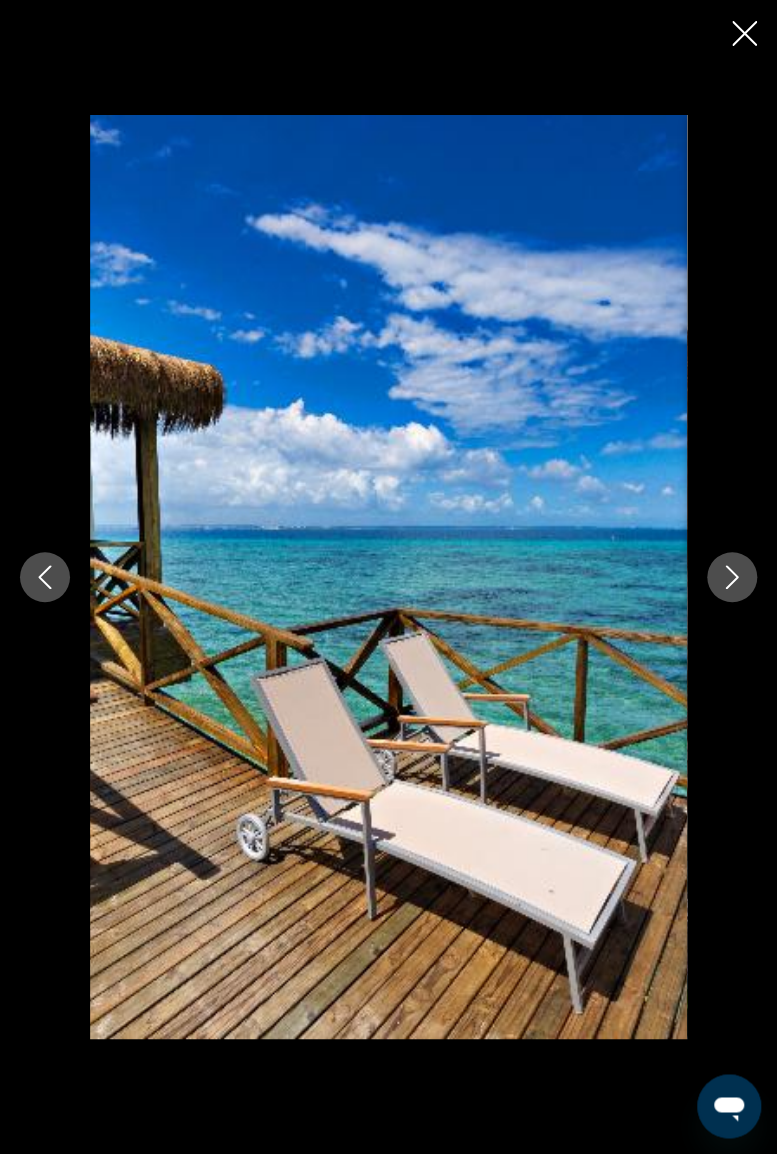 click at bounding box center (732, 577) 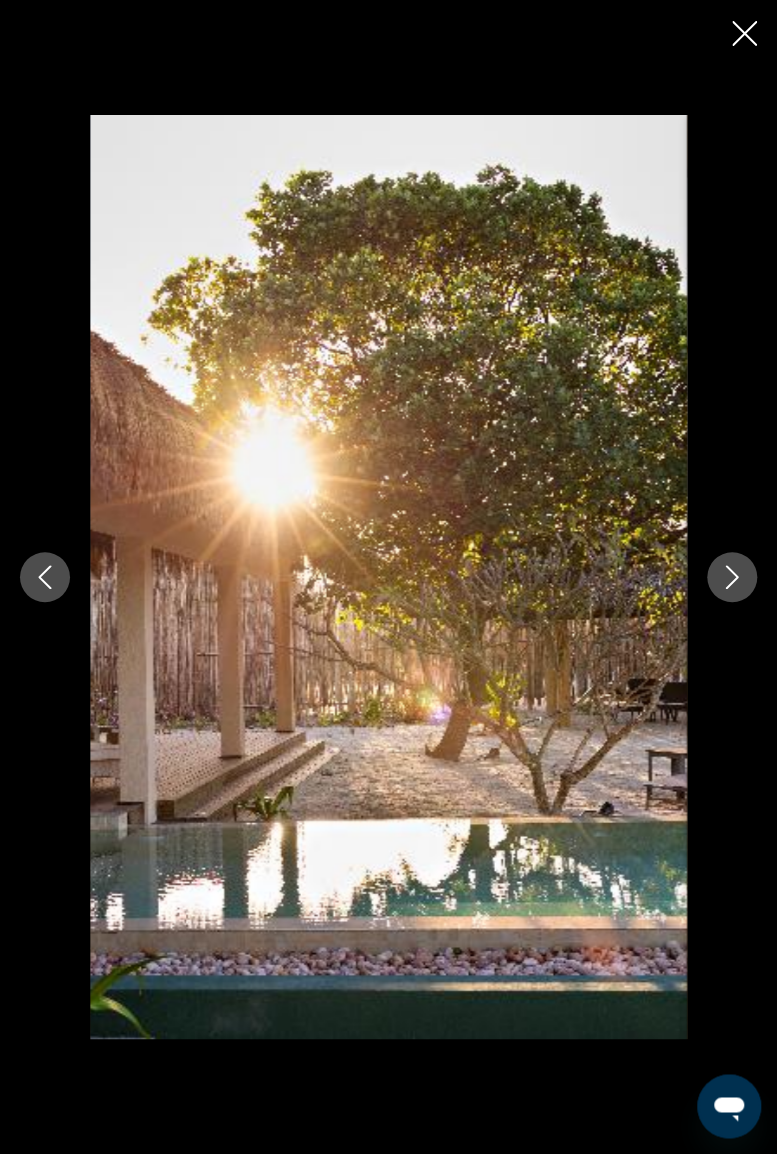 click at bounding box center (732, 577) 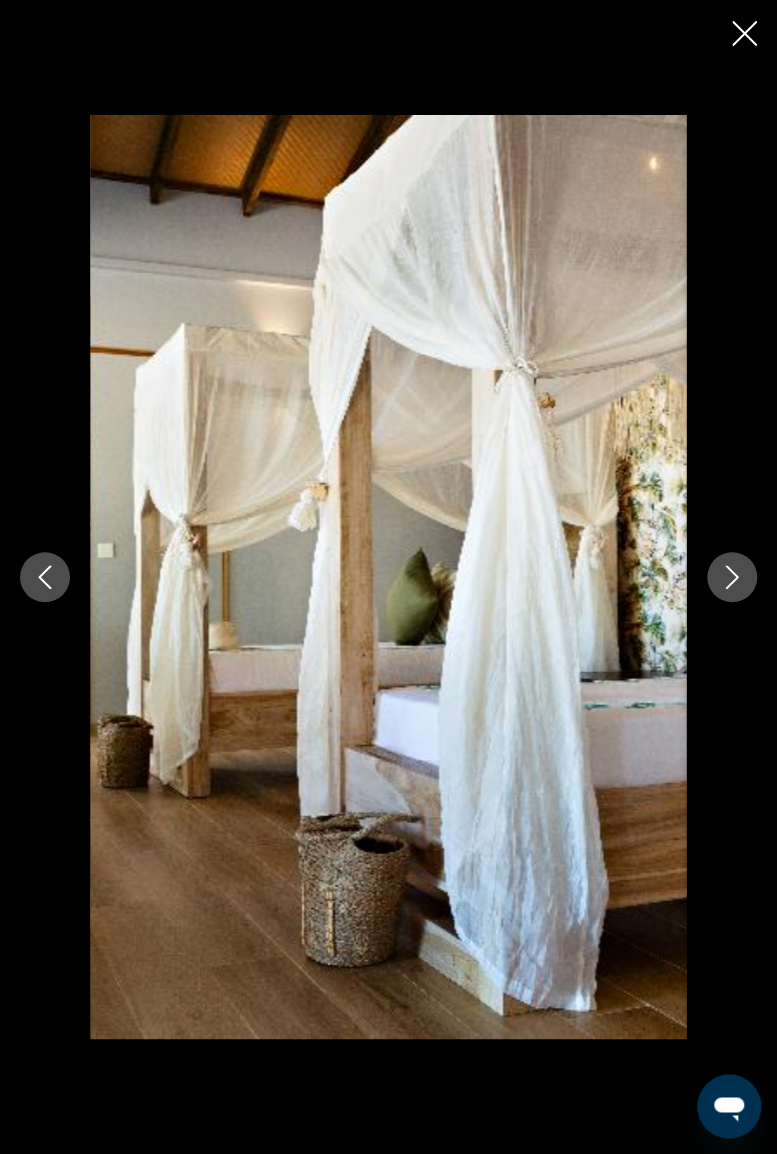 click at bounding box center (732, 577) 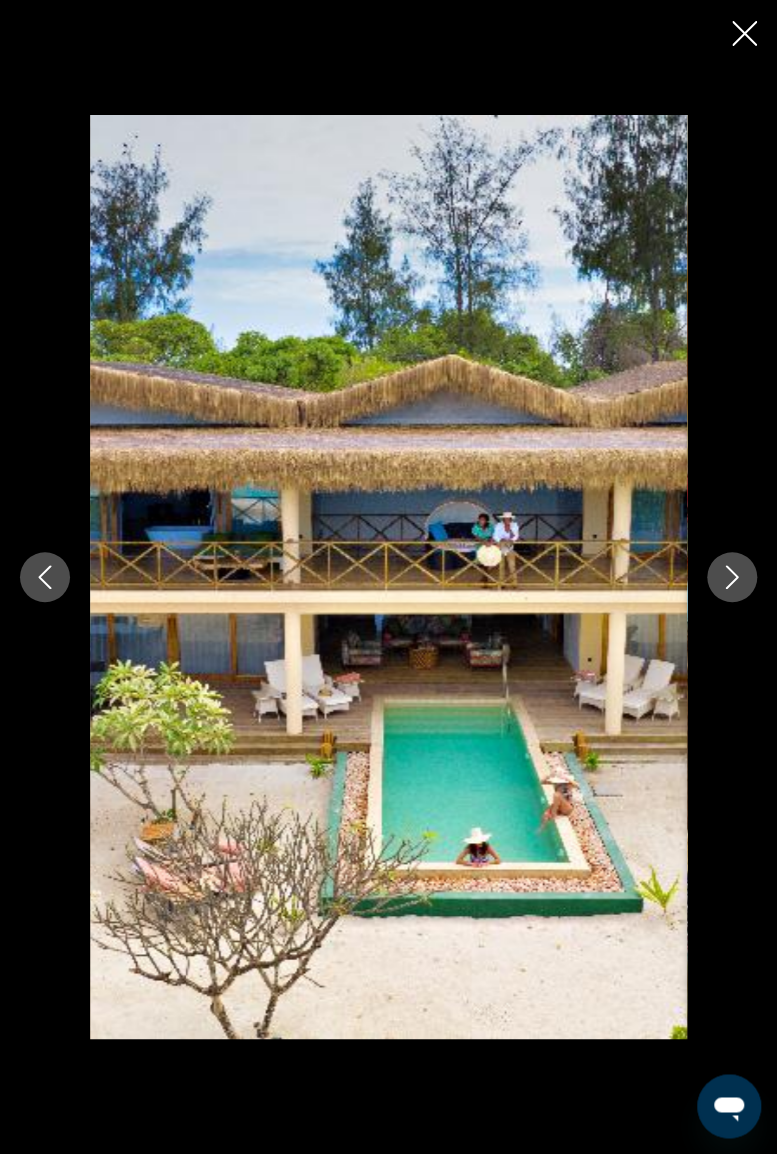click at bounding box center [732, 577] 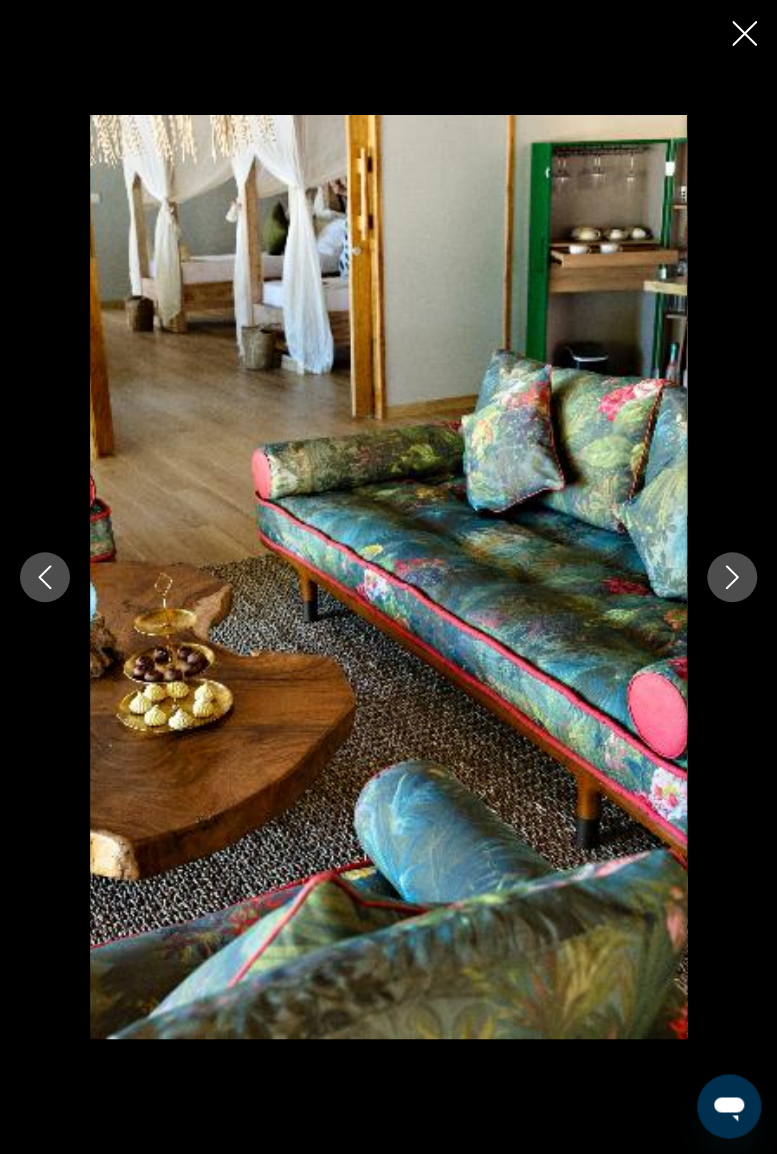 click at bounding box center [732, 577] 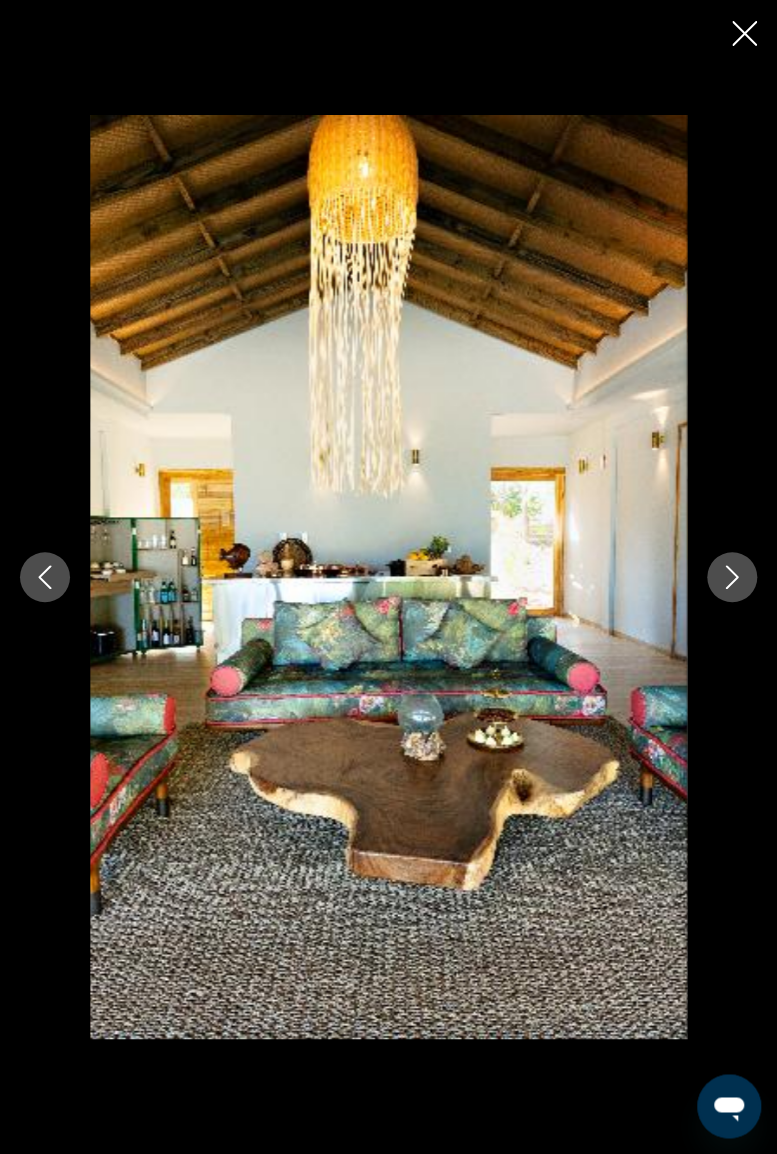 click at bounding box center [744, 33] 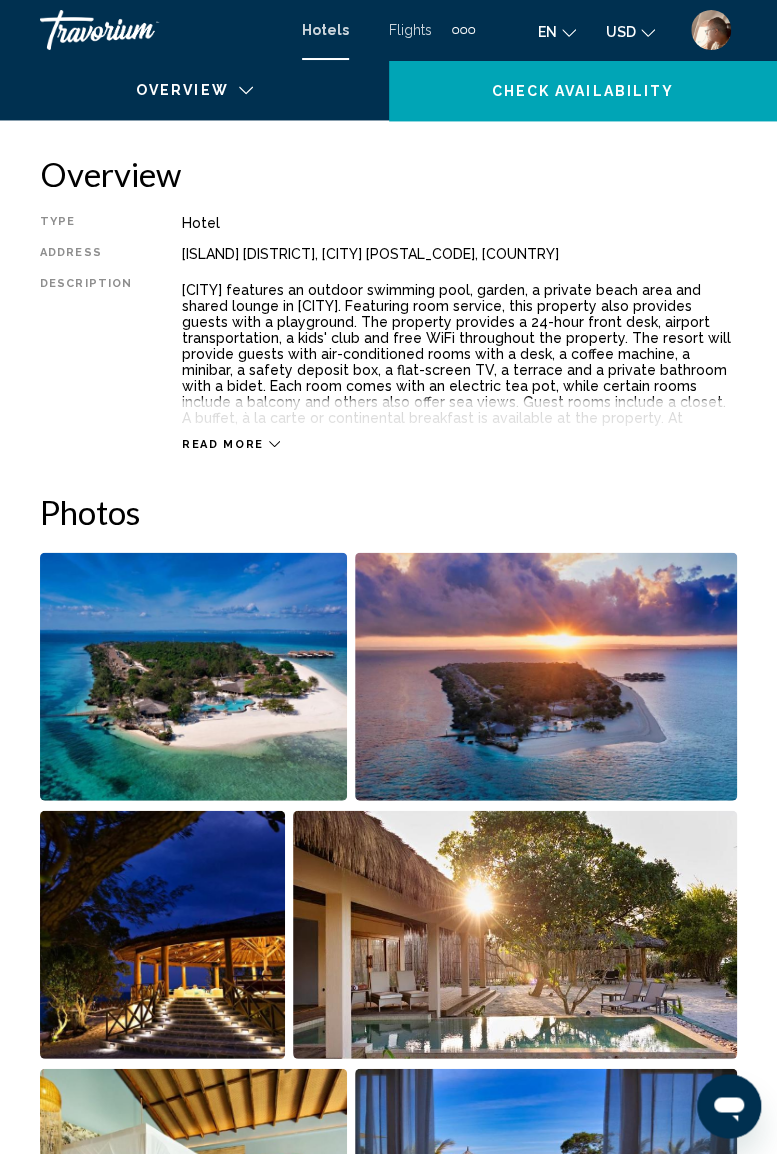 scroll, scrollTop: 0, scrollLeft: 0, axis: both 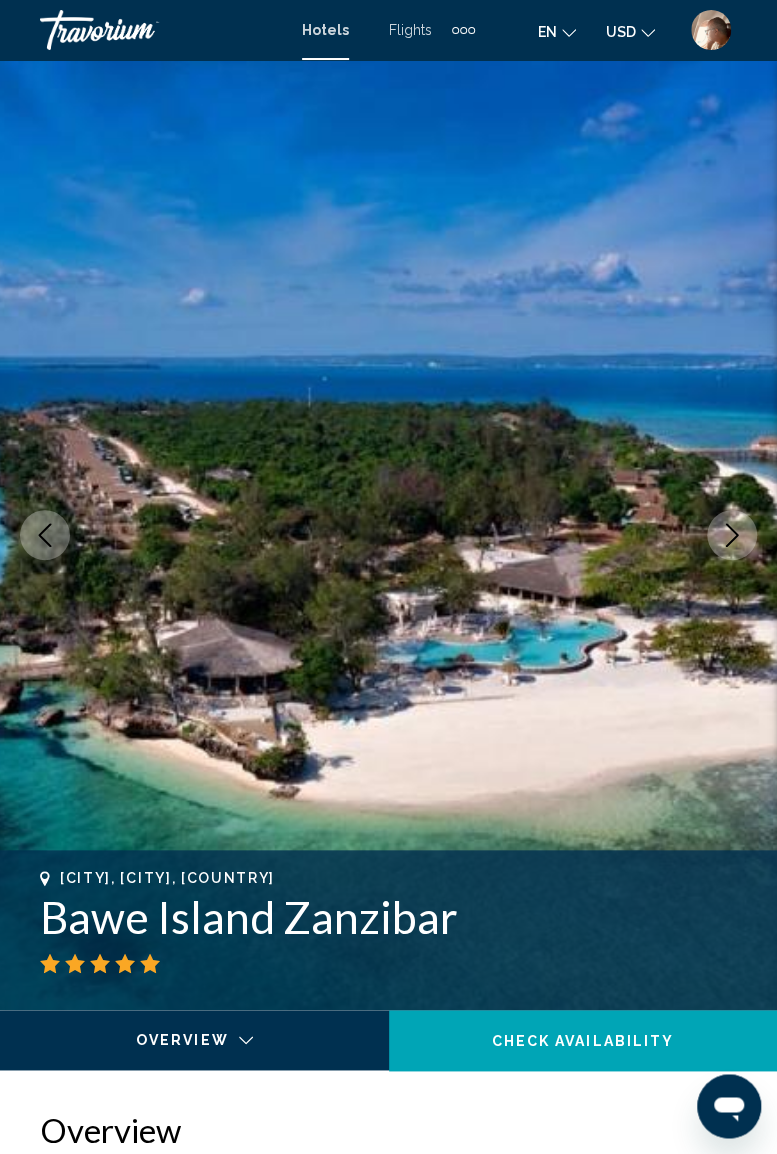 click at bounding box center (140, 30) 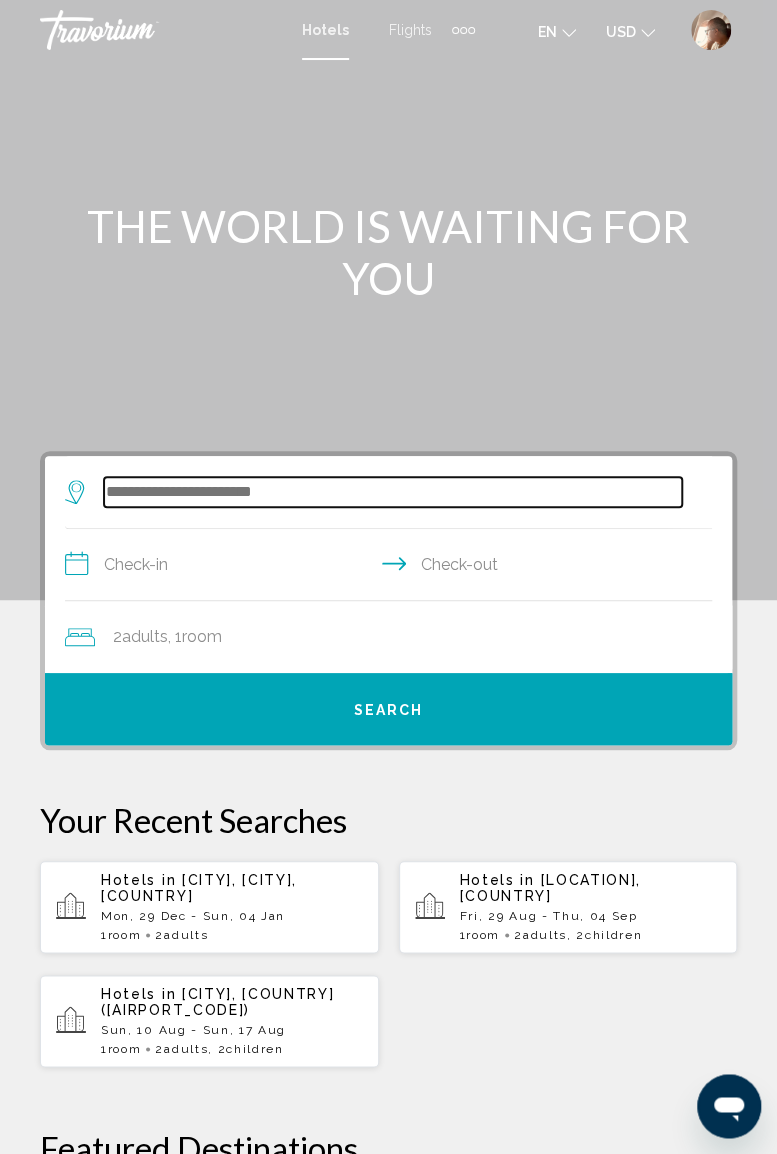 click at bounding box center [393, 492] 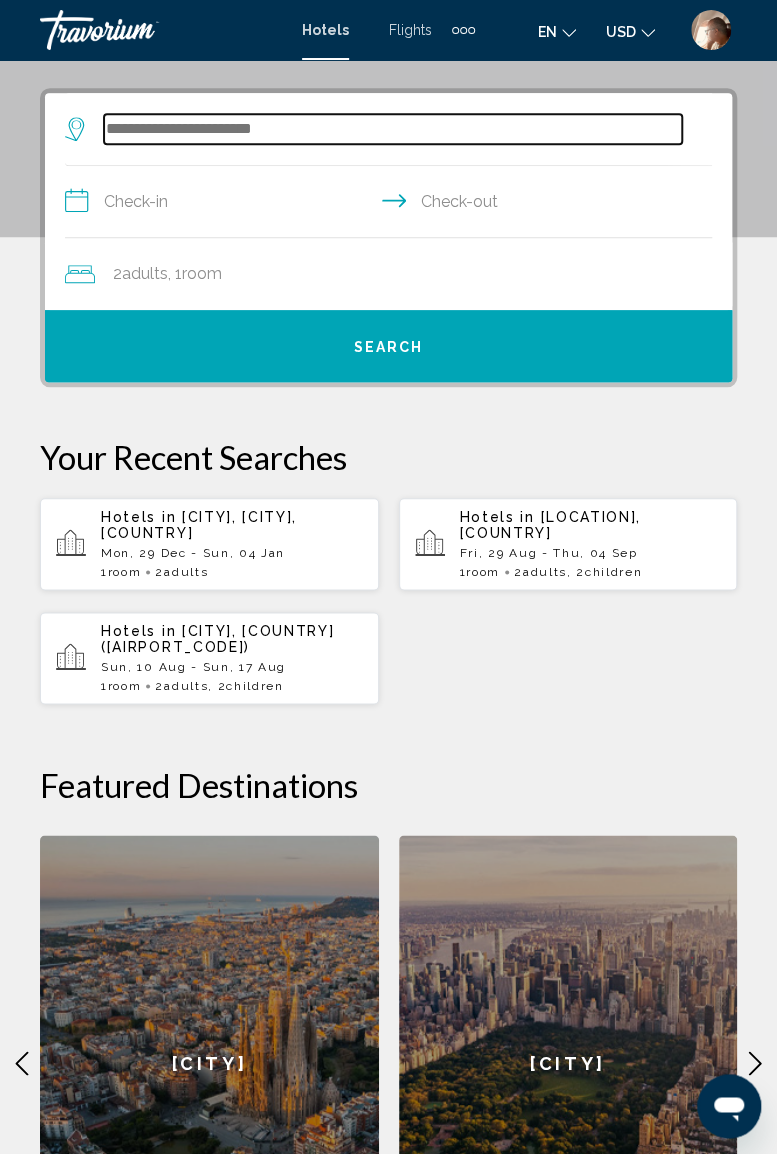 scroll, scrollTop: 386, scrollLeft: 0, axis: vertical 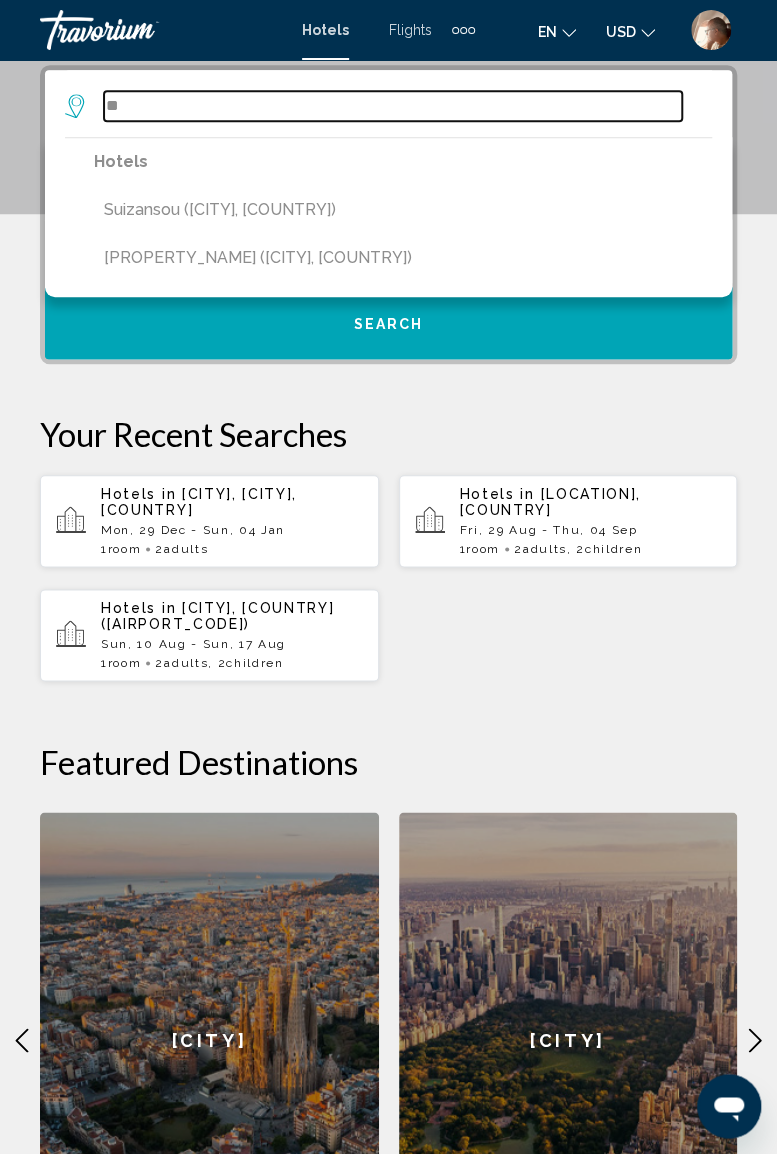 type on "*" 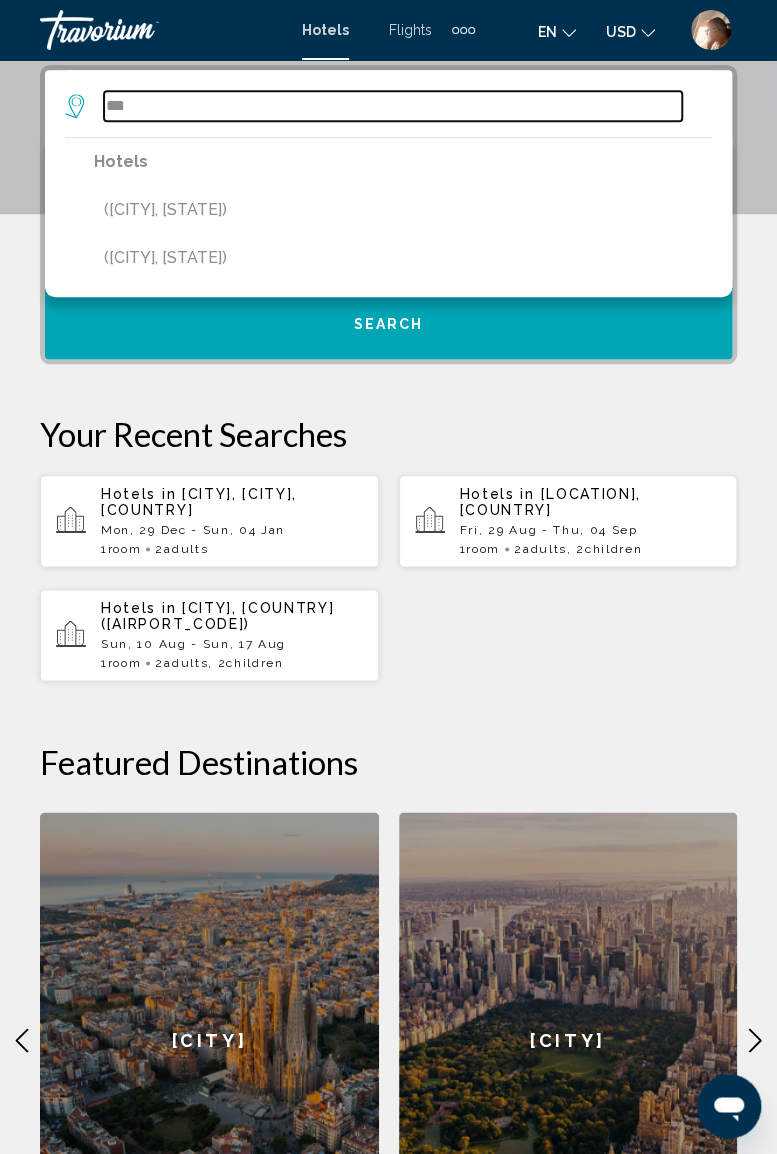 type on "**" 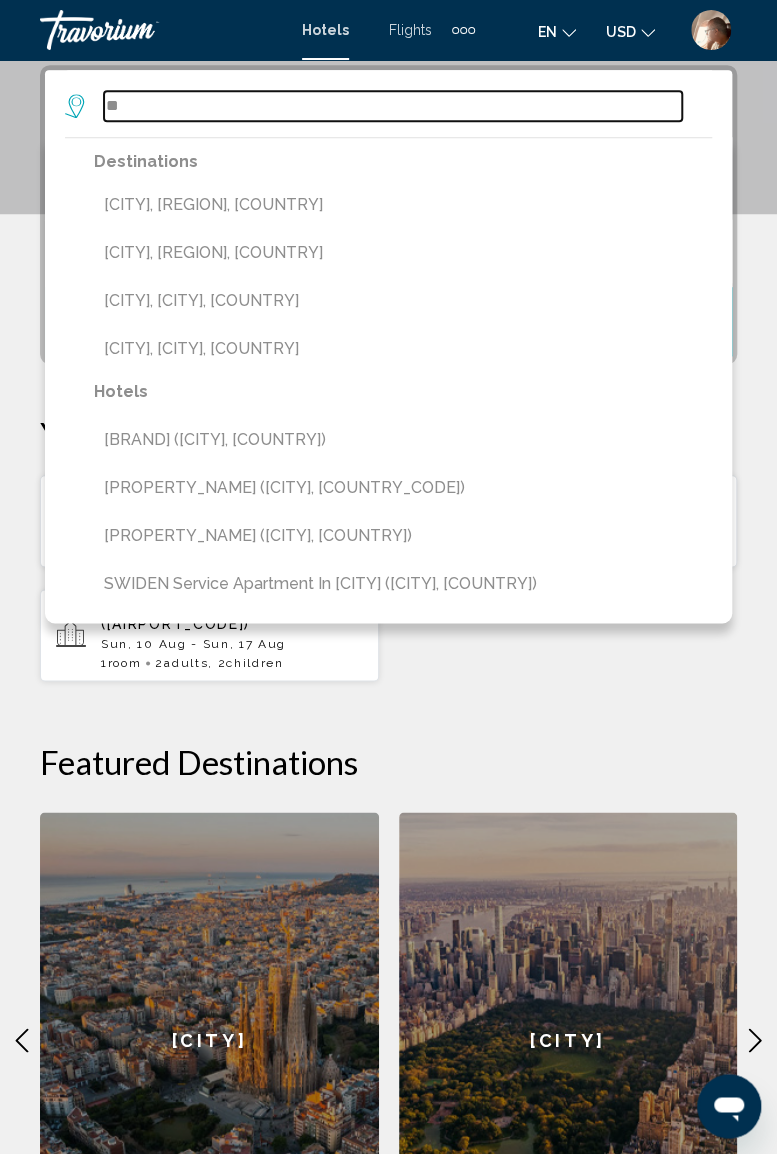 type on "*" 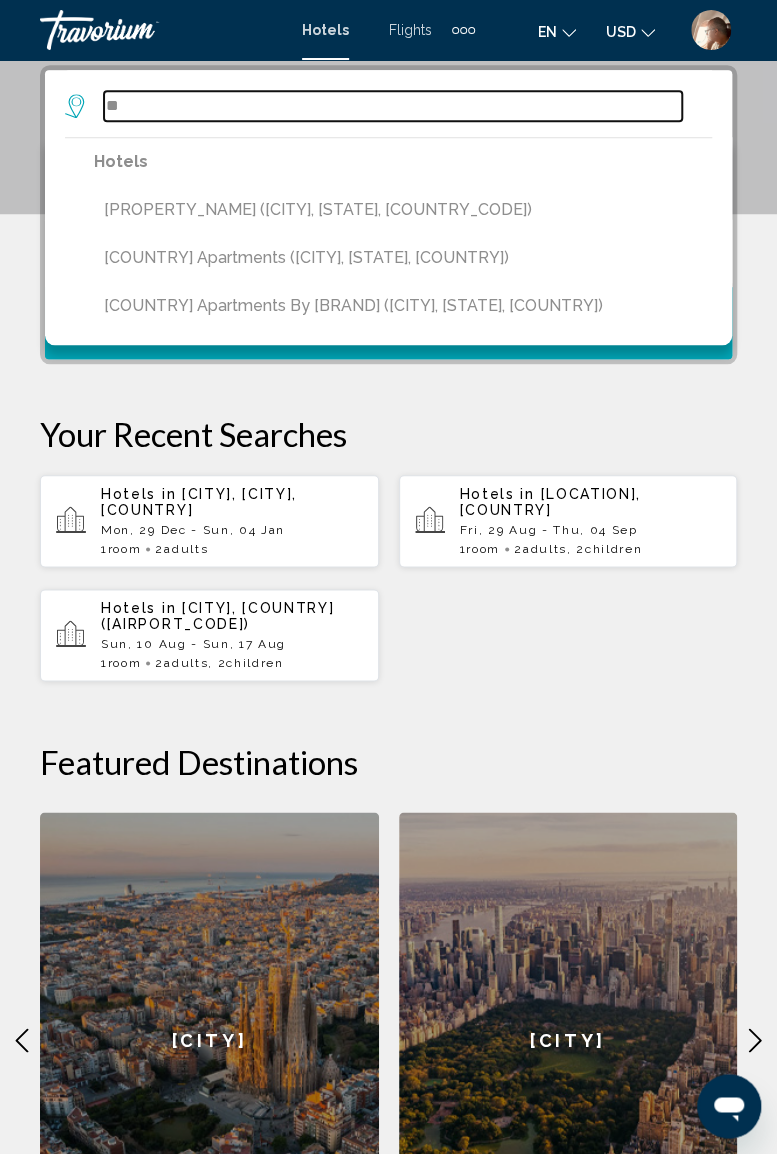 type on "*" 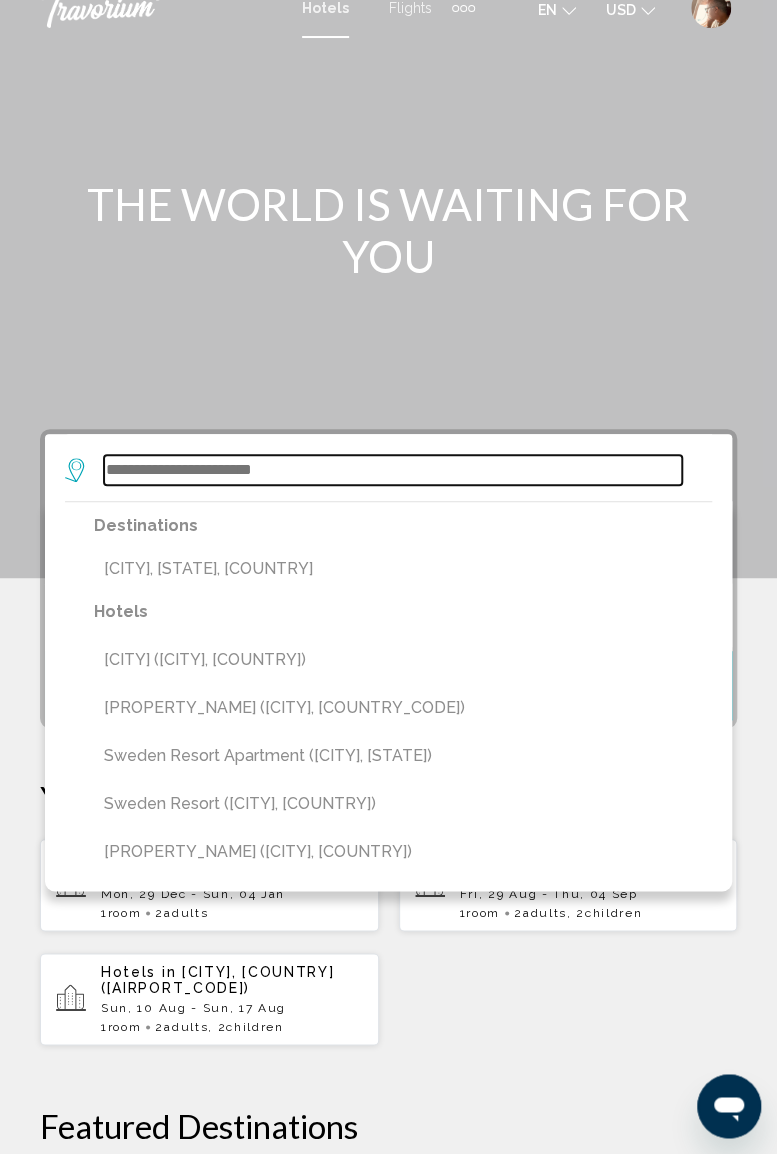 scroll, scrollTop: 0, scrollLeft: 0, axis: both 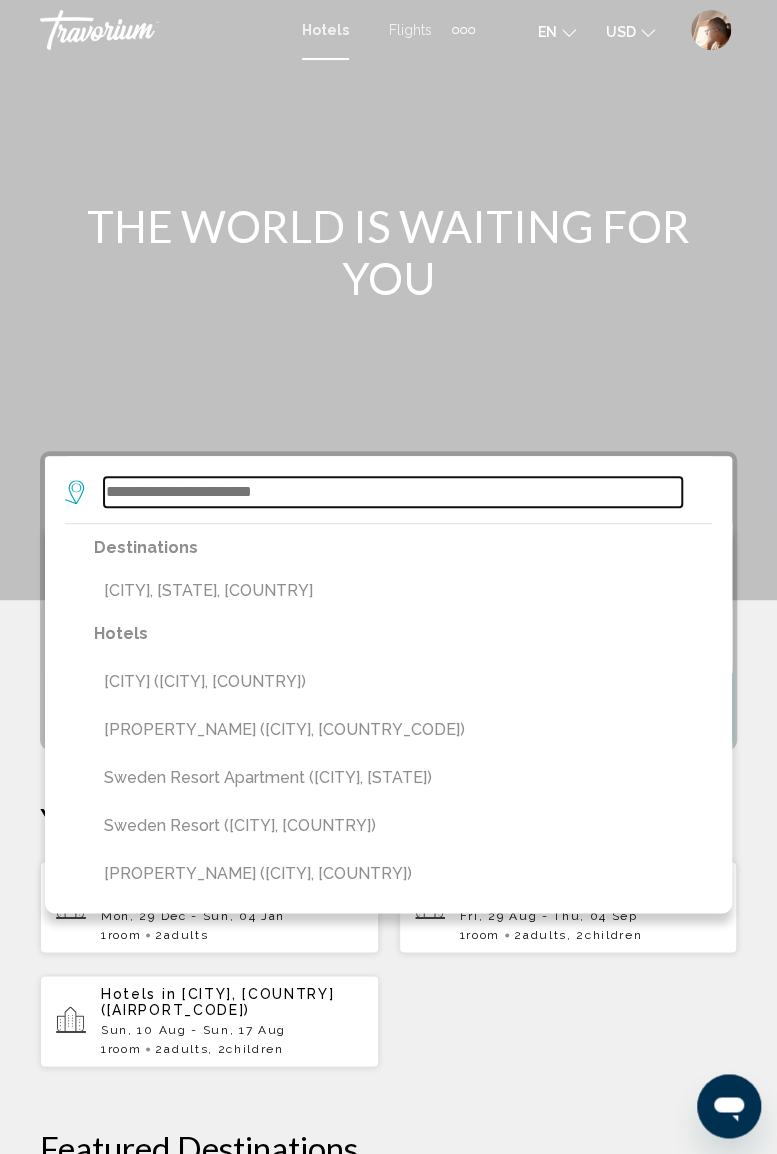 click at bounding box center [393, 492] 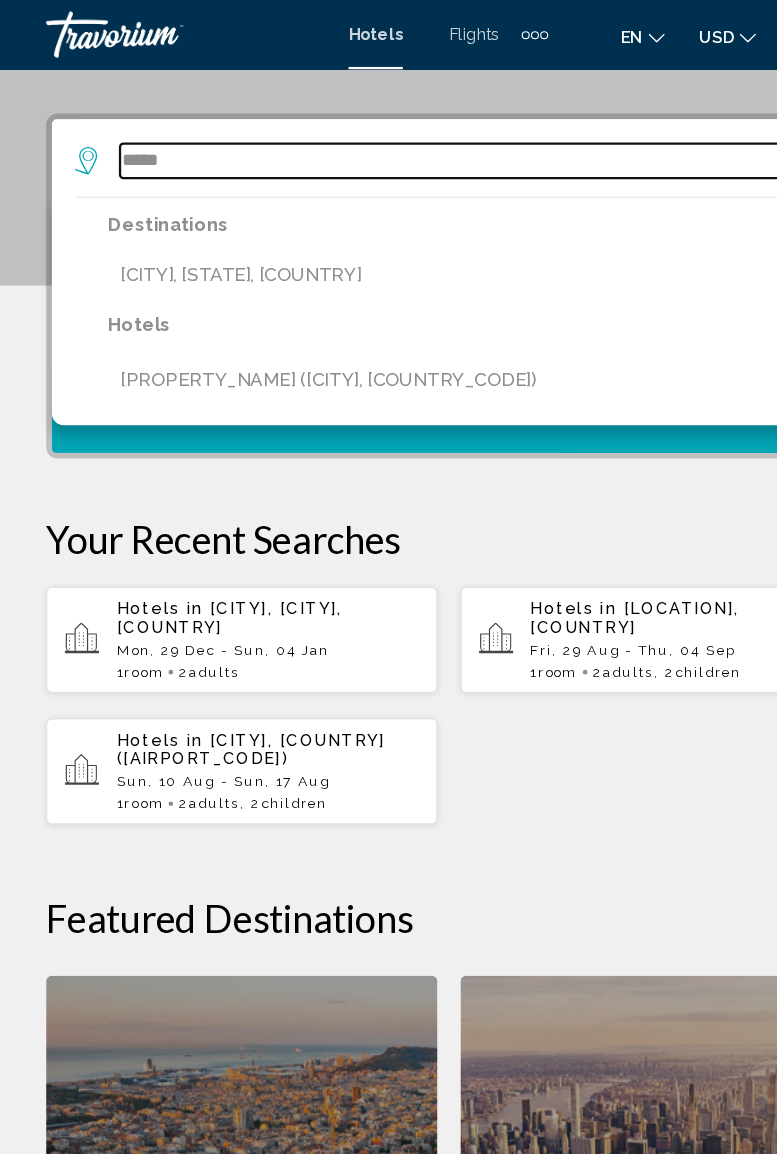 scroll, scrollTop: 352, scrollLeft: 0, axis: vertical 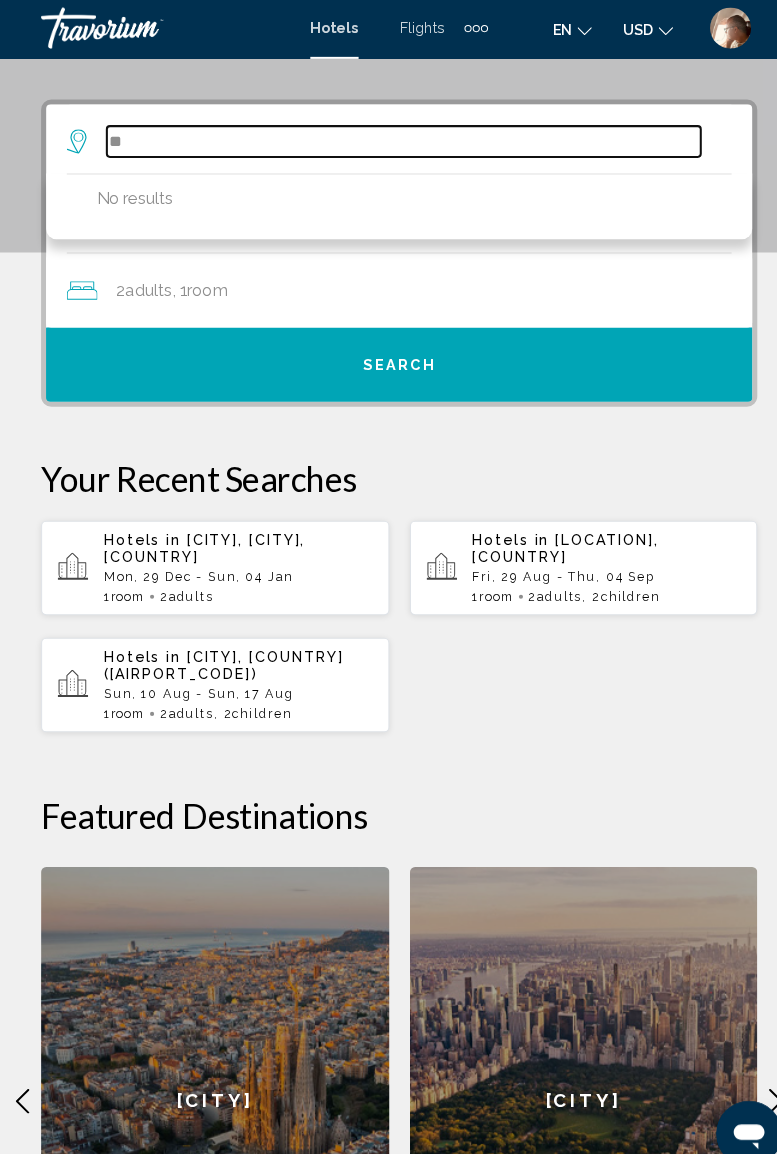type on "*" 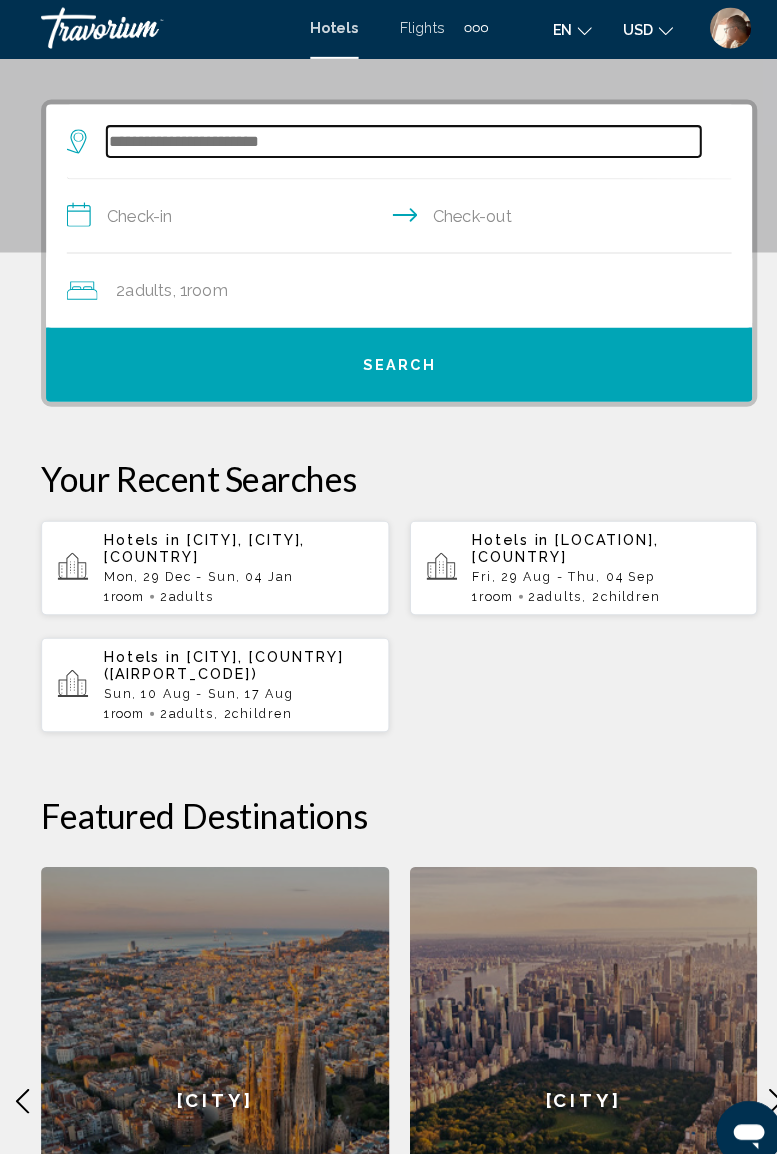 click at bounding box center [393, 140] 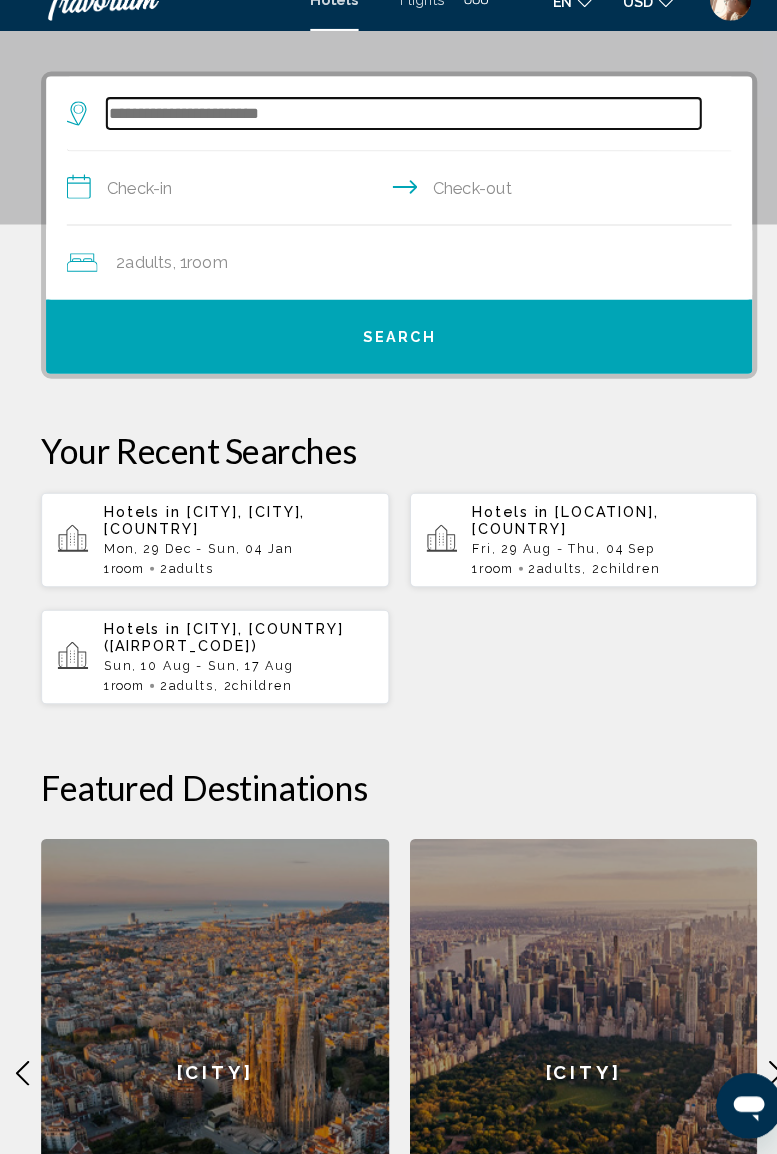 scroll, scrollTop: 351, scrollLeft: 0, axis: vertical 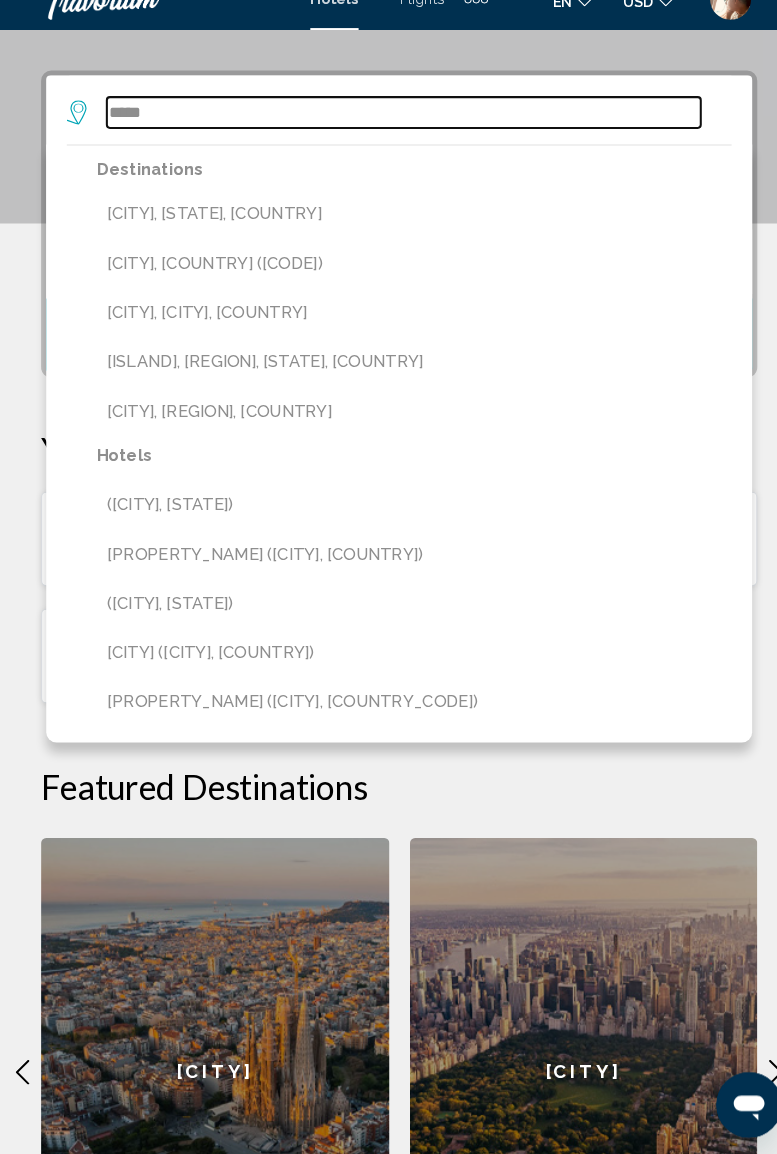 type on "*****" 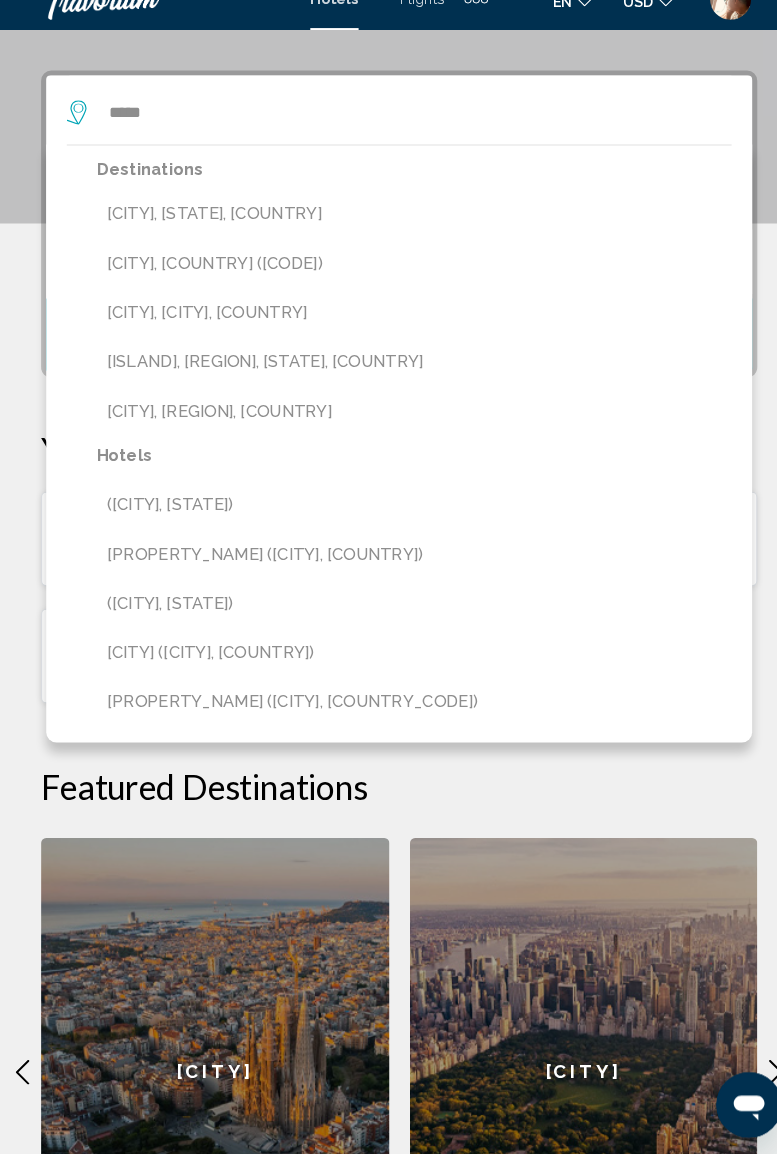 click on "[CITY], [COUNTRY] ([CODE])" at bounding box center [403, 287] 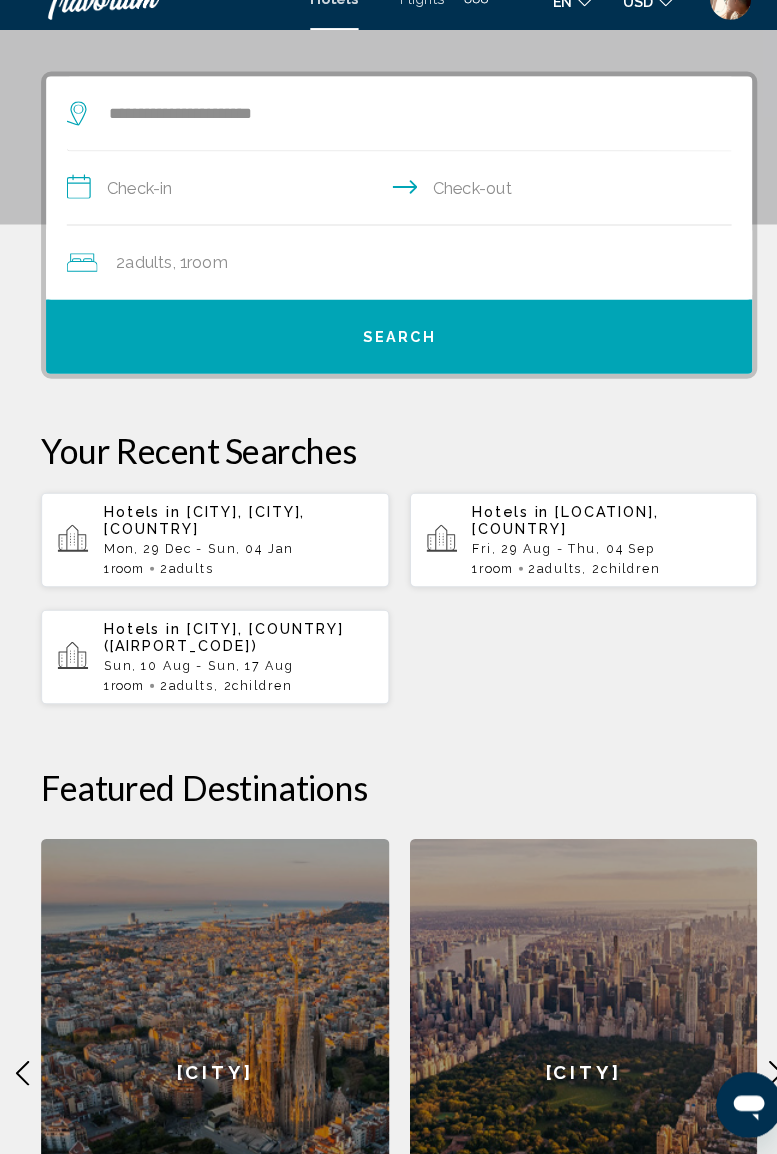 click on "**********" at bounding box center (392, 216) 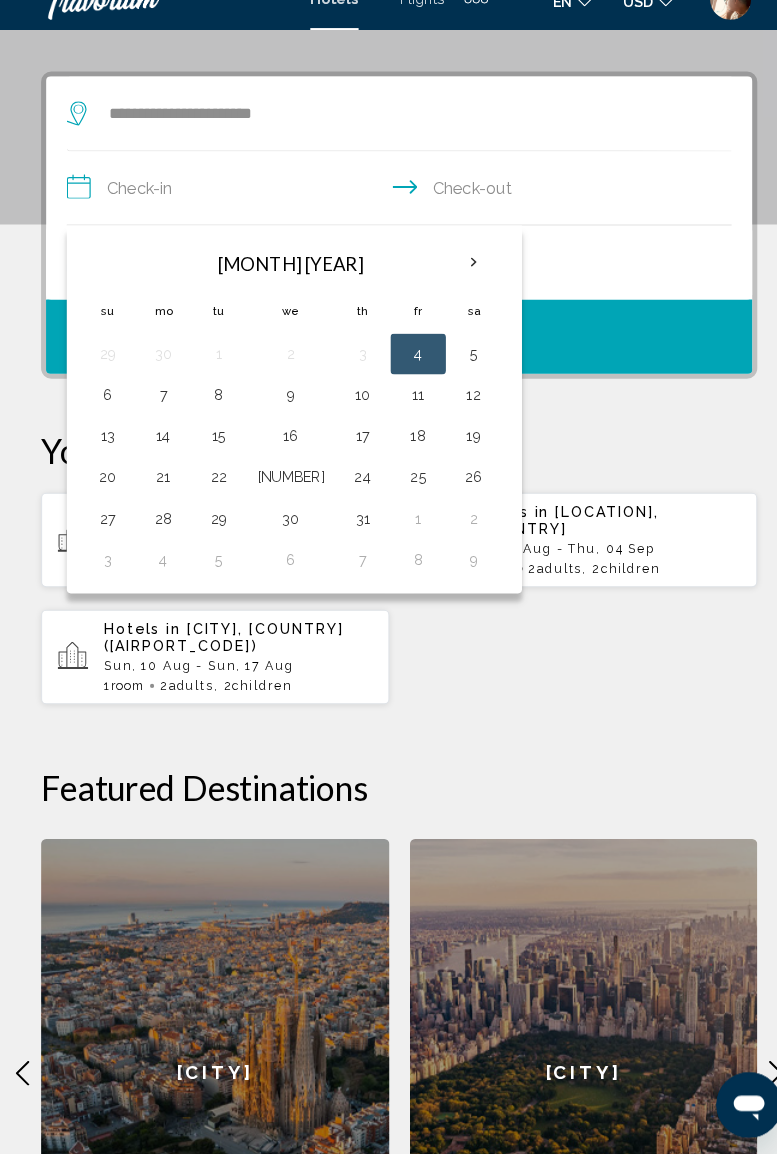 scroll, scrollTop: 351, scrollLeft: 0, axis: vertical 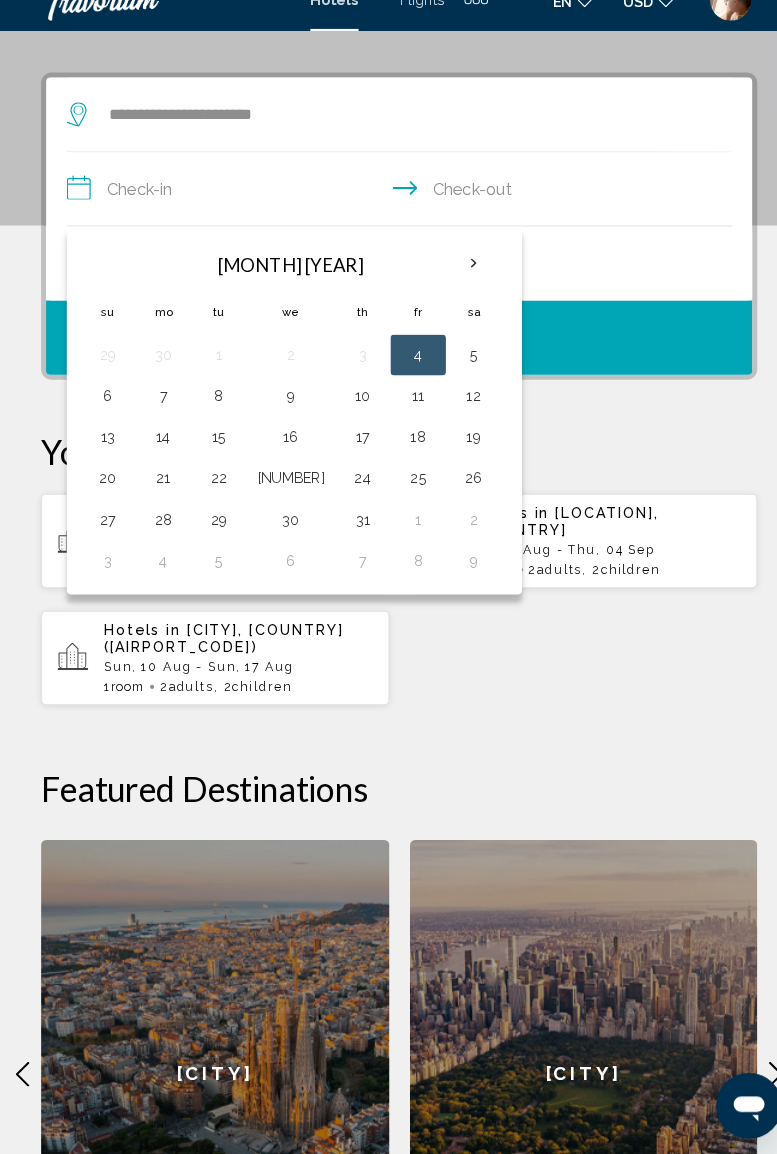 click at bounding box center (461, 286) 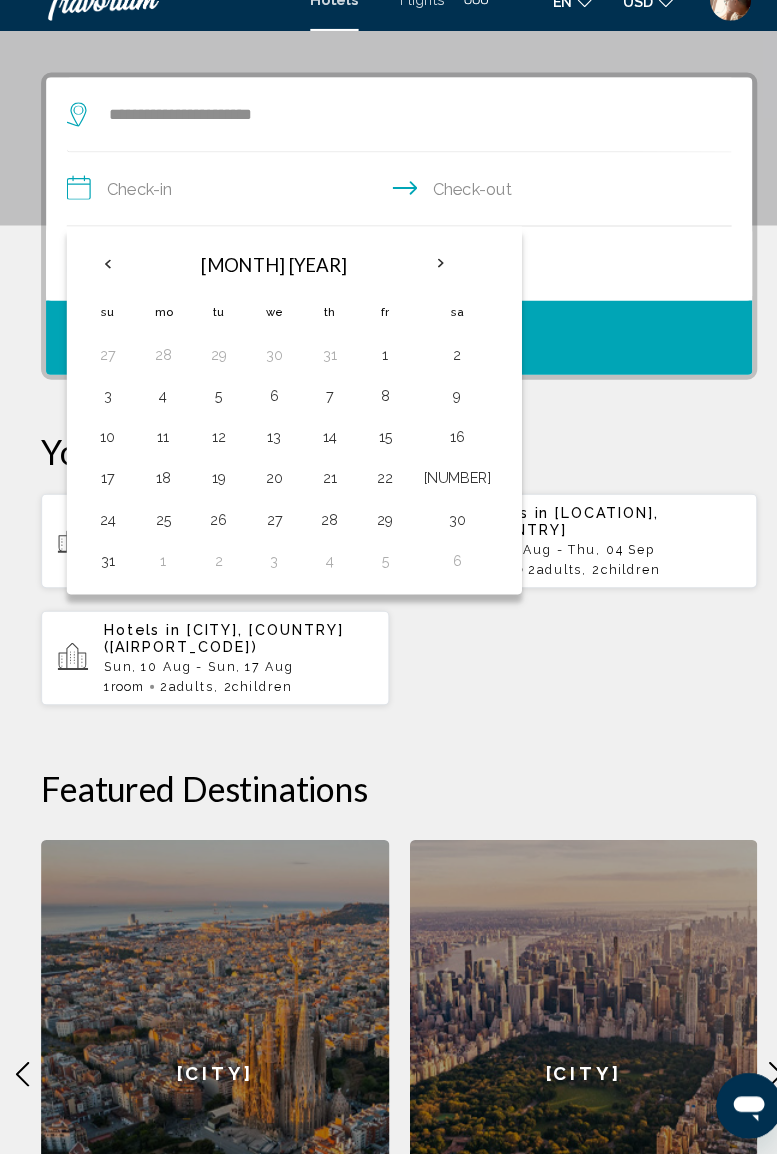 click at bounding box center (429, 286) 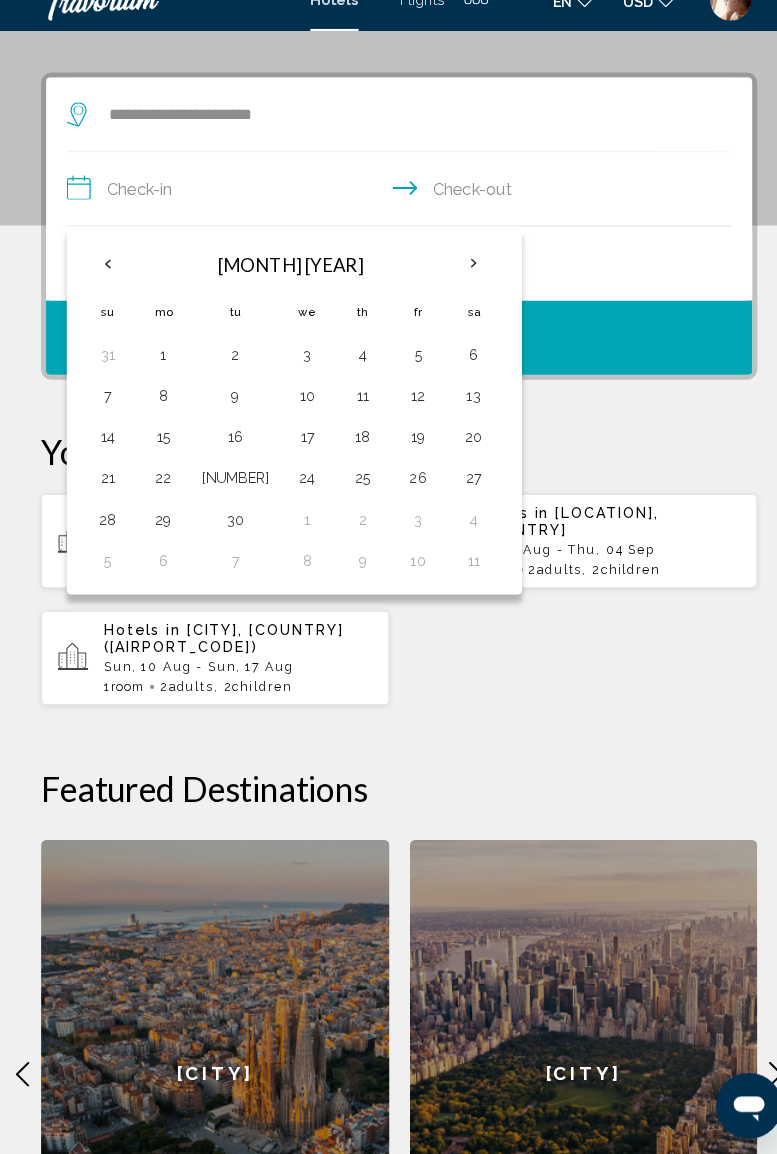 click at bounding box center [461, 286] 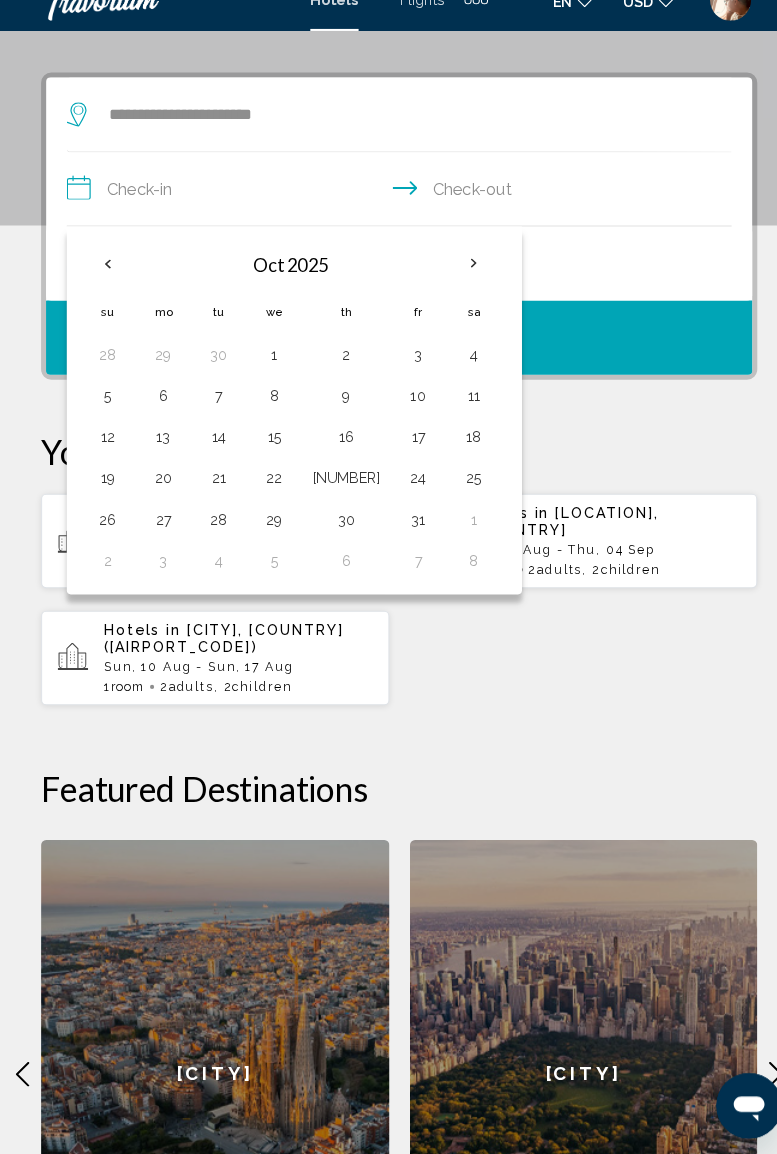 click at bounding box center (461, 286) 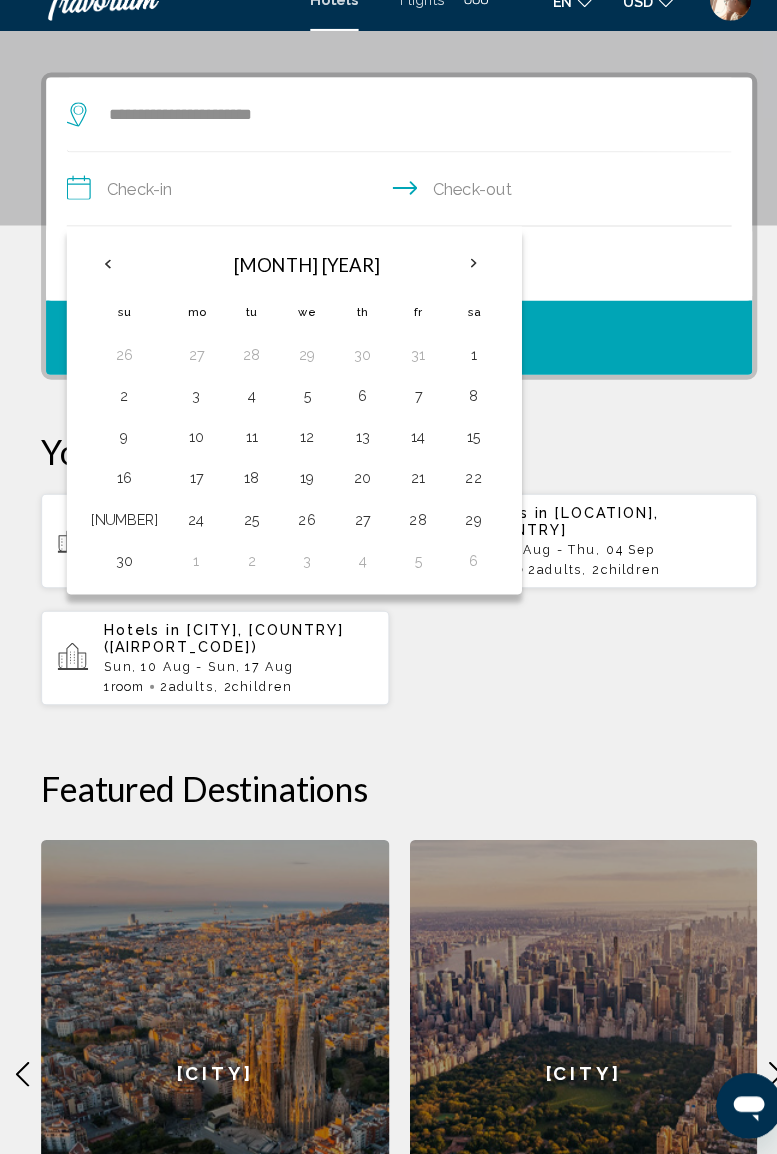 click on "16" at bounding box center (121, 495) 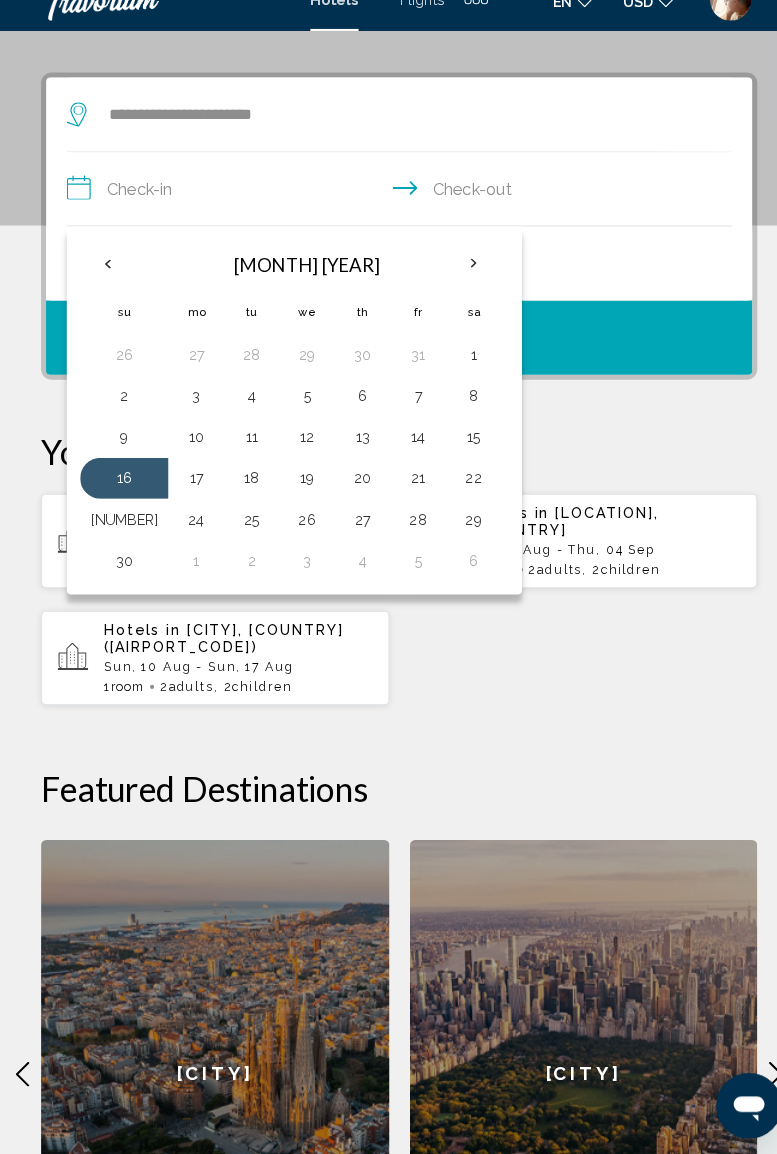click on "20" at bounding box center [353, 495] 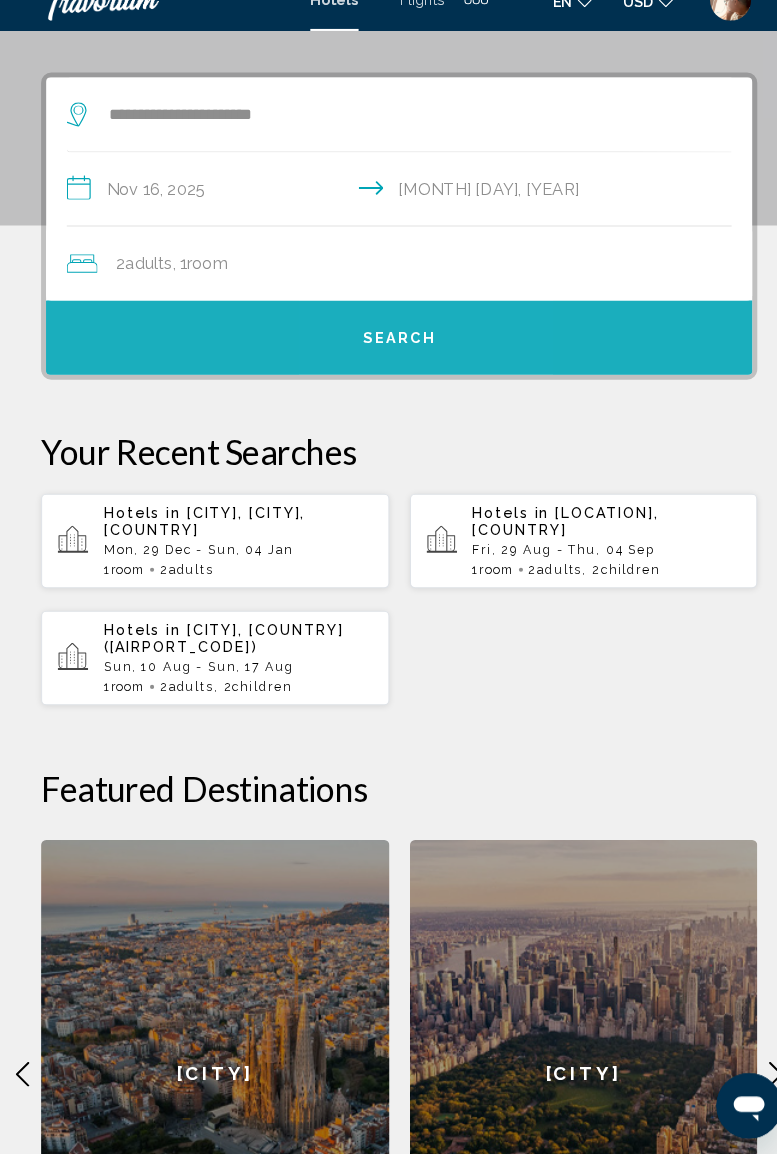 click on "Search" at bounding box center (389, 359) 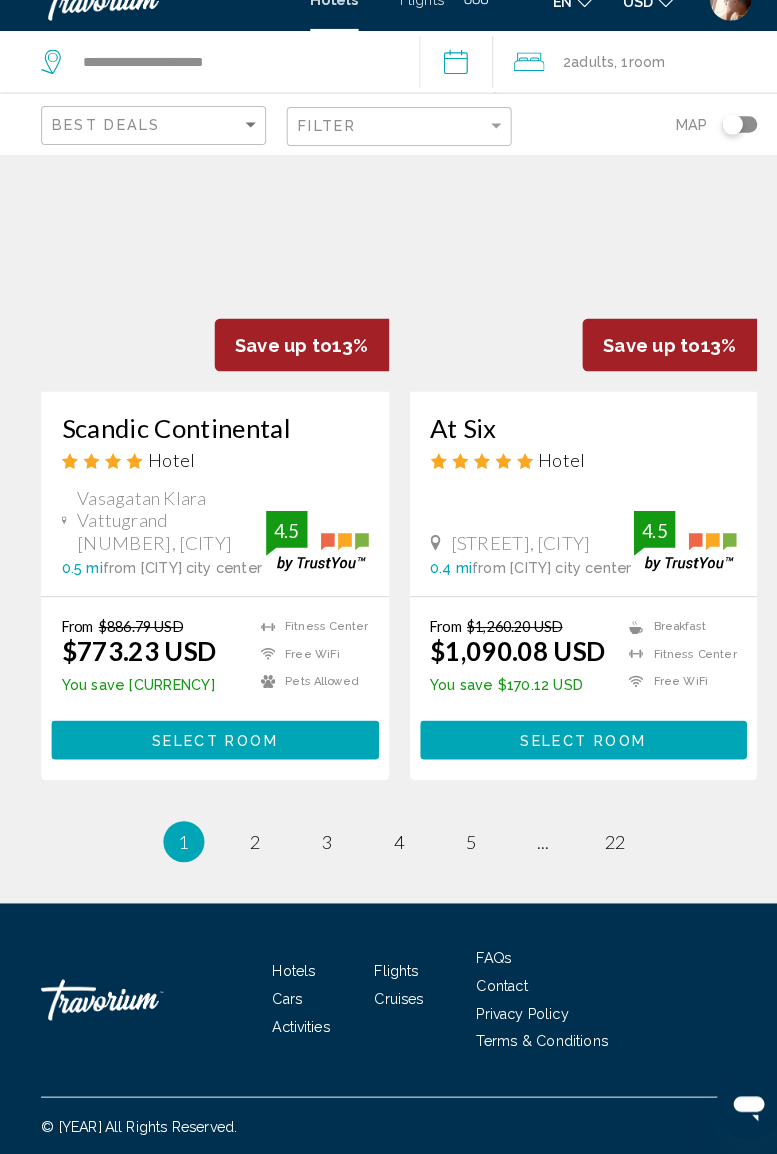 scroll, scrollTop: 3862, scrollLeft: 0, axis: vertical 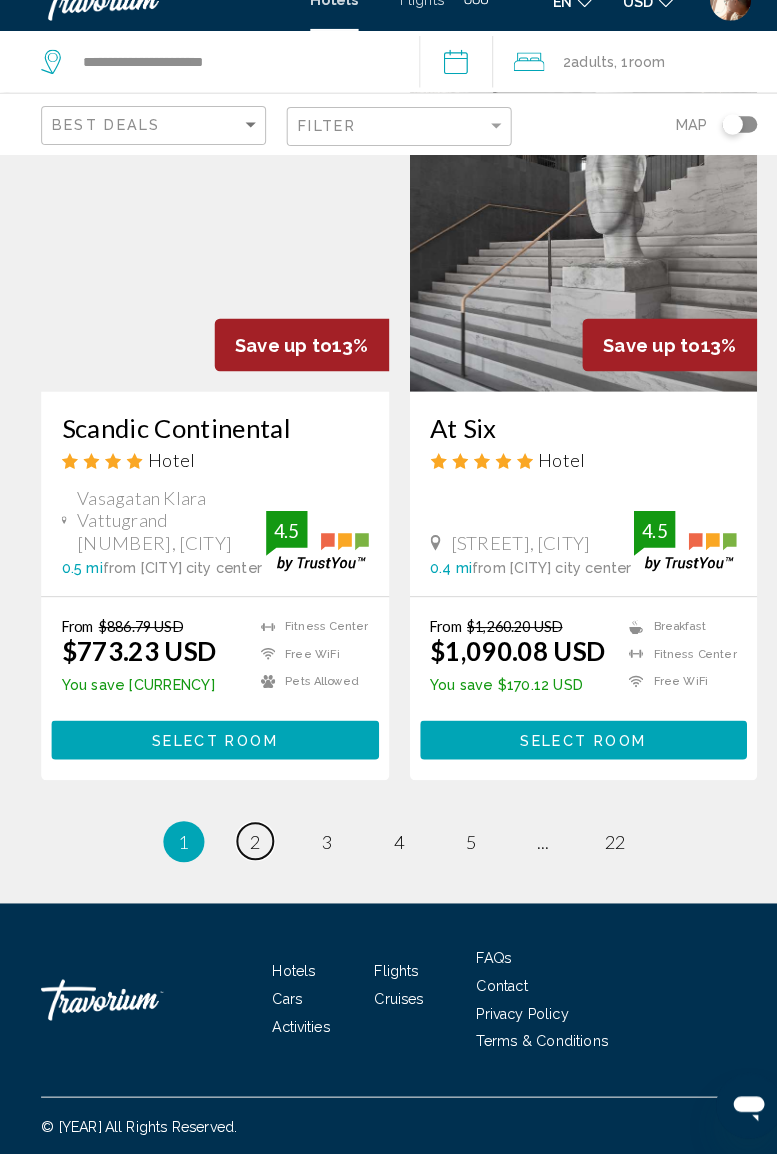 click on "2" at bounding box center (249, 849) 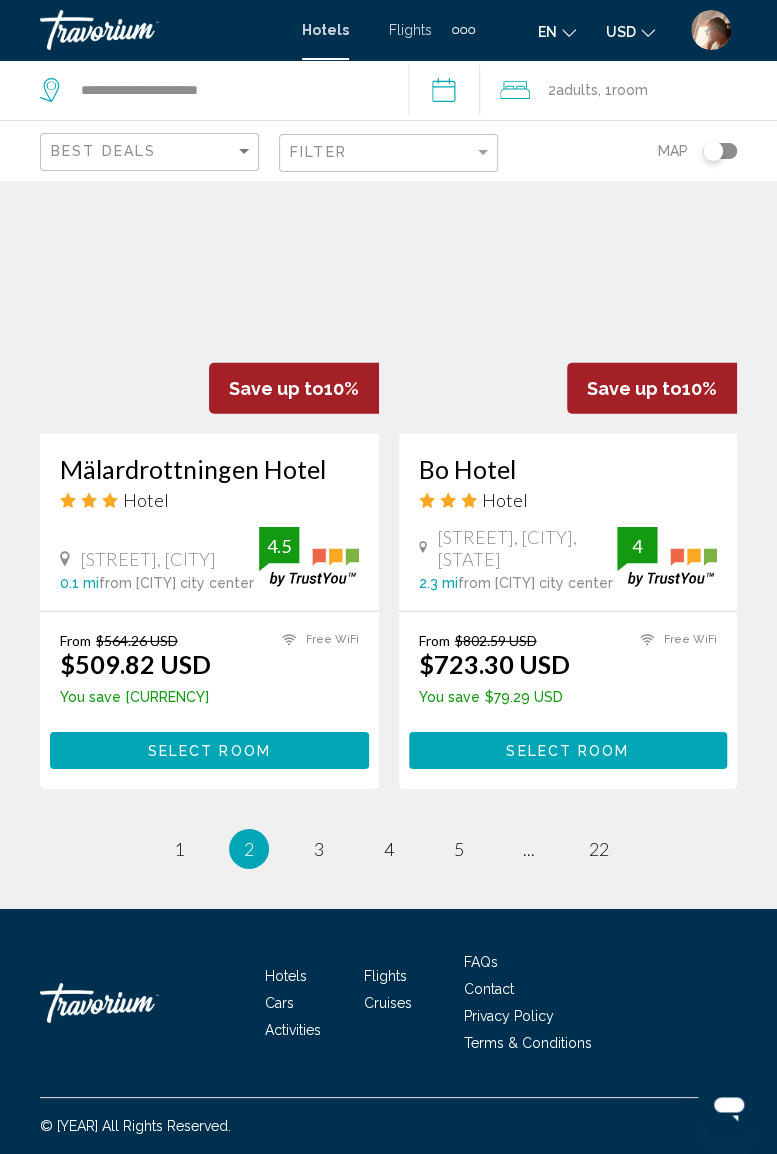 scroll, scrollTop: 3886, scrollLeft: 0, axis: vertical 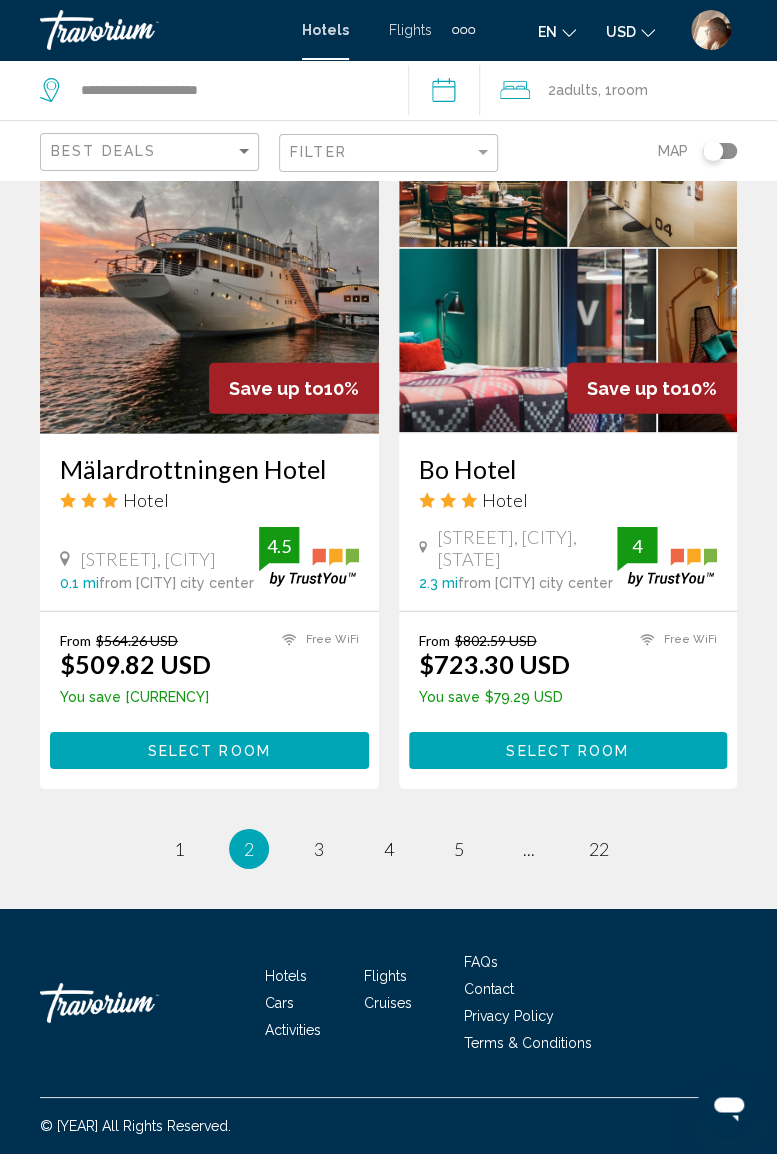 click on "1" at bounding box center [179, 849] 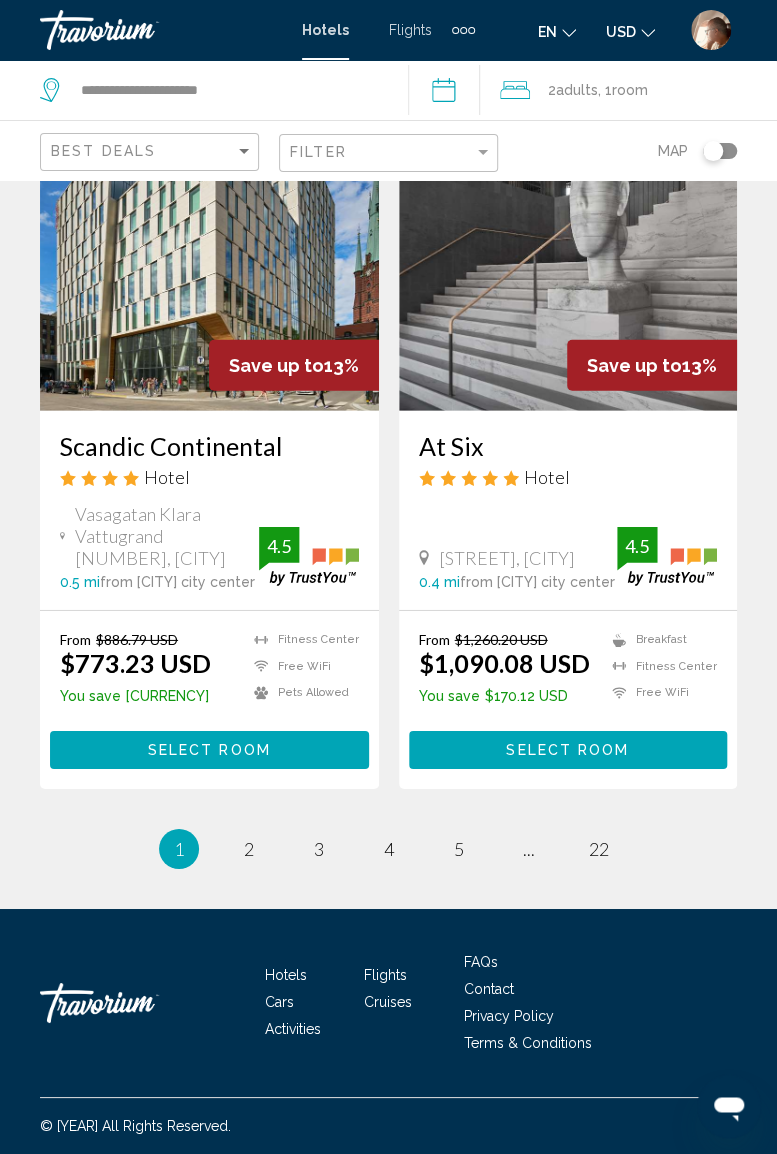 scroll, scrollTop: 3862, scrollLeft: 0, axis: vertical 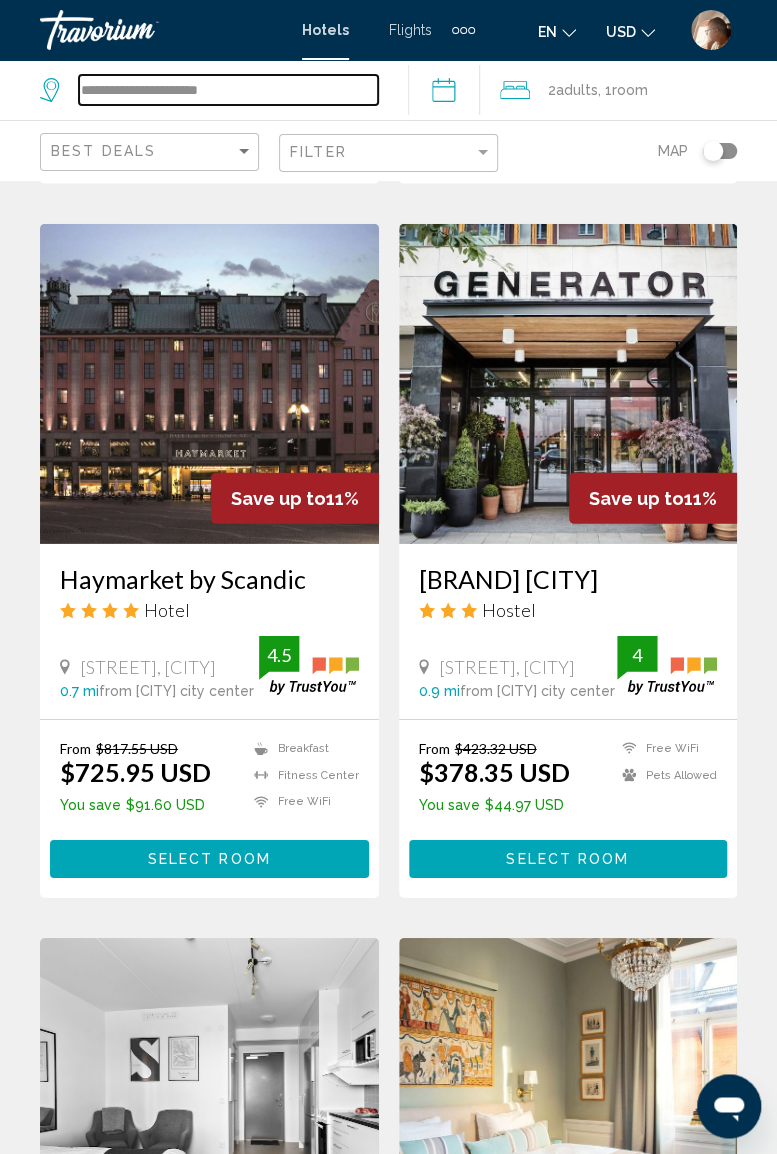 click on "**********" at bounding box center [228, 90] 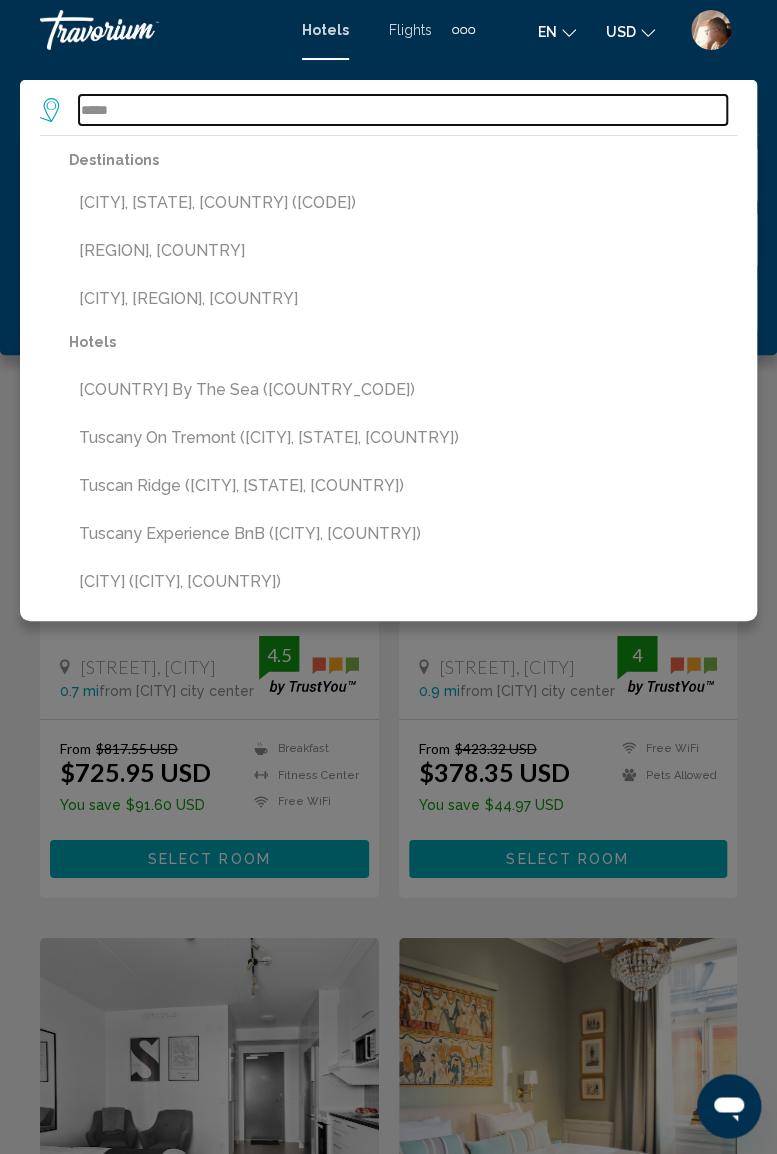 type on "*****" 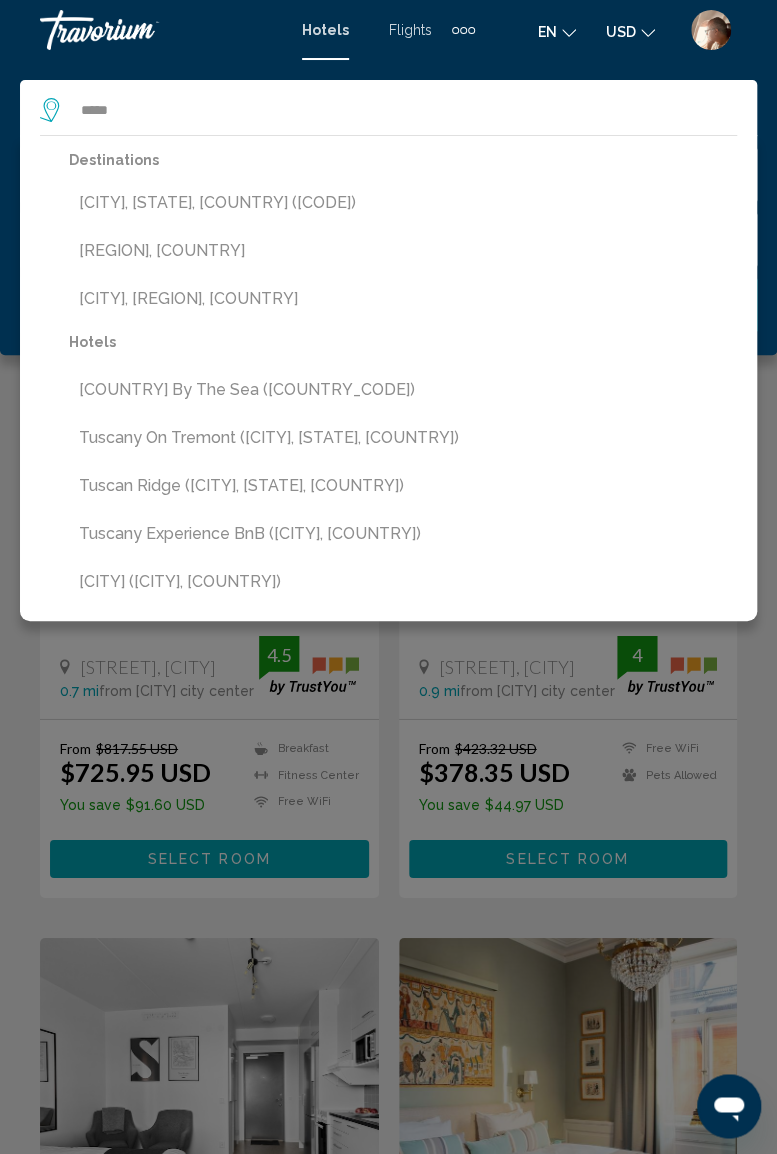 click on "[REGION], [COUNTRY]" at bounding box center [403, 251] 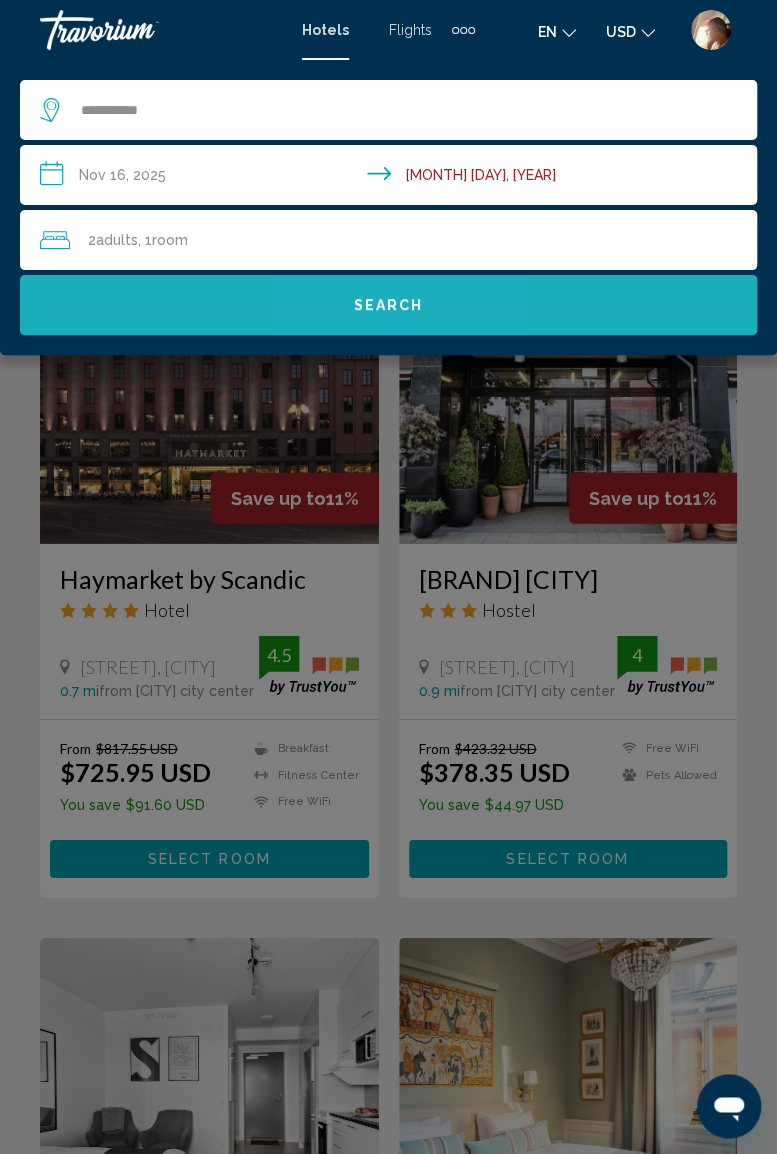 click on "Search" at bounding box center (388, 305) 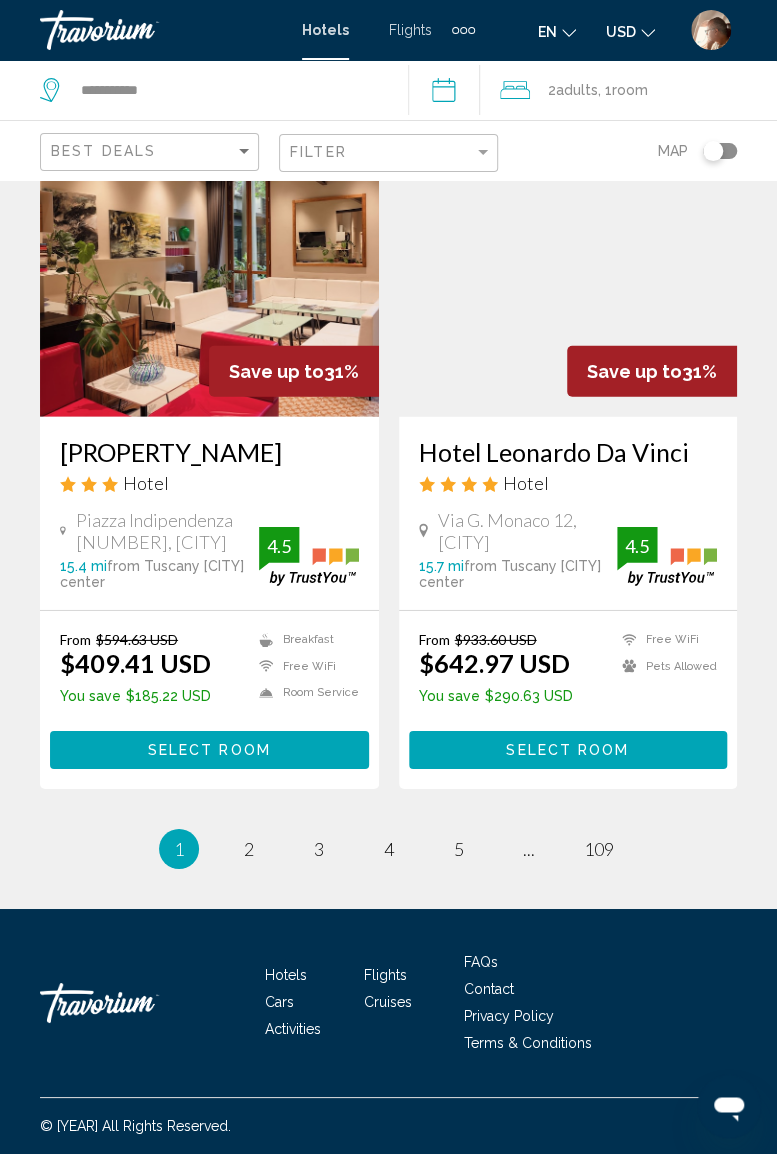 scroll, scrollTop: 3864, scrollLeft: 0, axis: vertical 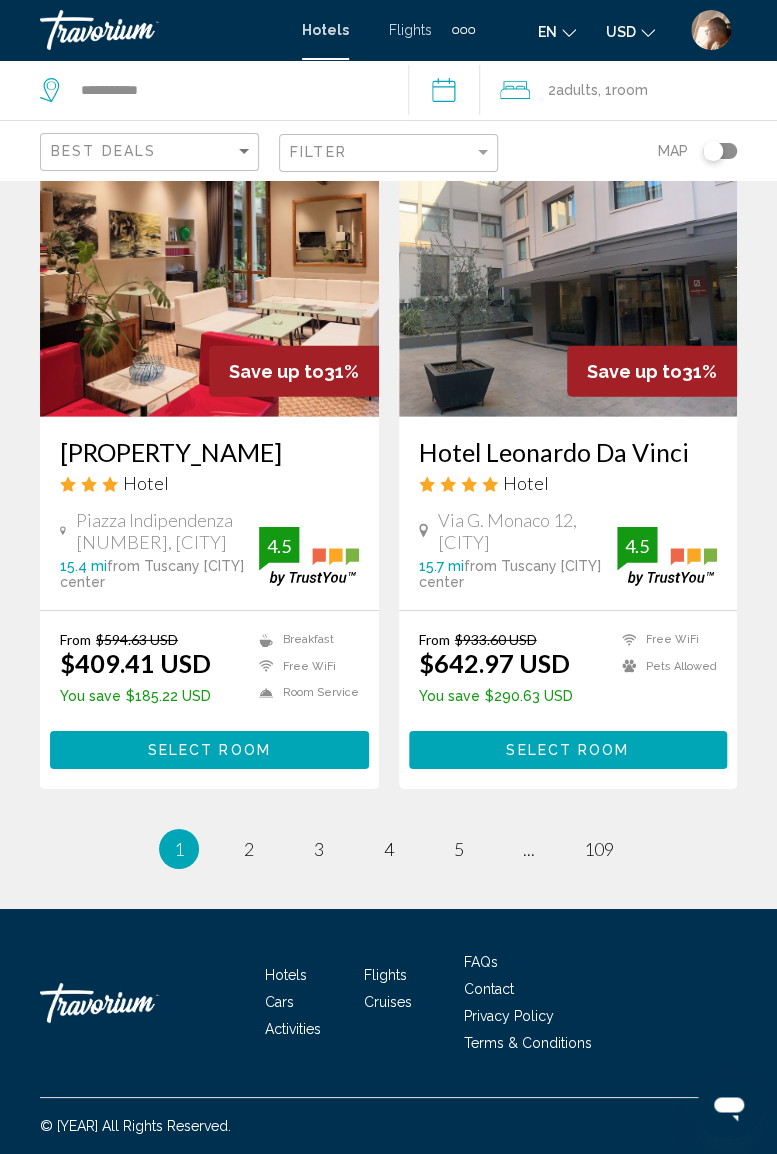click on "2" at bounding box center (249, 849) 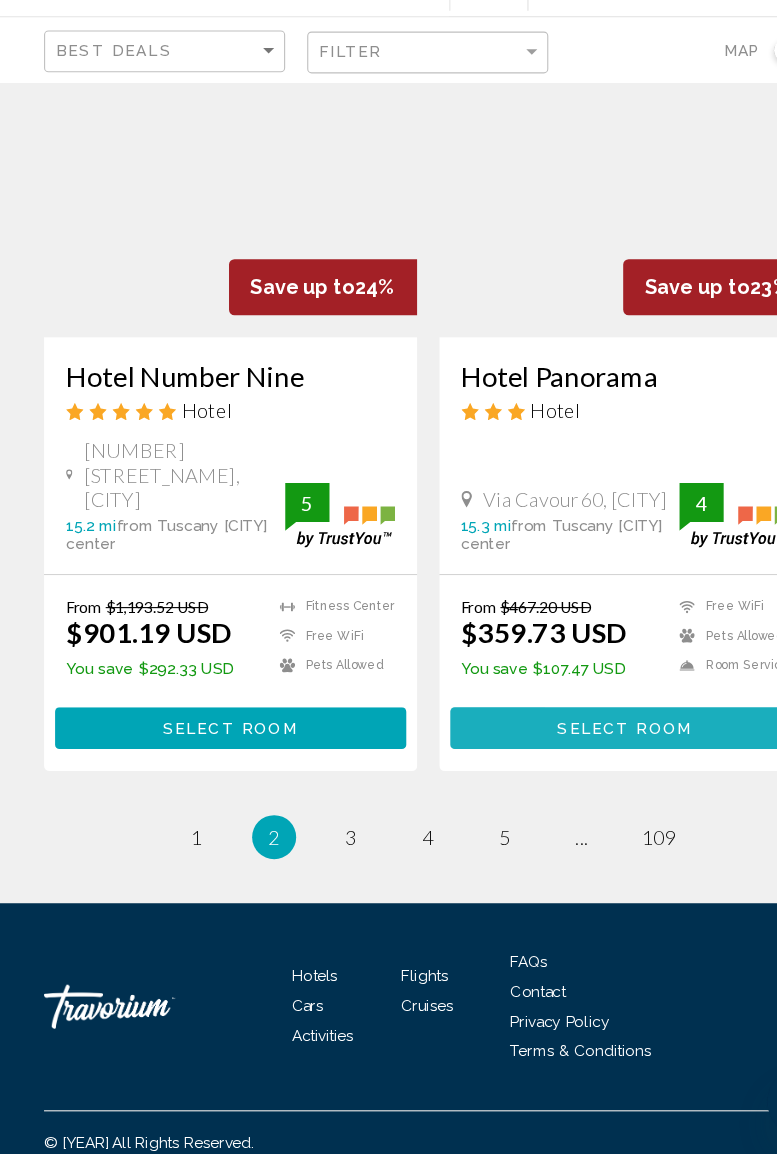 scroll, scrollTop: 3800, scrollLeft: 0, axis: vertical 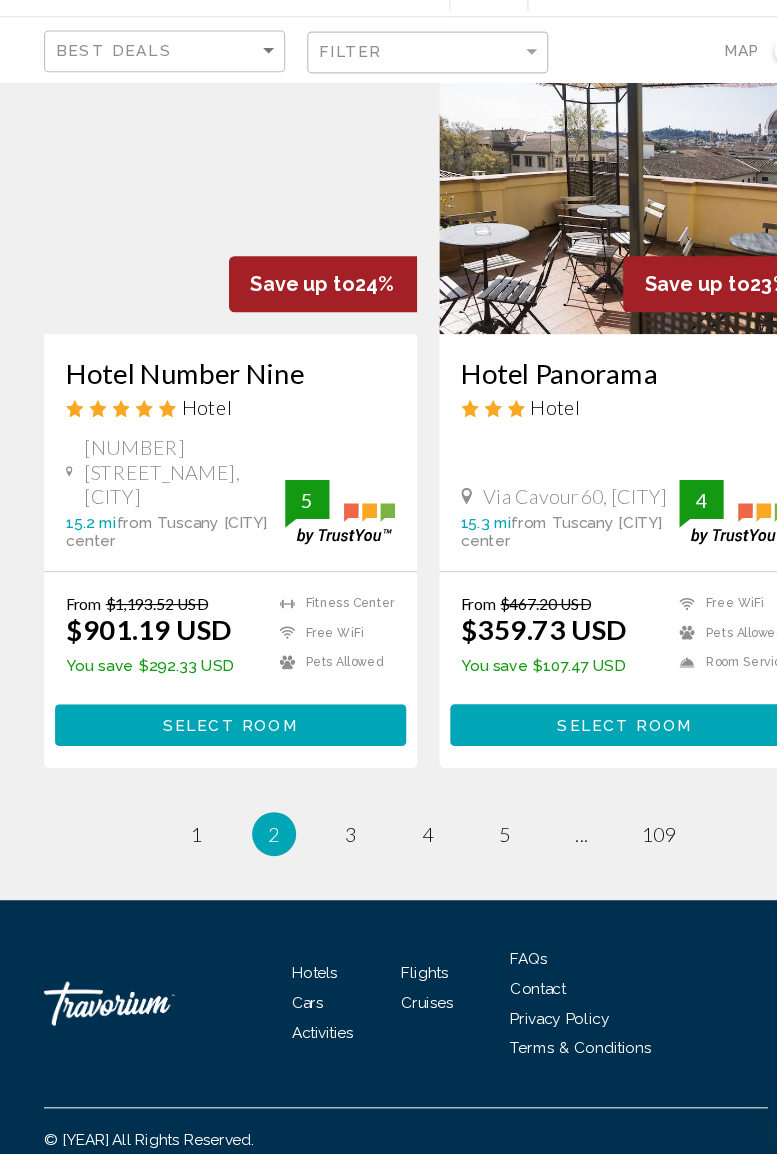 click on "3" at bounding box center [179, 863] 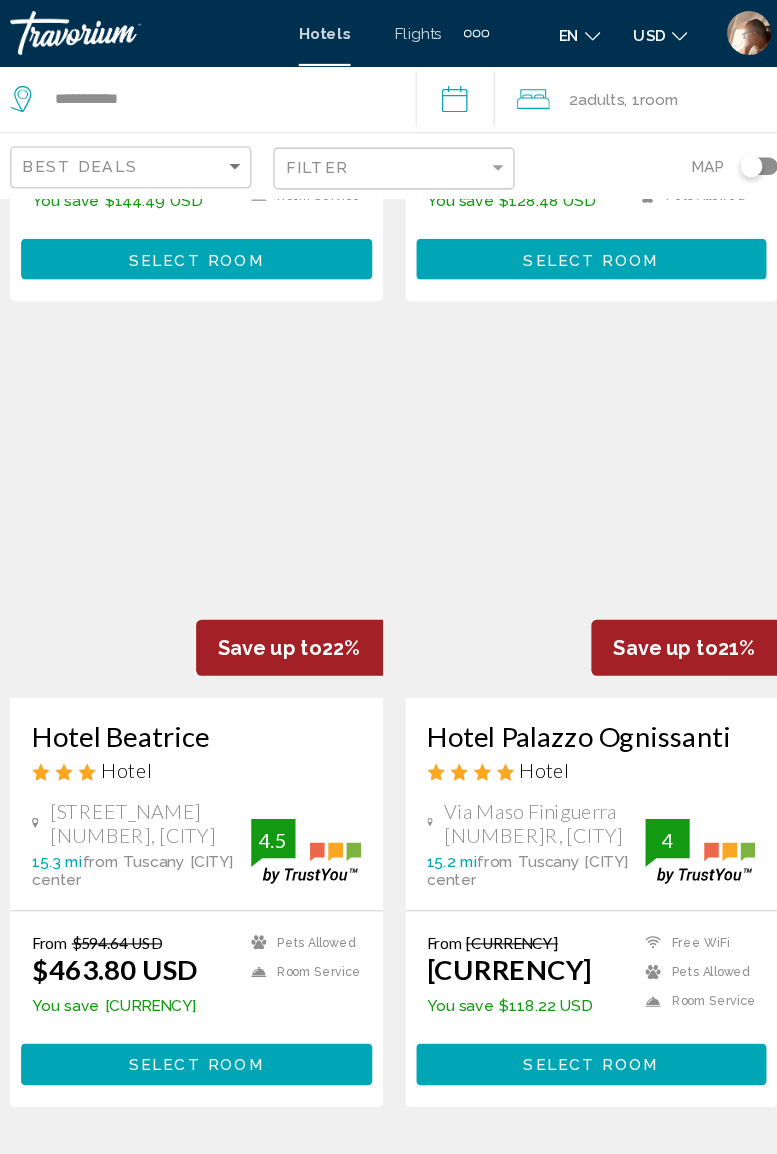 scroll, scrollTop: 1349, scrollLeft: 0, axis: vertical 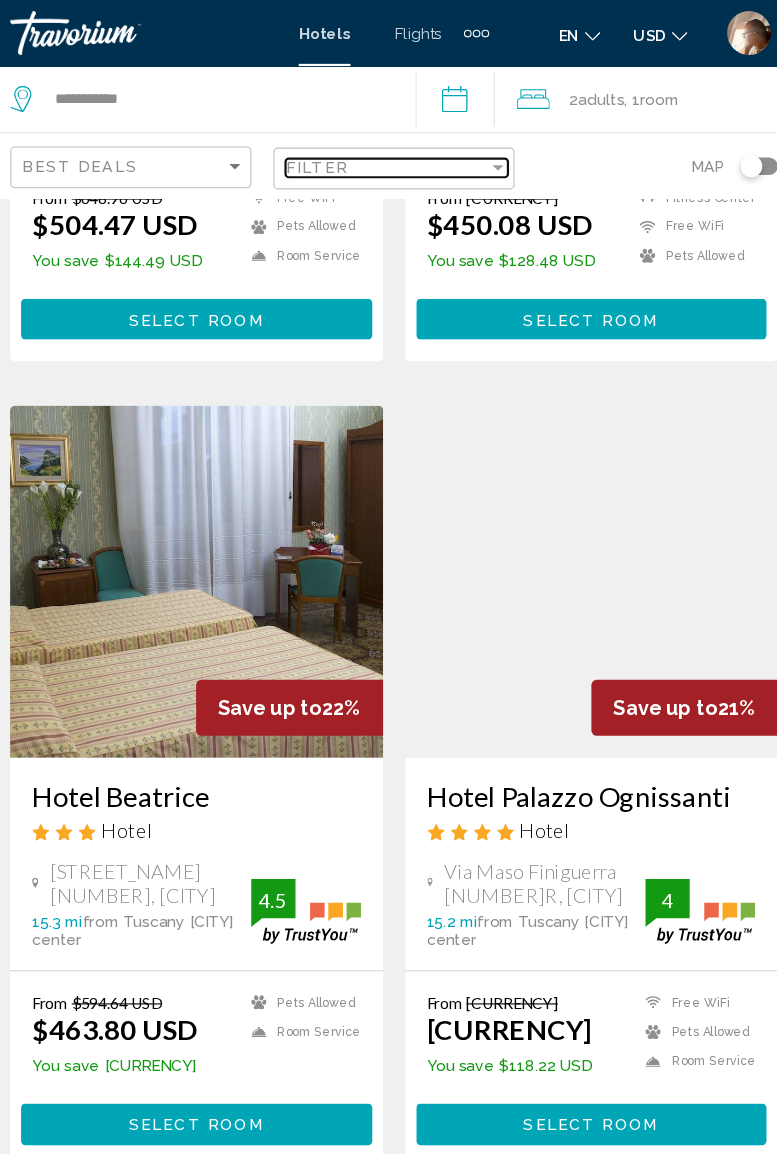 click on "Filter" at bounding box center [382, 152] 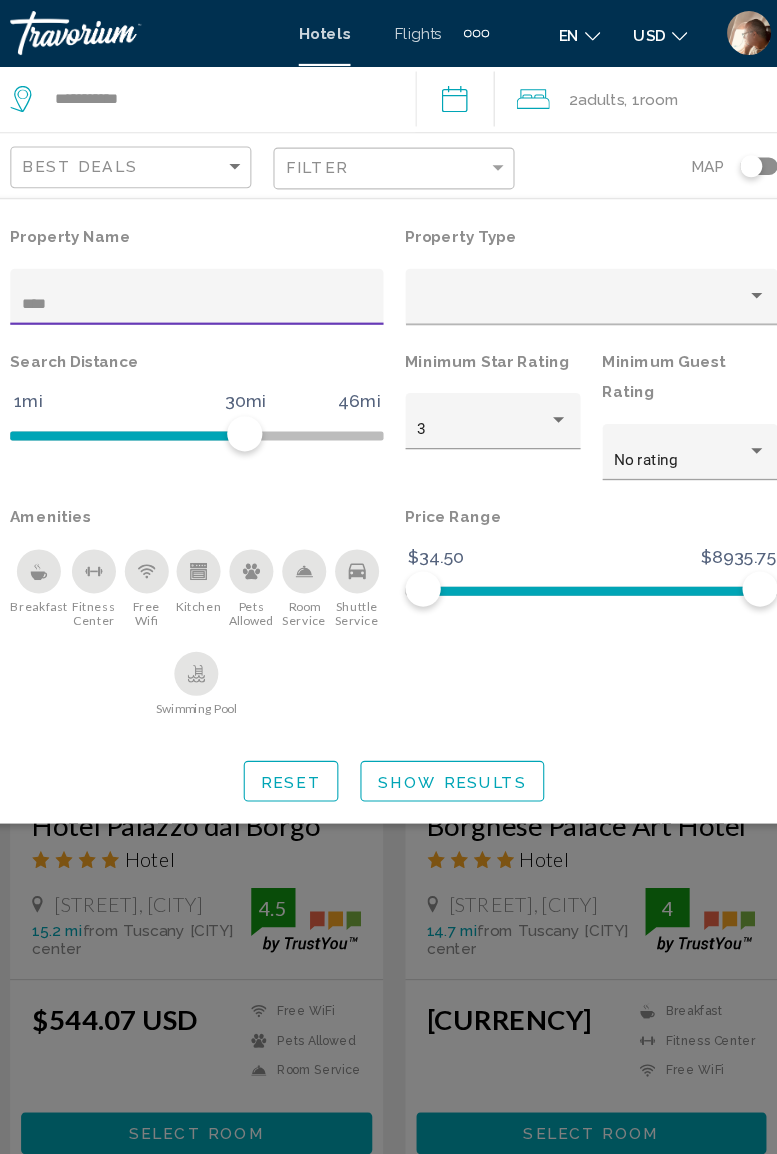 type on "*****" 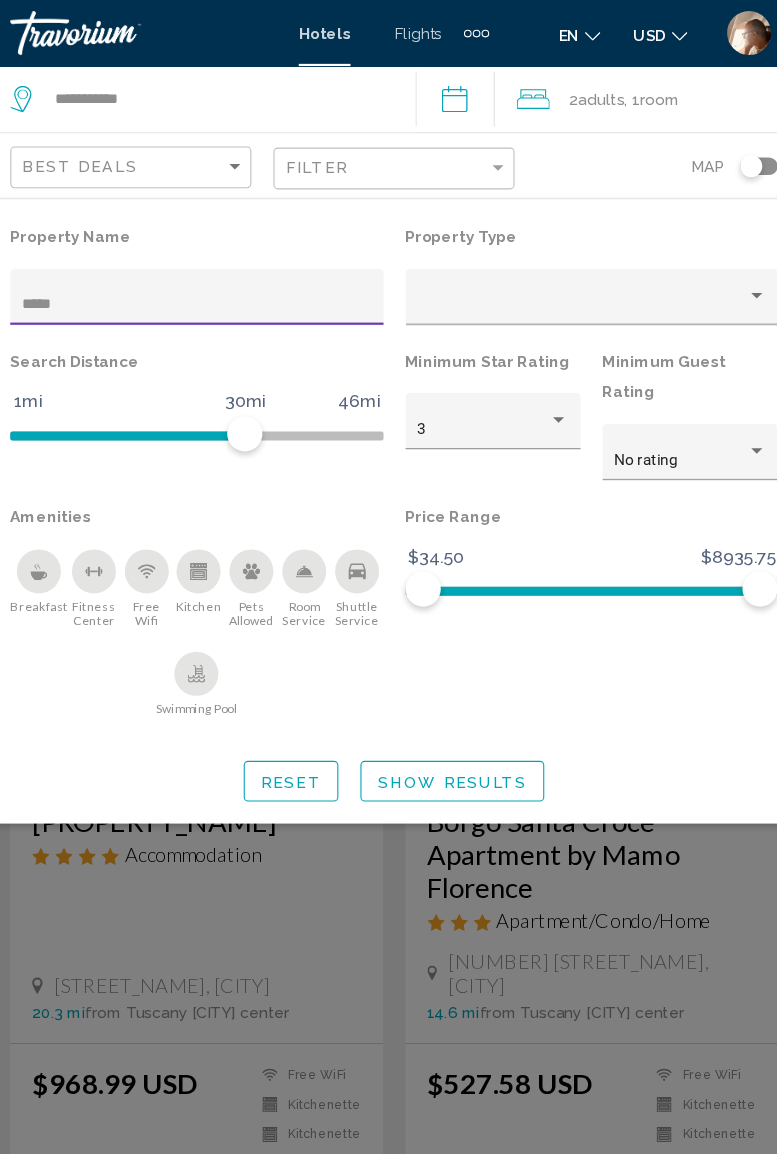 click at bounding box center (388, 727) 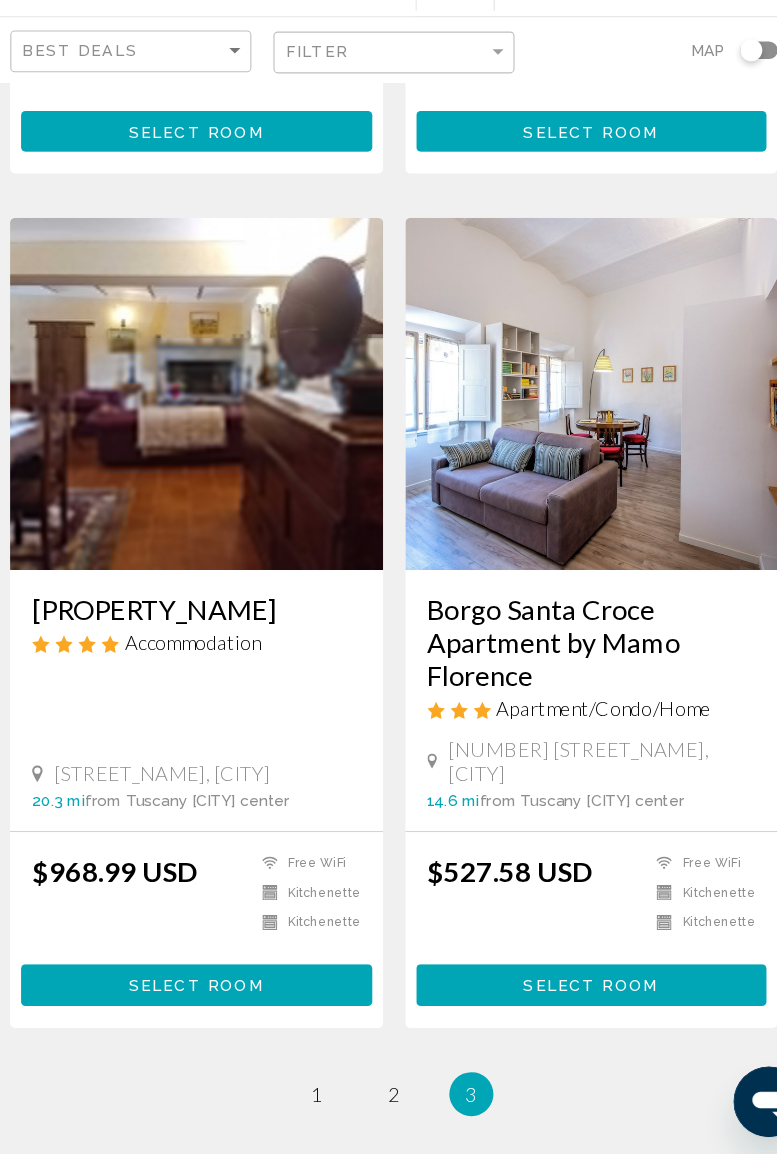 scroll, scrollTop: 1656, scrollLeft: 0, axis: vertical 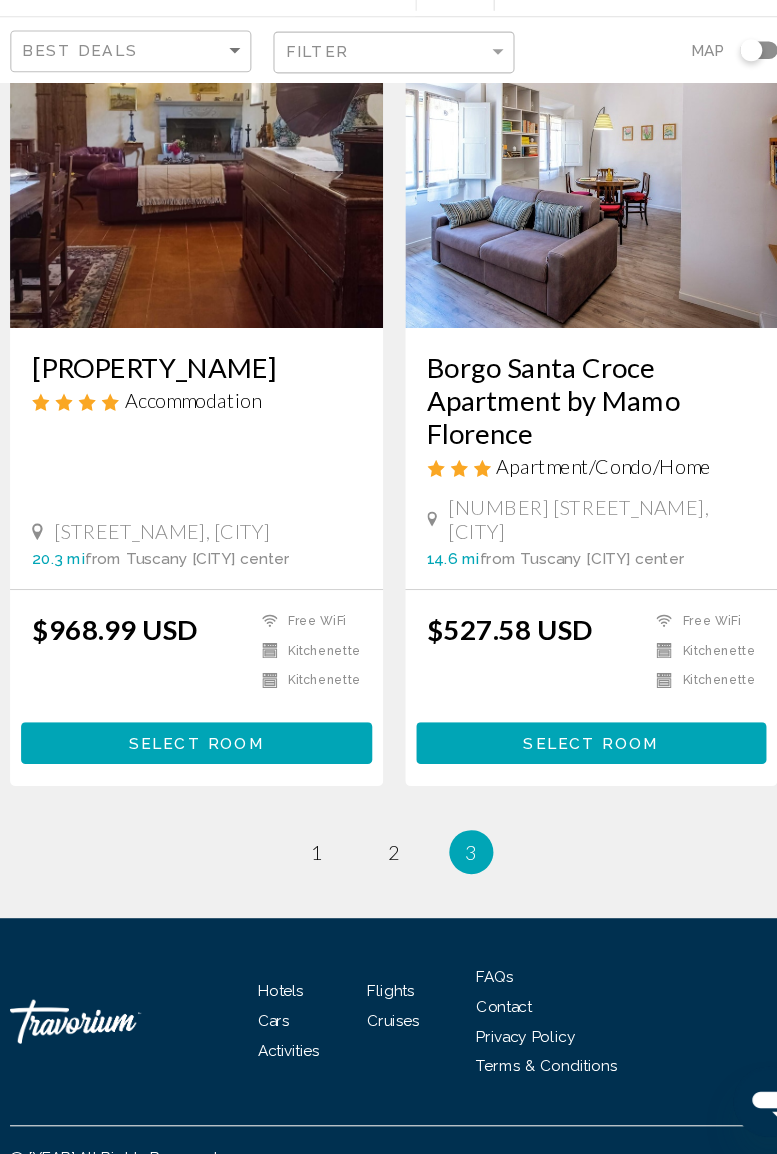 click on "1" at bounding box center [319, 879] 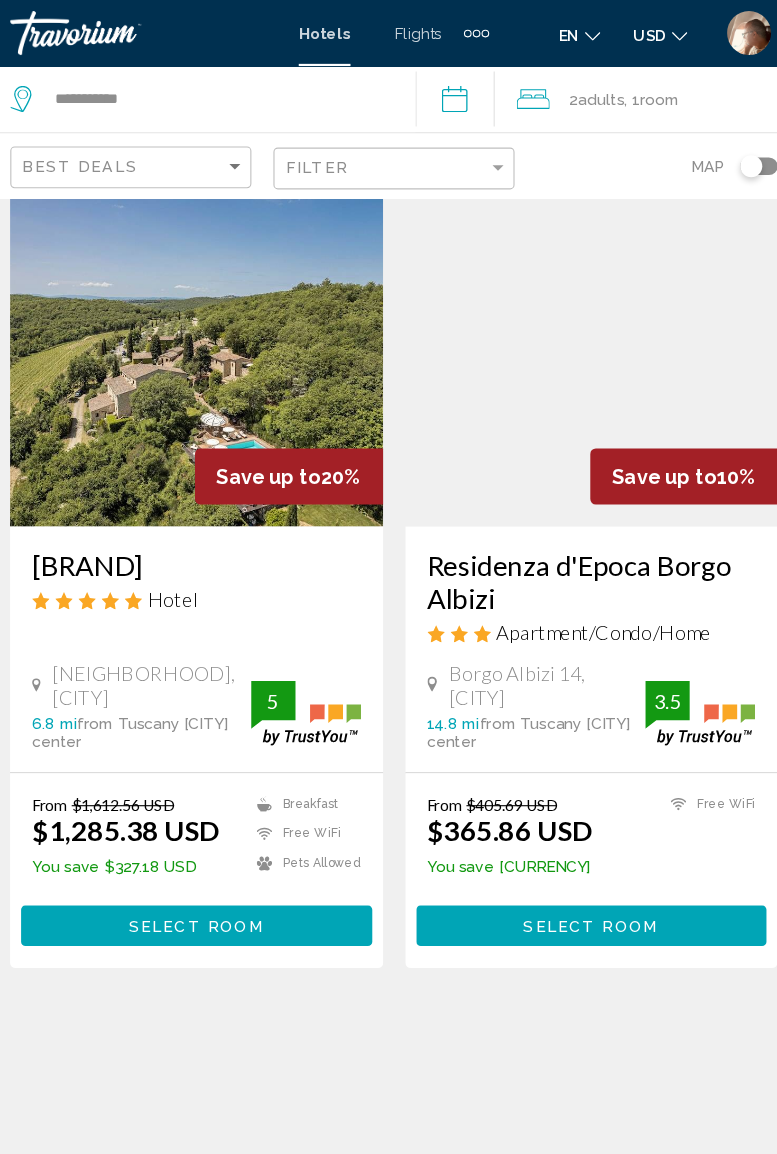 scroll, scrollTop: 0, scrollLeft: 0, axis: both 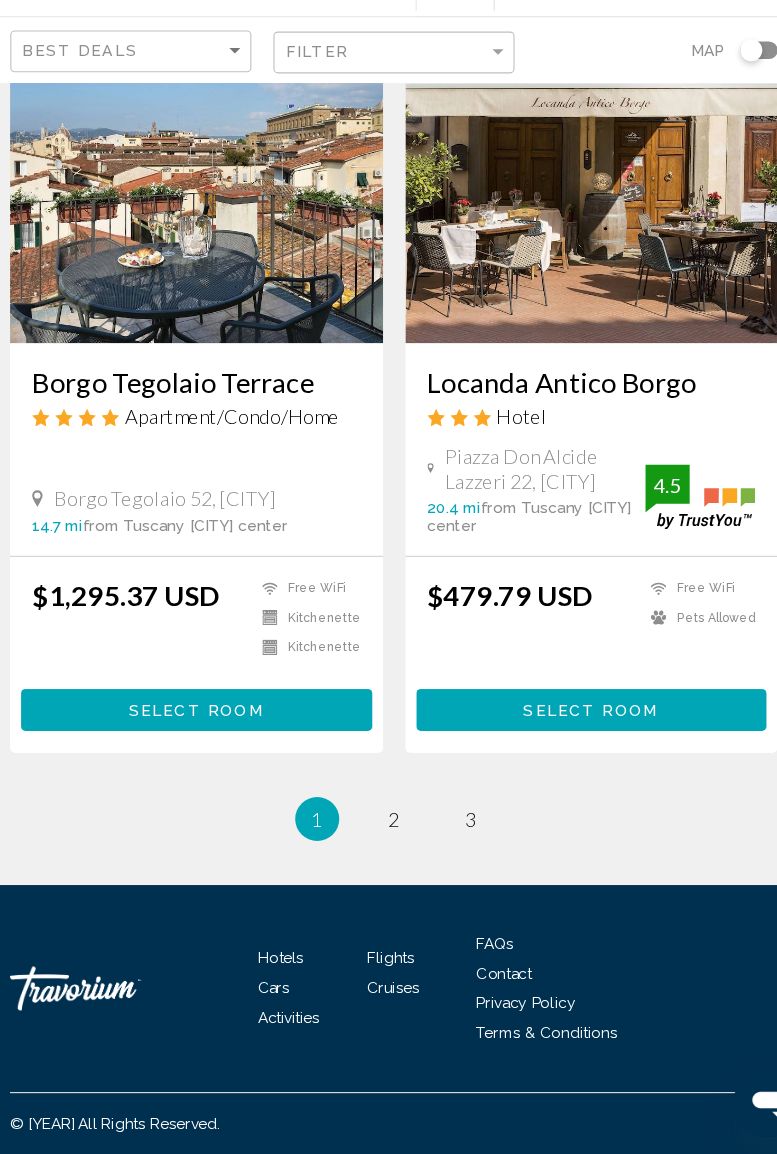click on "page  2" at bounding box center [388, 848] 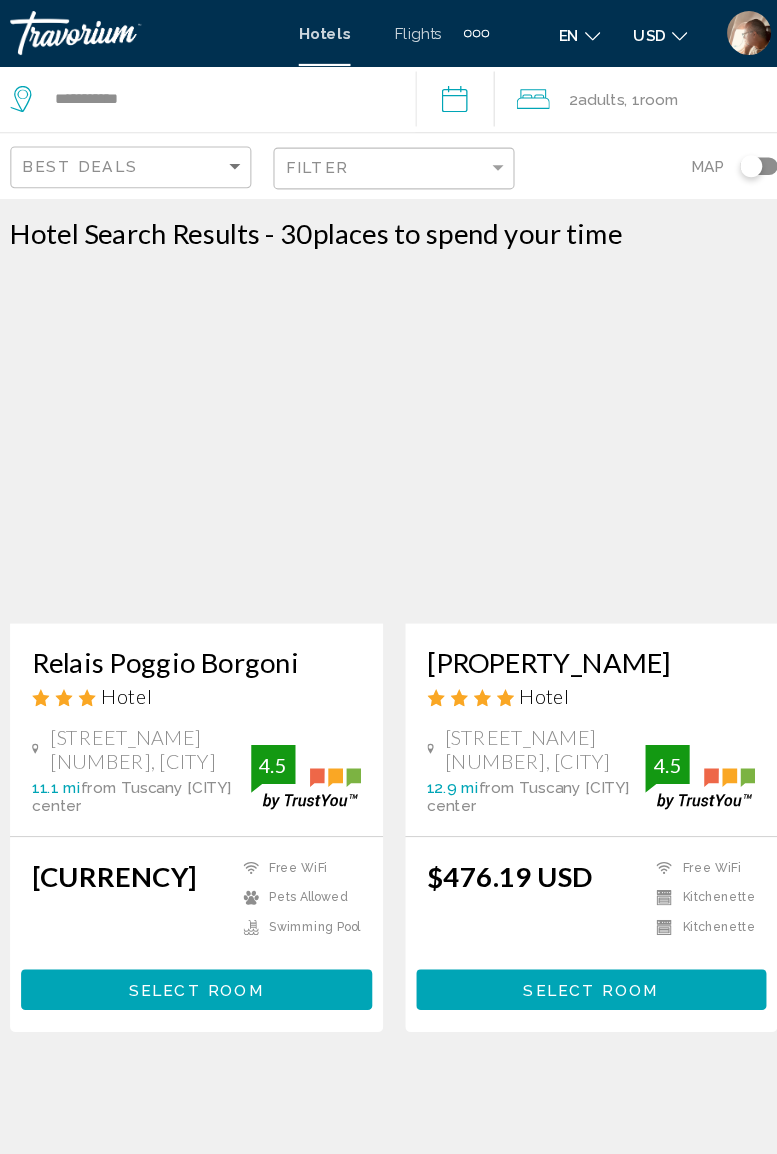 scroll, scrollTop: 0, scrollLeft: 0, axis: both 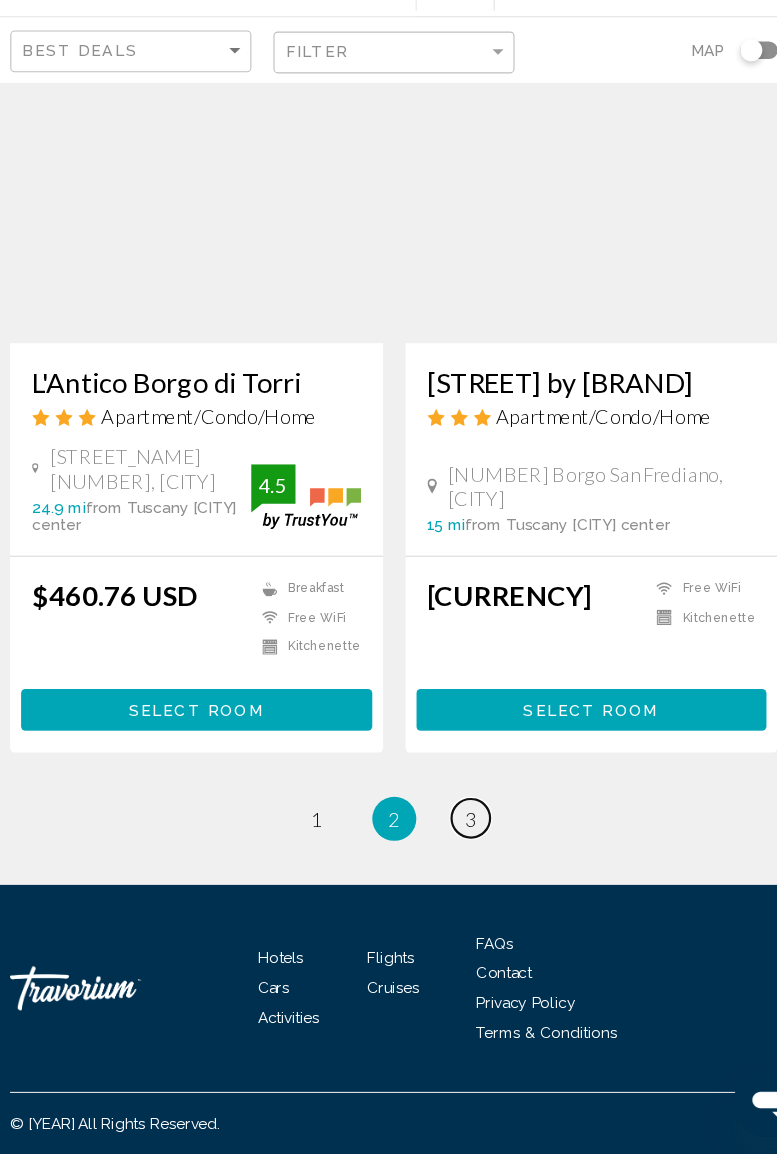 click on "page  3" at bounding box center (318, 848) 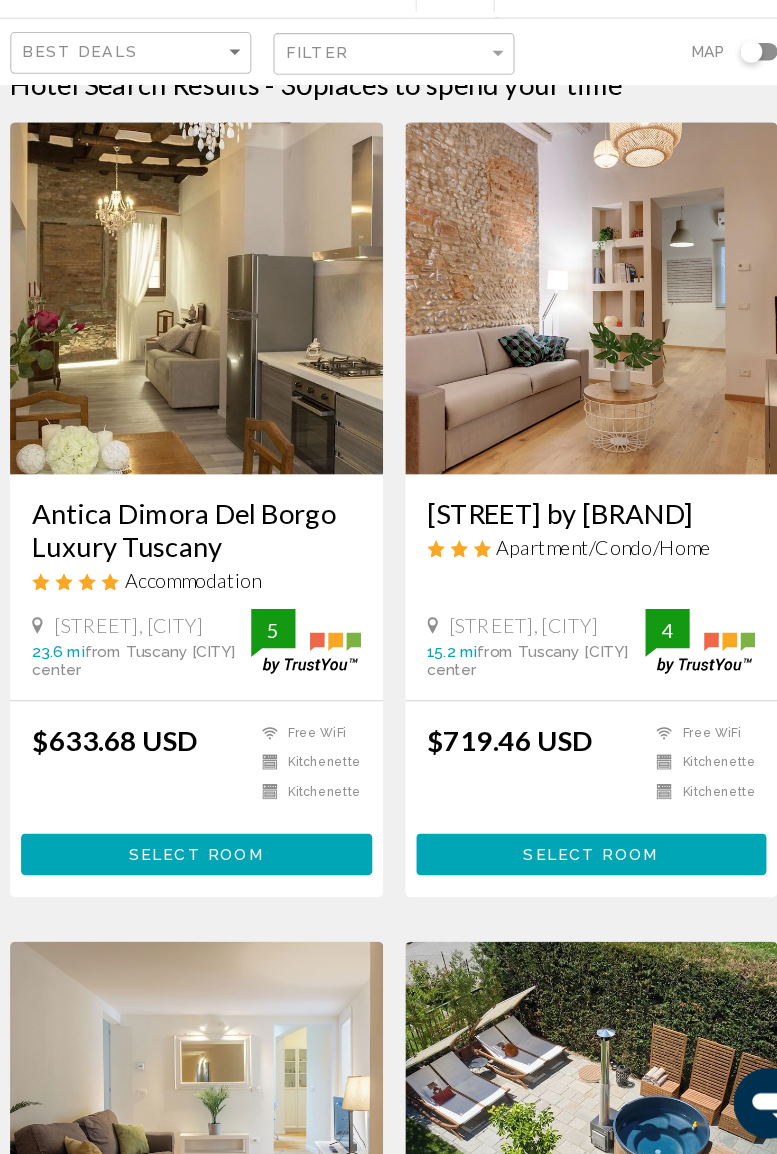 scroll, scrollTop: 0, scrollLeft: 0, axis: both 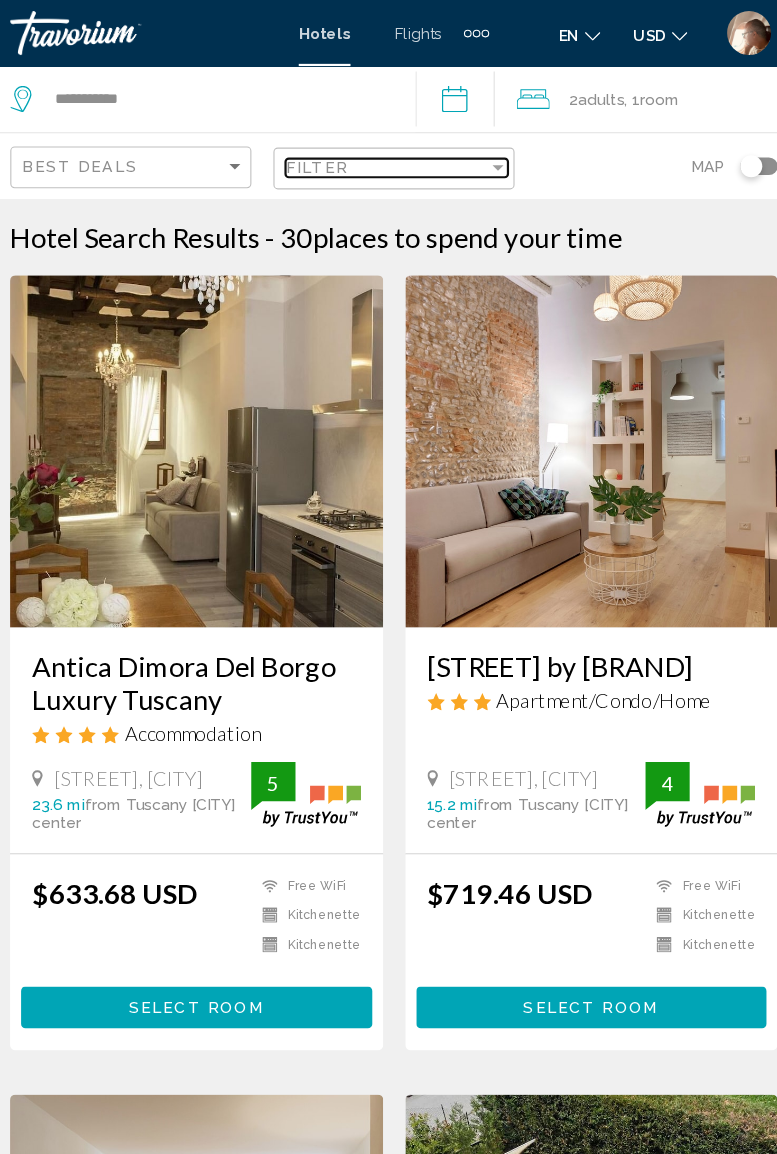 click at bounding box center (483, 152) 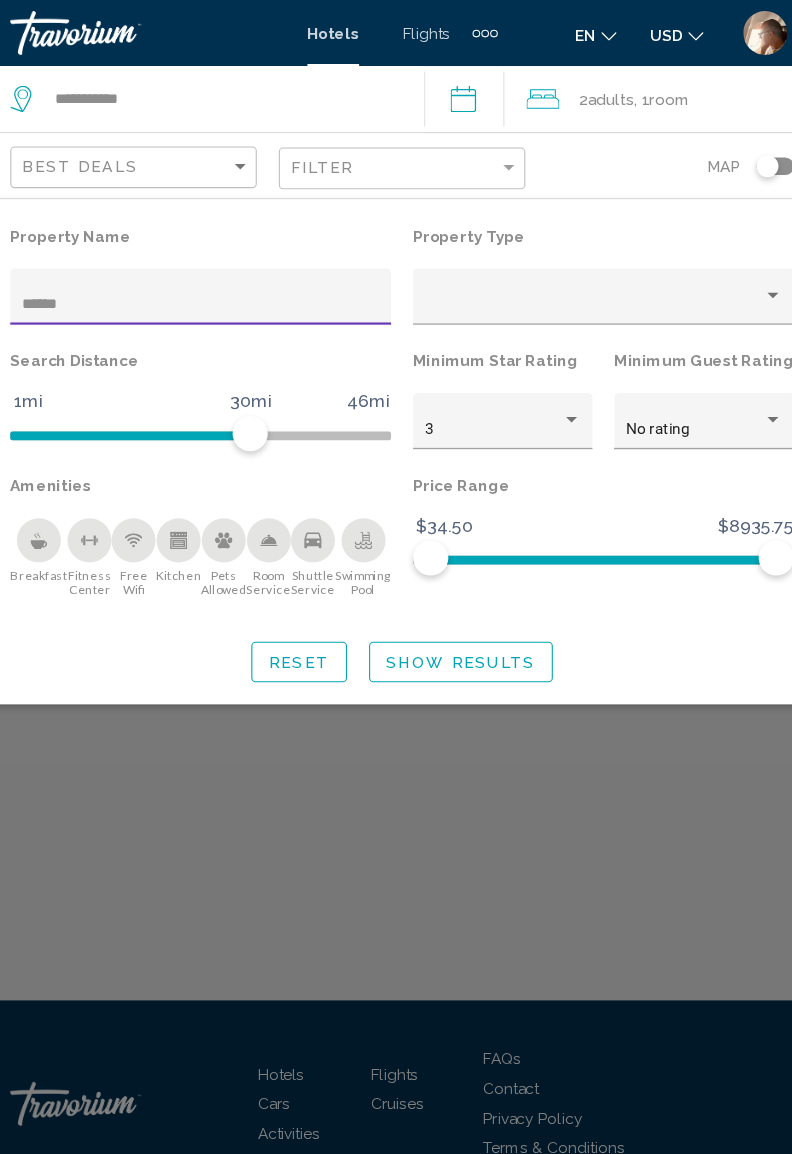 type on "*******" 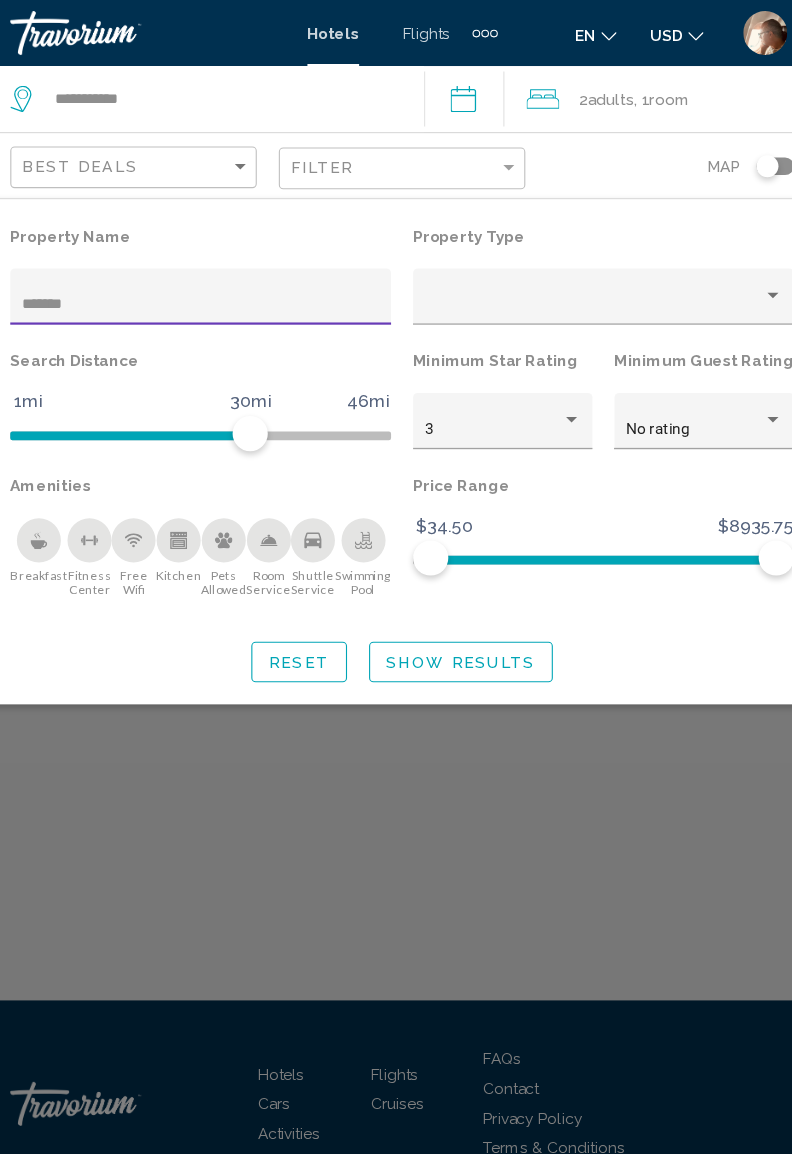 click on "Show Results" at bounding box center [449, 602] 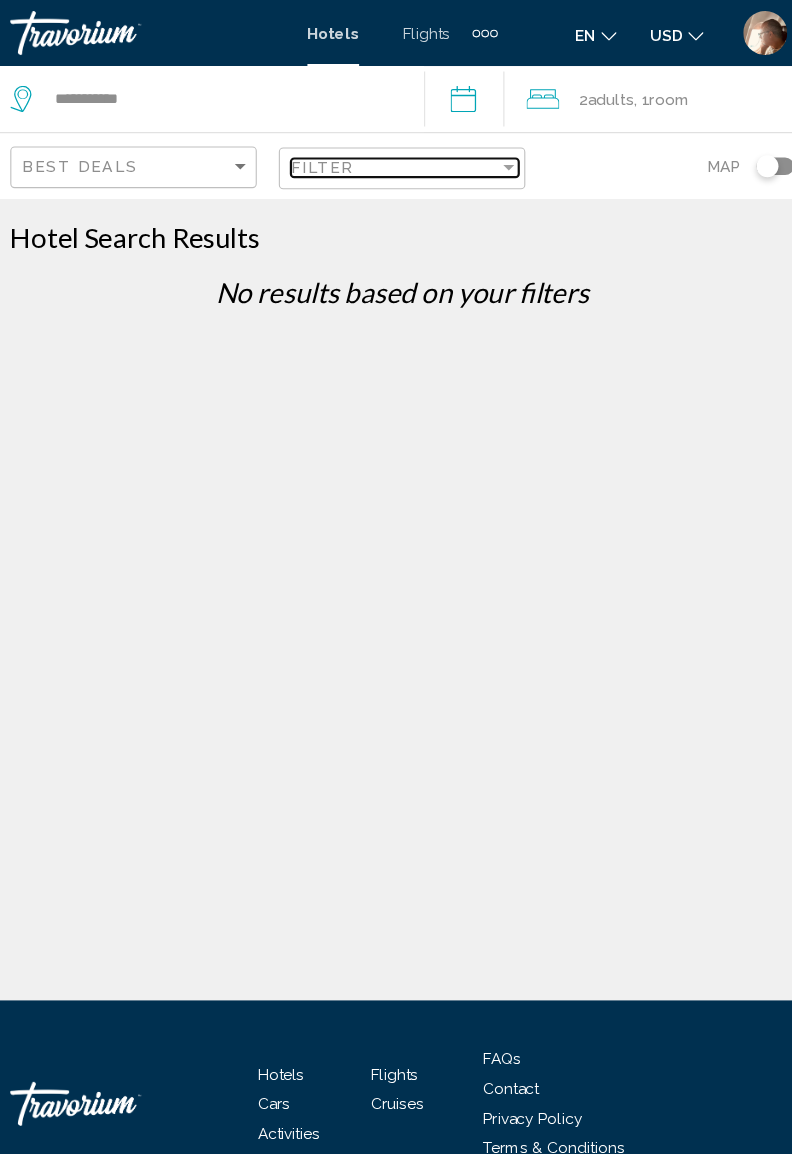 click at bounding box center [493, 152] 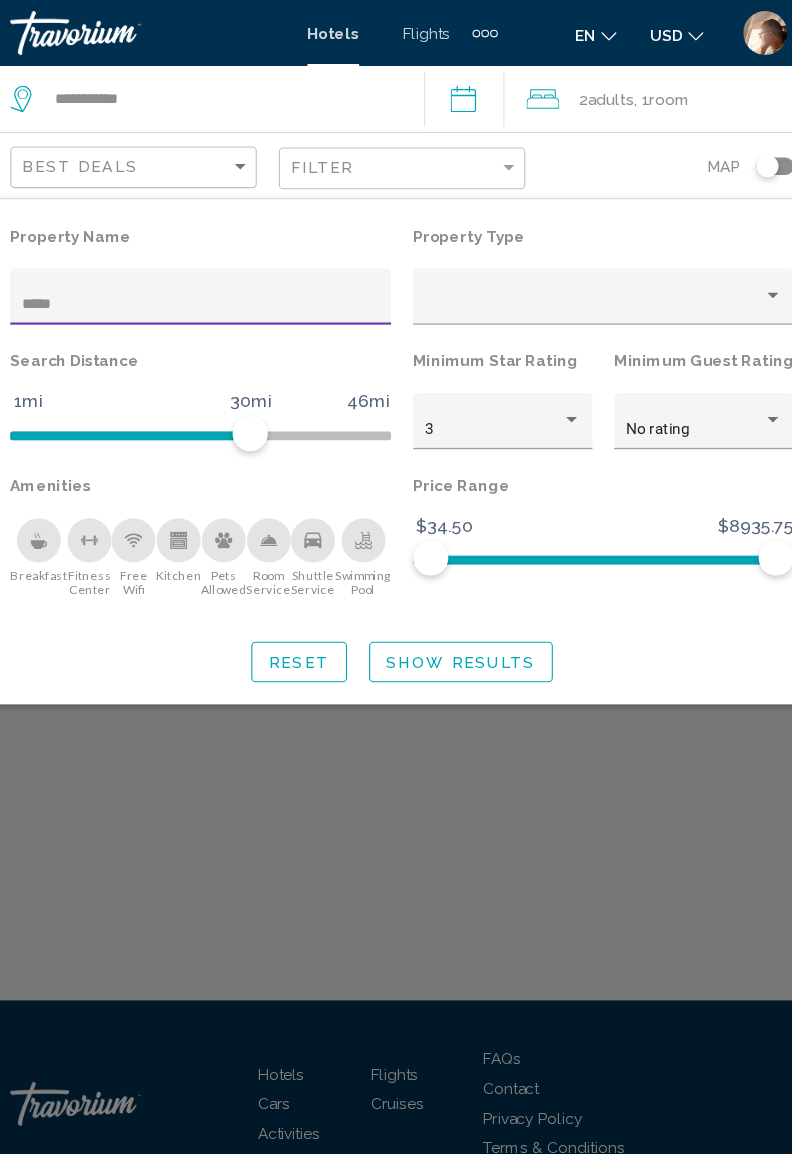 type on "****" 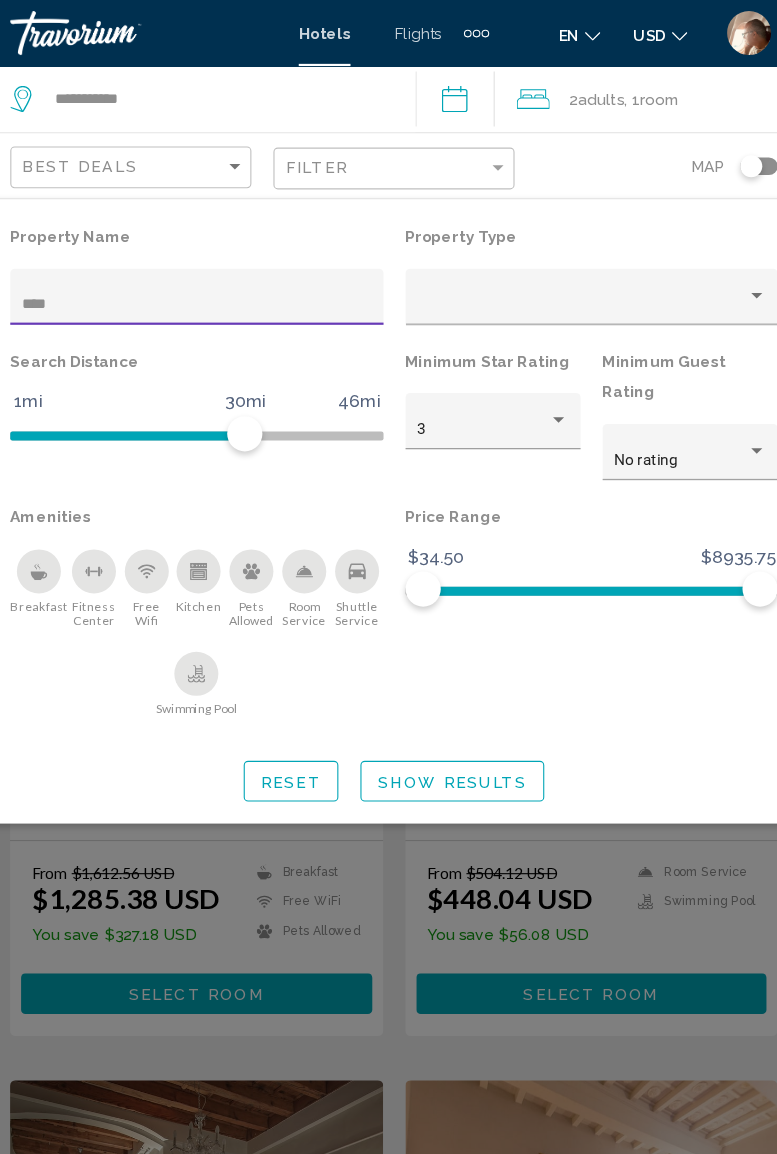 click at bounding box center [388, 727] 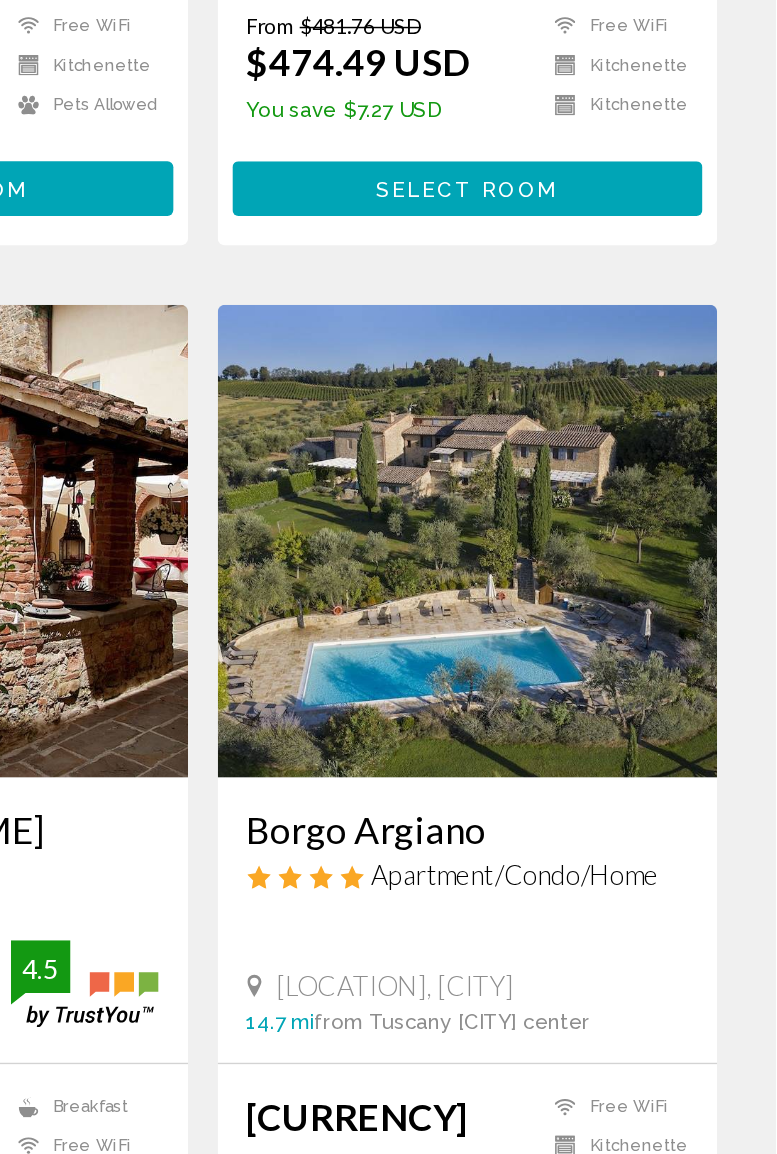 scroll, scrollTop: 2803, scrollLeft: 0, axis: vertical 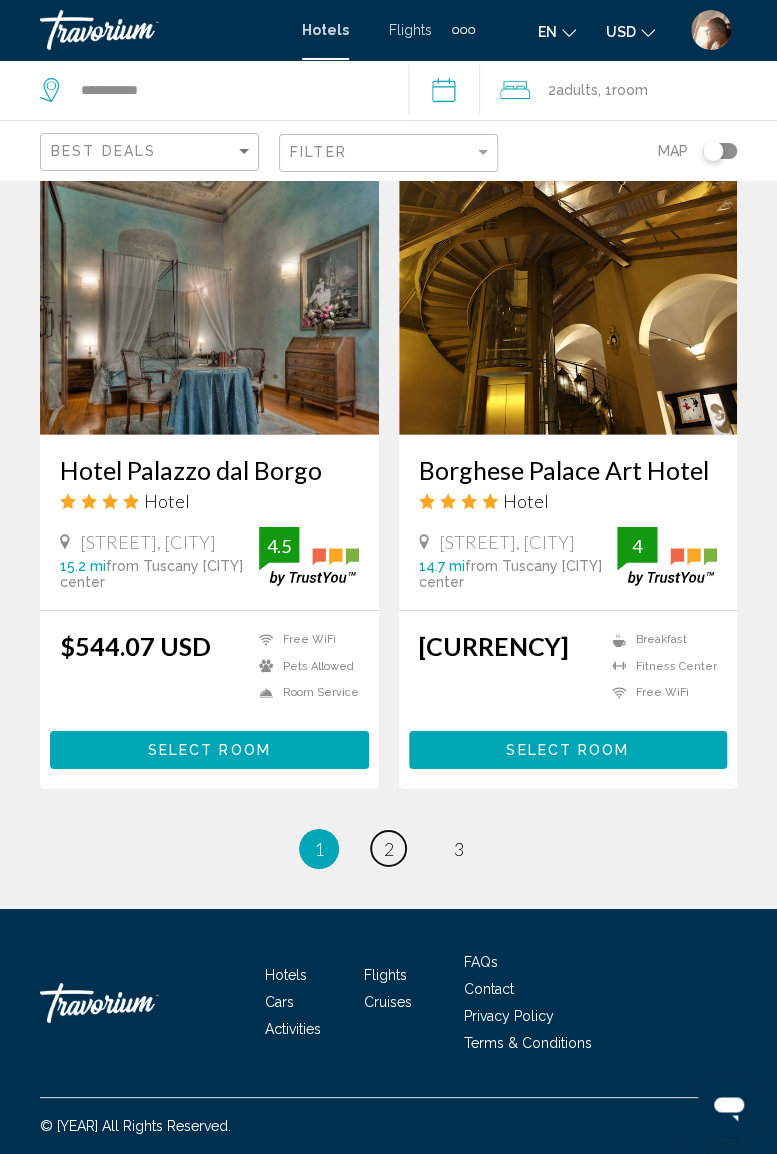 click on "2" at bounding box center [389, 849] 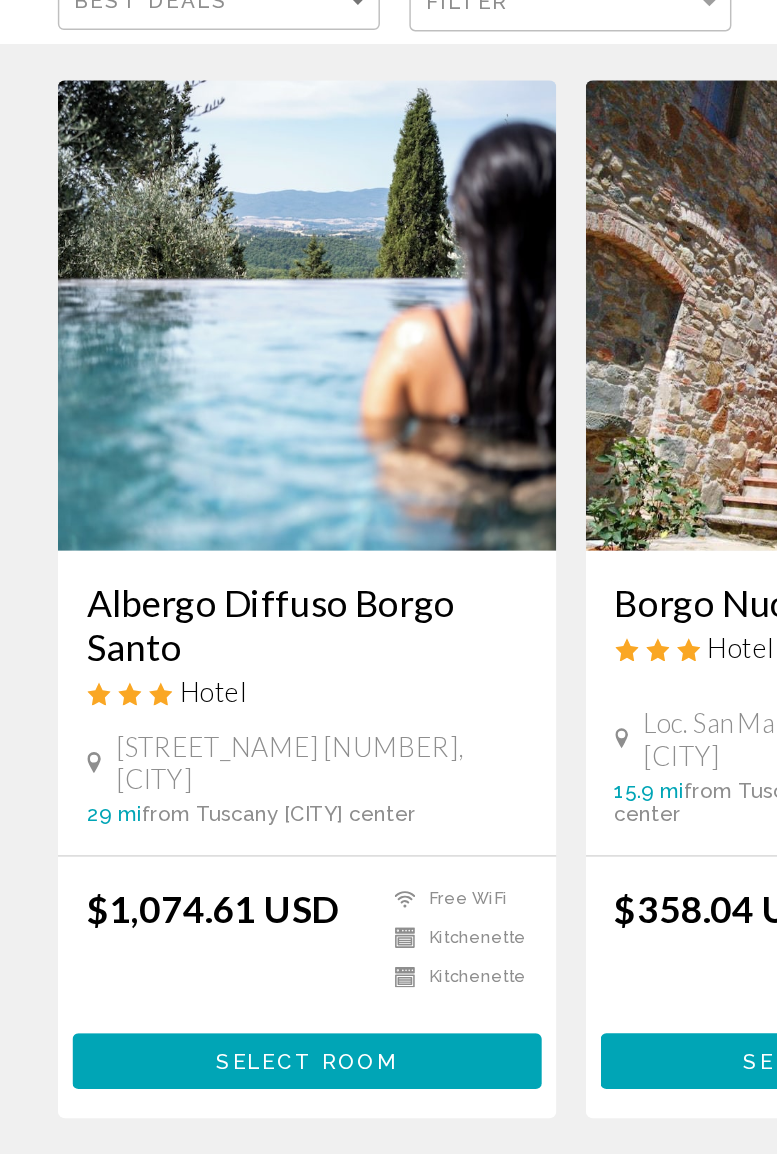 scroll, scrollTop: 2965, scrollLeft: 0, axis: vertical 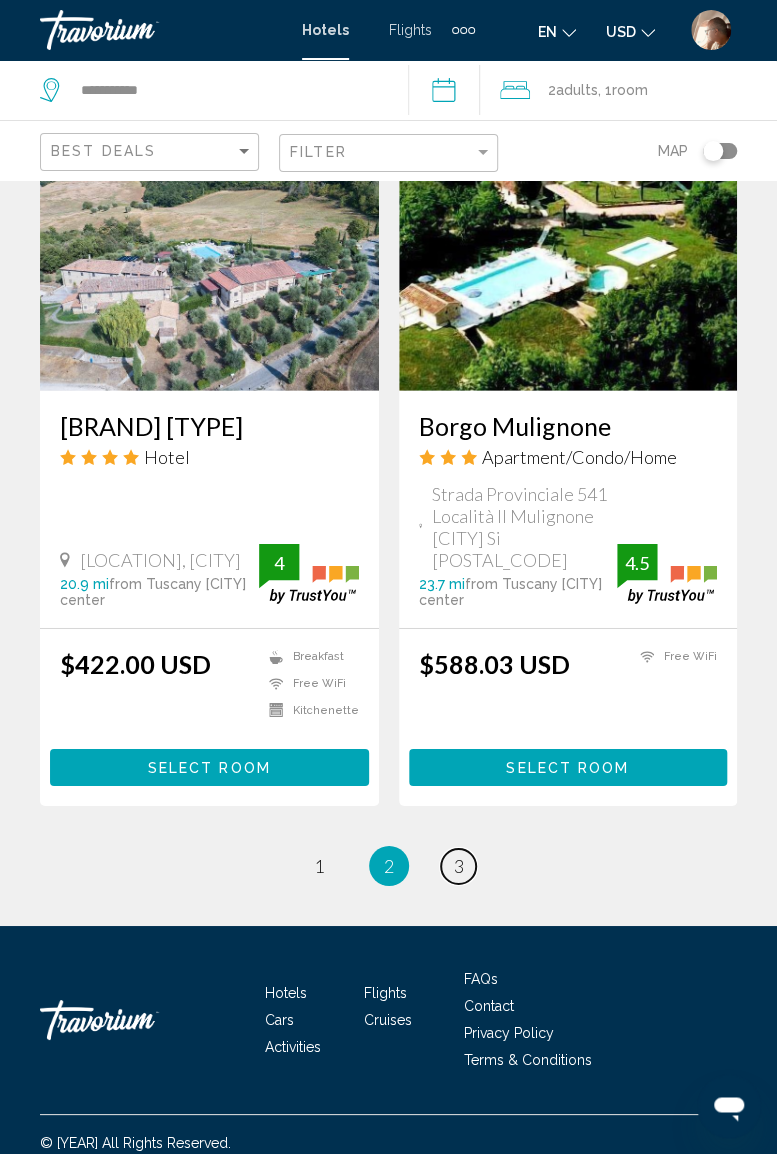 click on "3" at bounding box center [319, 866] 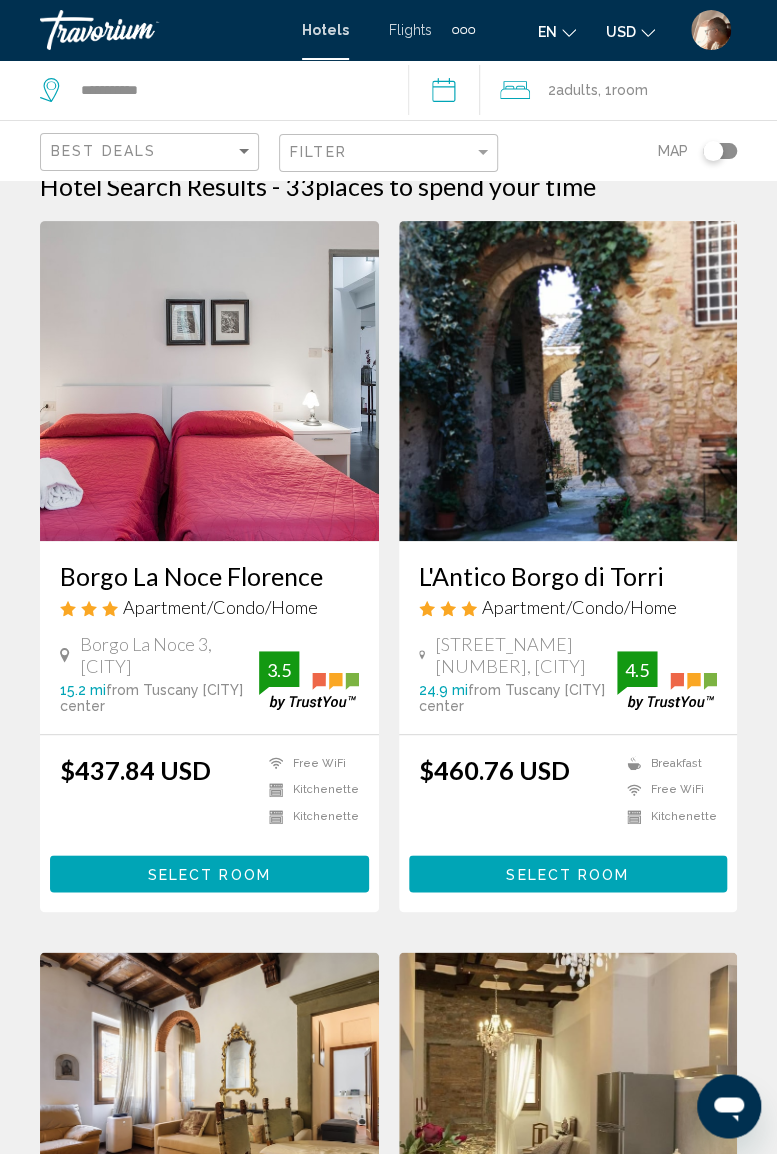 scroll, scrollTop: 0, scrollLeft: 0, axis: both 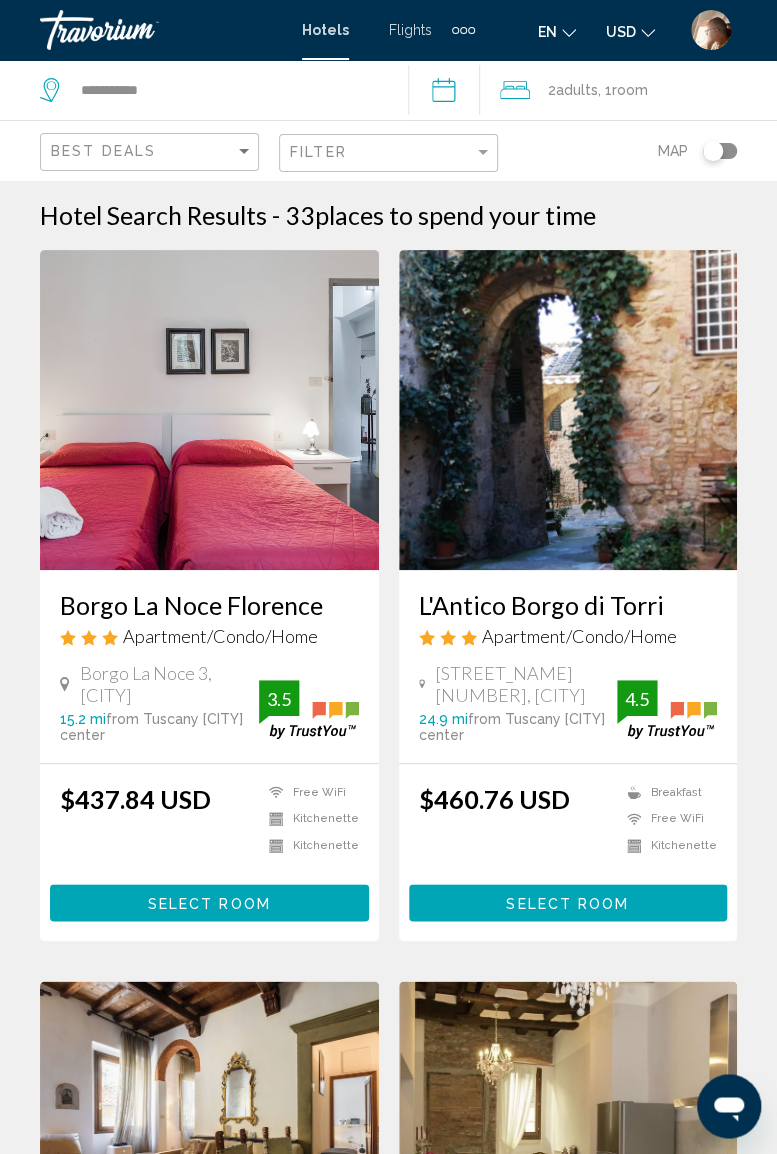 click on "**********" at bounding box center [448, 93] 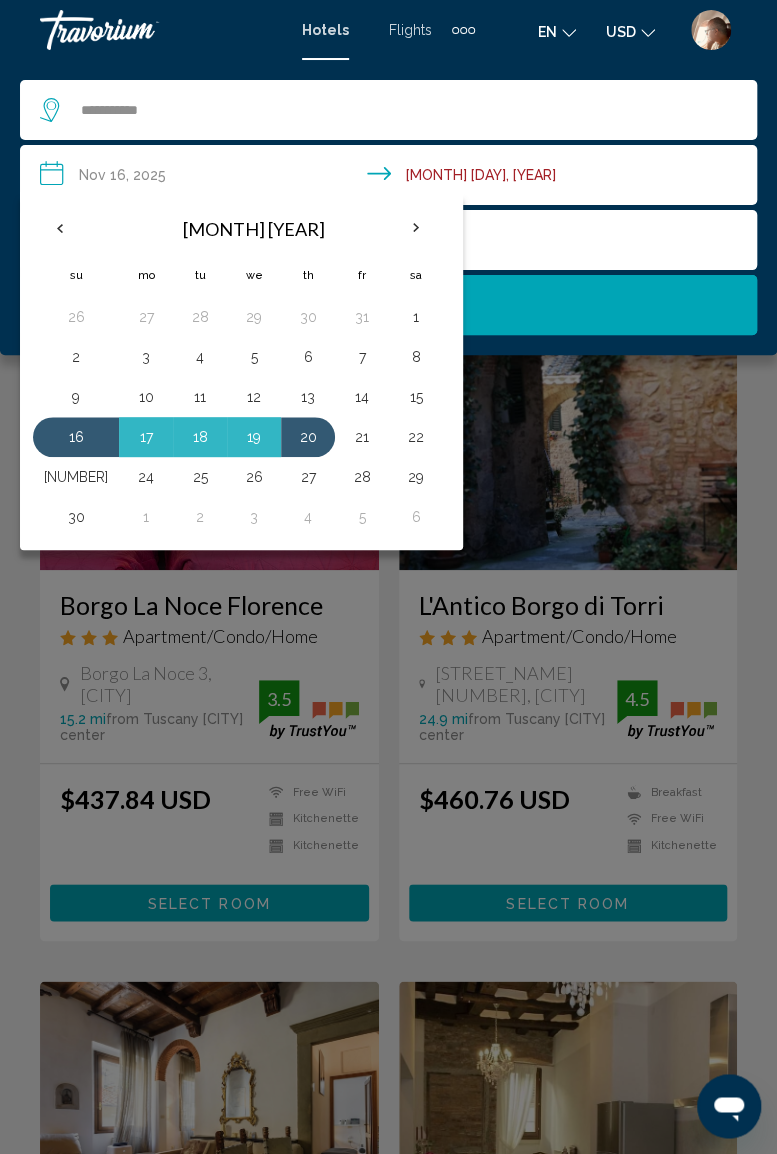 click at bounding box center (60, 228) 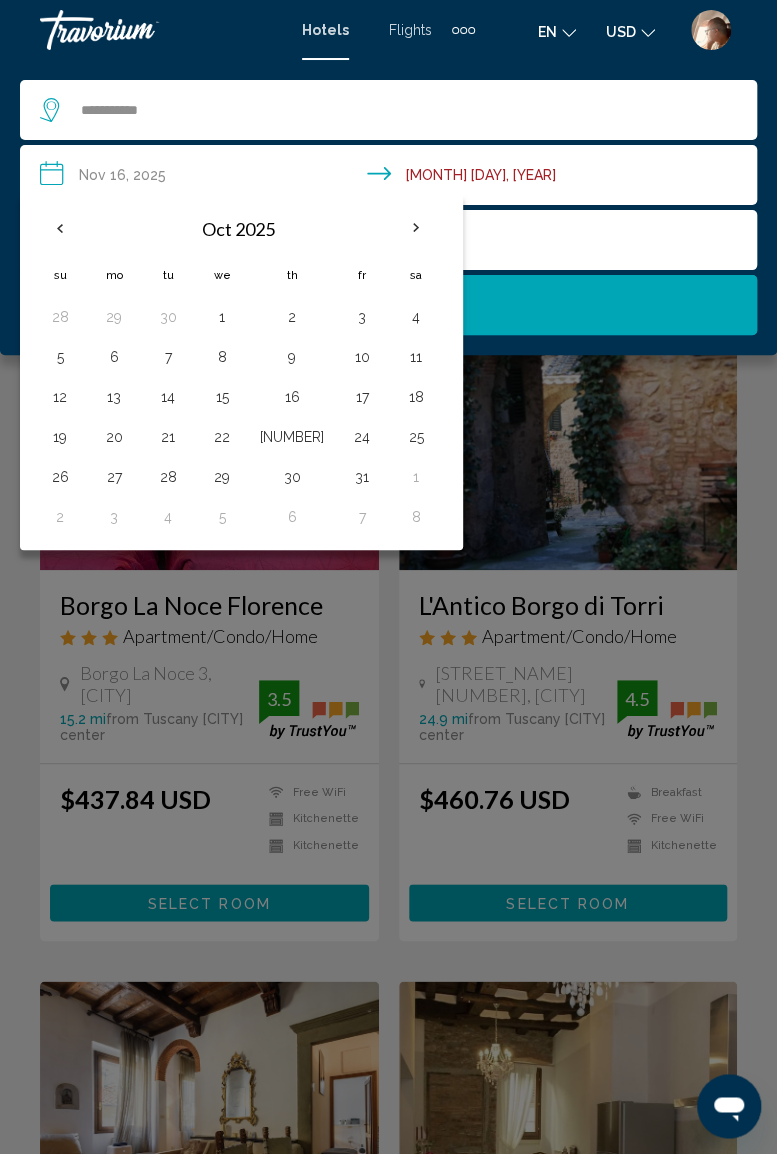 click at bounding box center [60, 228] 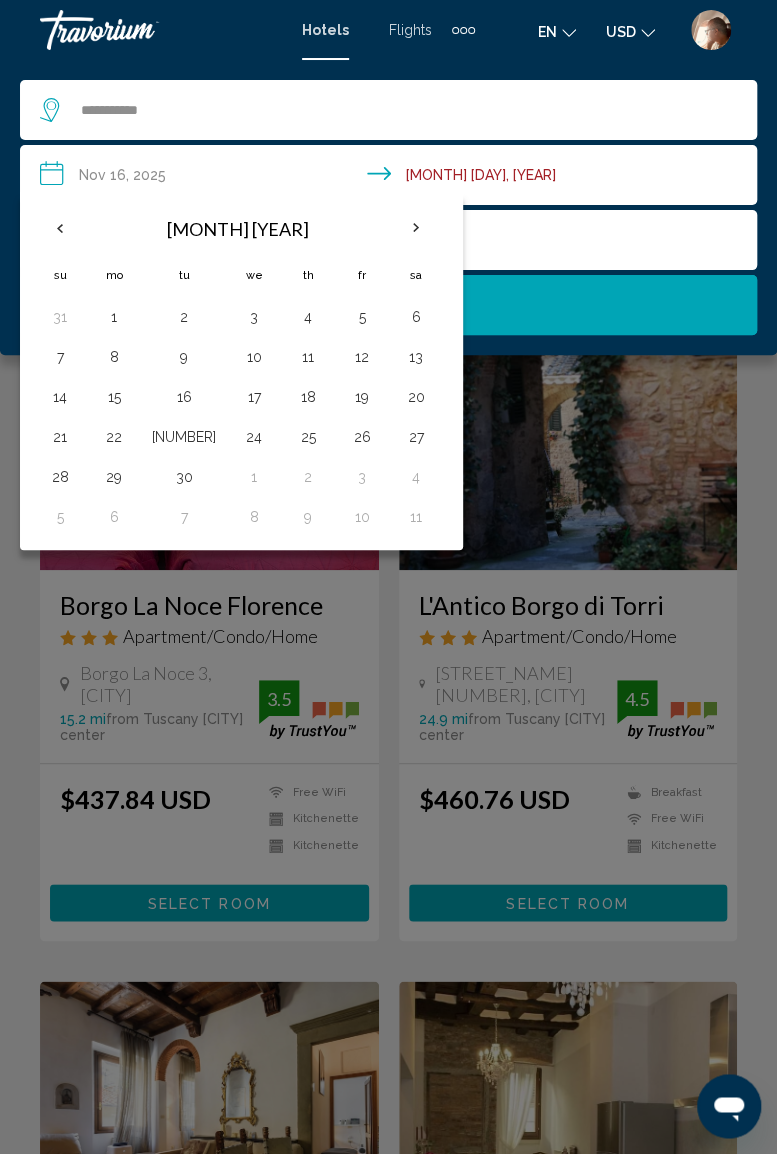 click at bounding box center [60, 228] 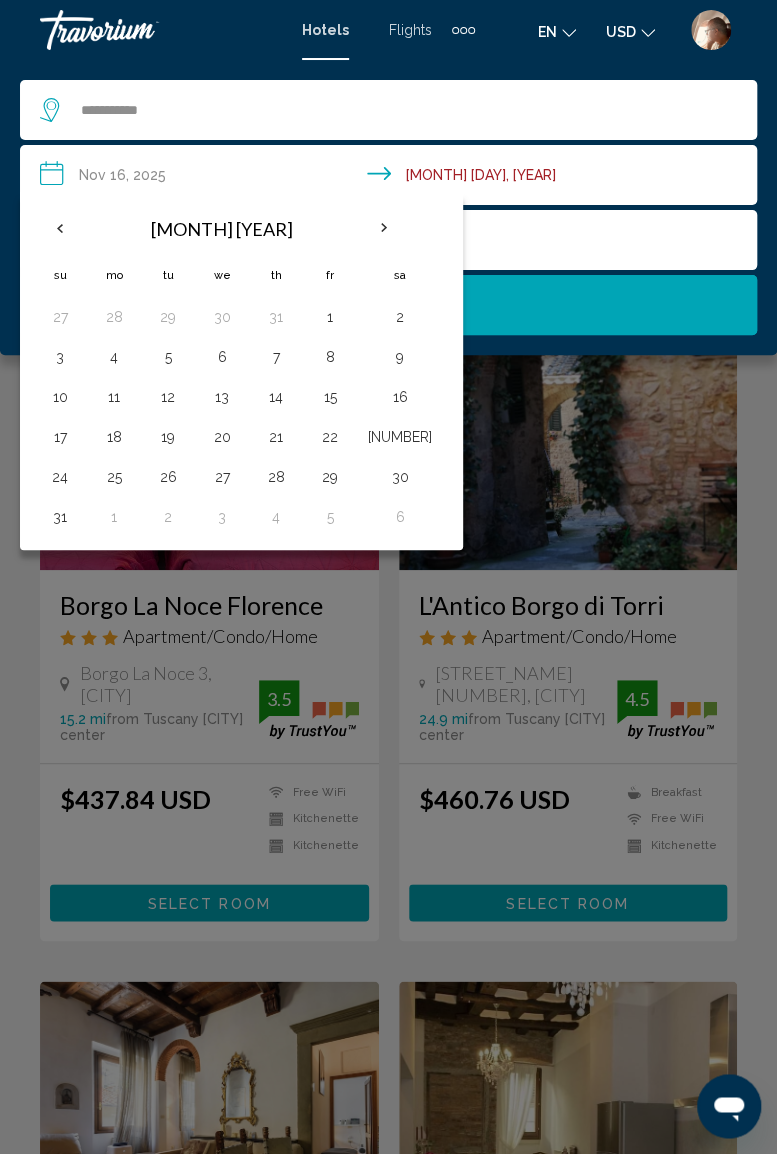 click on "24" at bounding box center (60, 477) 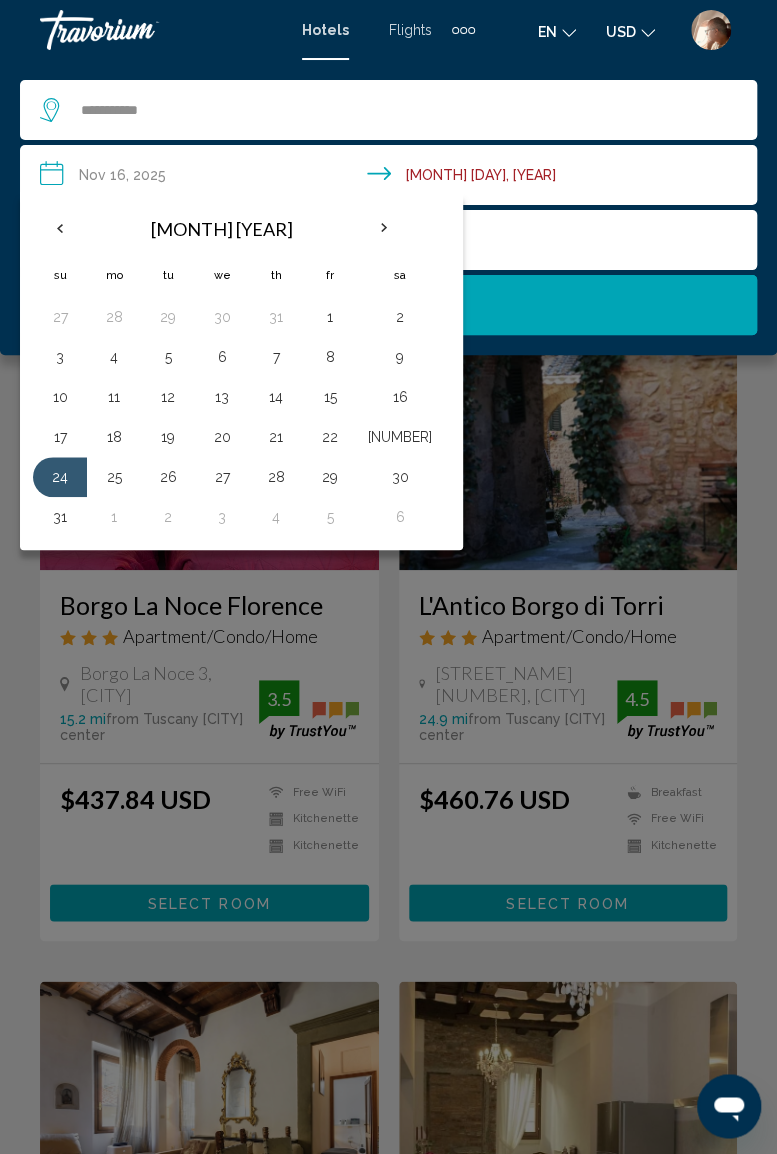 click on "28" at bounding box center [114, 317] 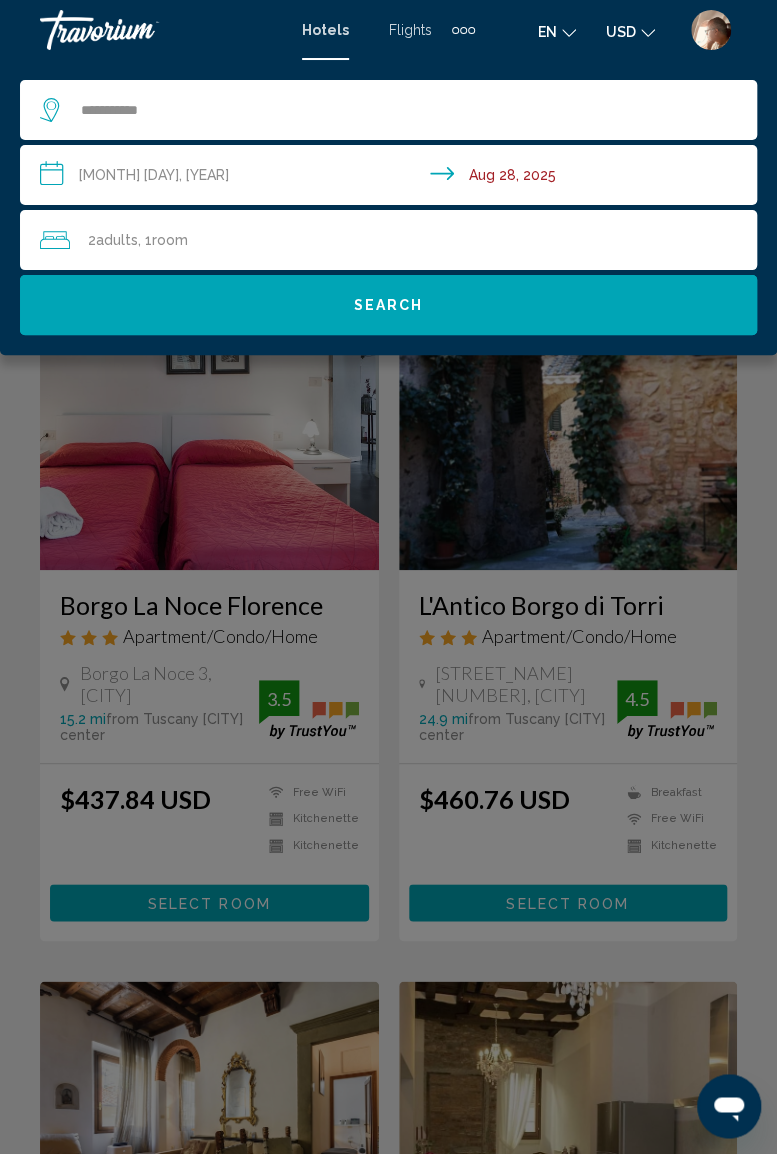 click on "Search" at bounding box center (389, 306) 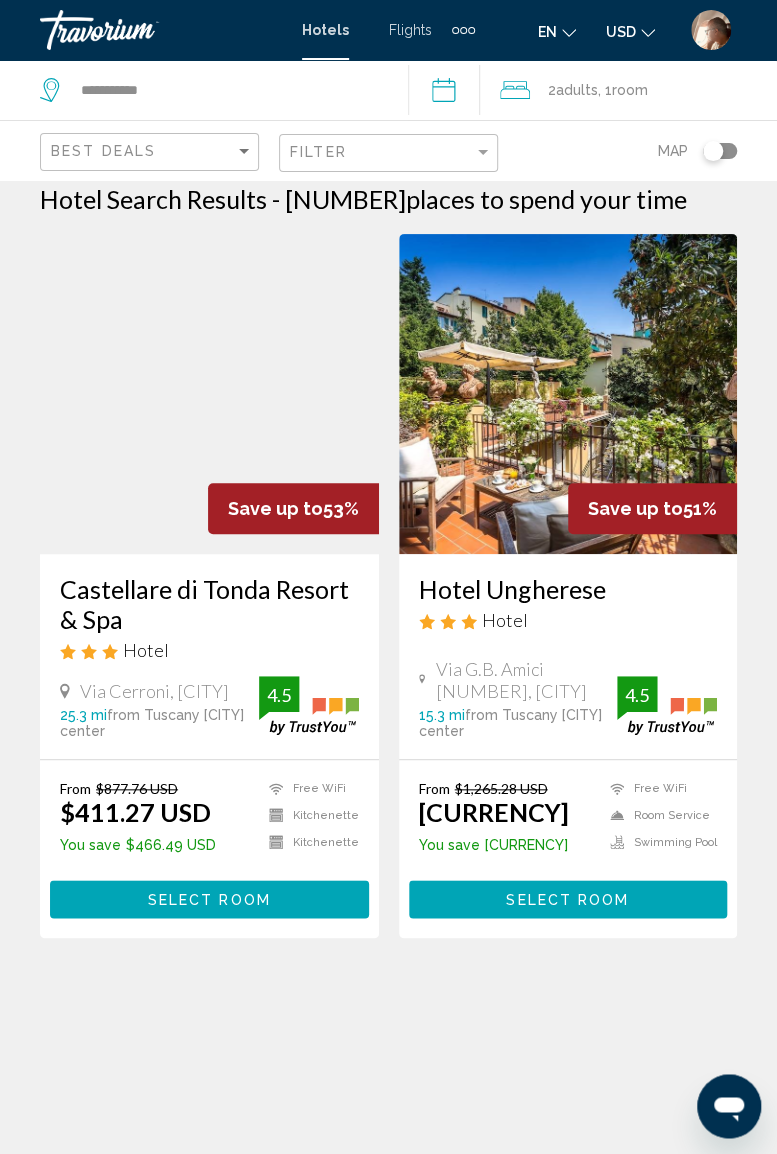 scroll, scrollTop: 0, scrollLeft: 0, axis: both 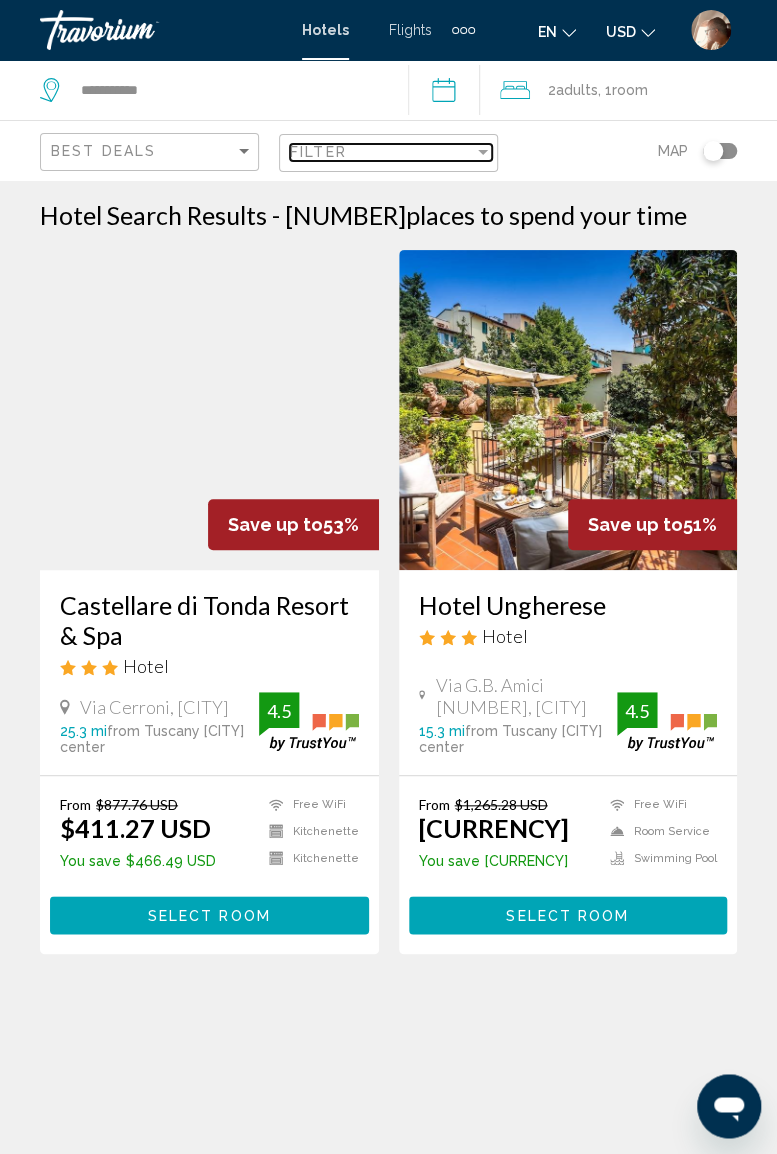 click at bounding box center [483, 152] 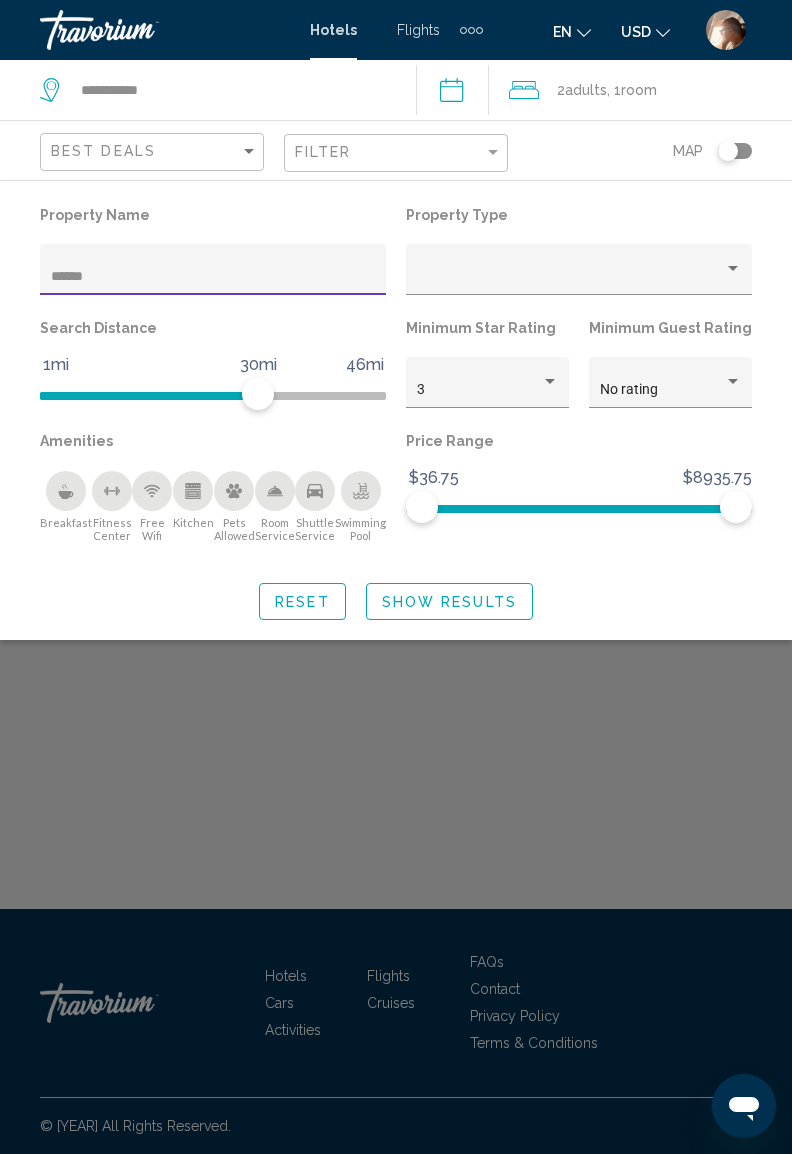 type on "*****" 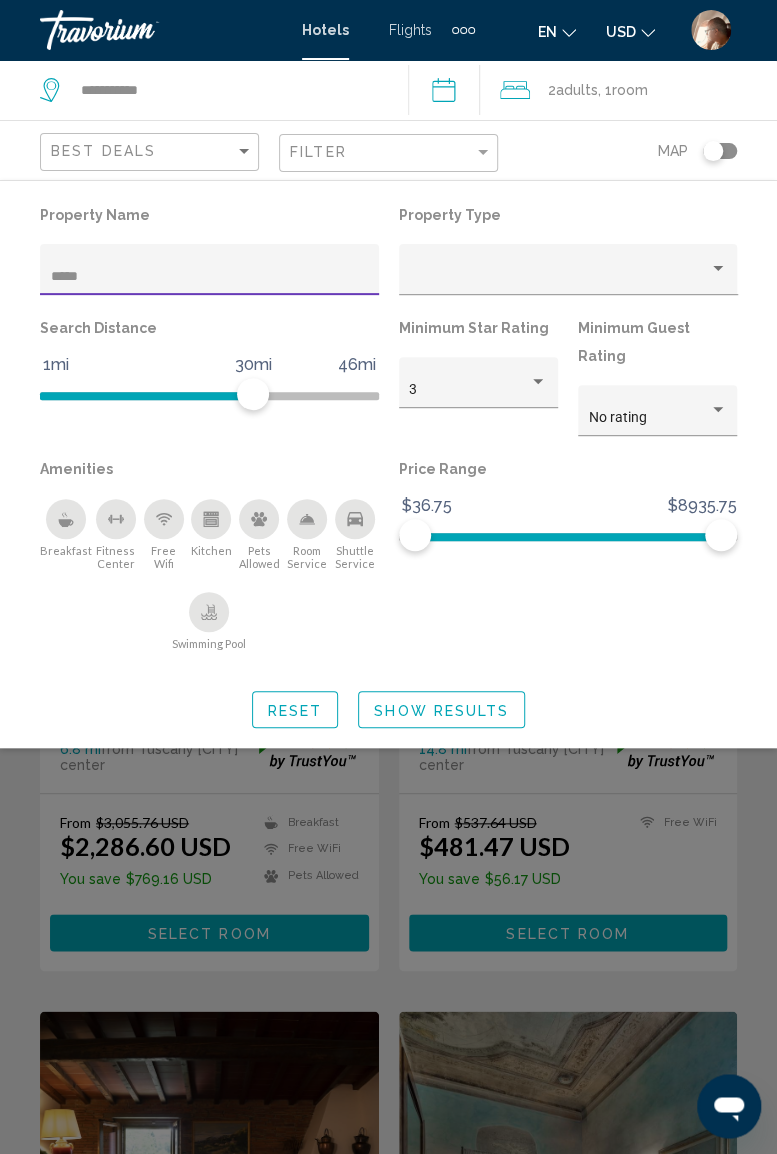 click at bounding box center (388, 727) 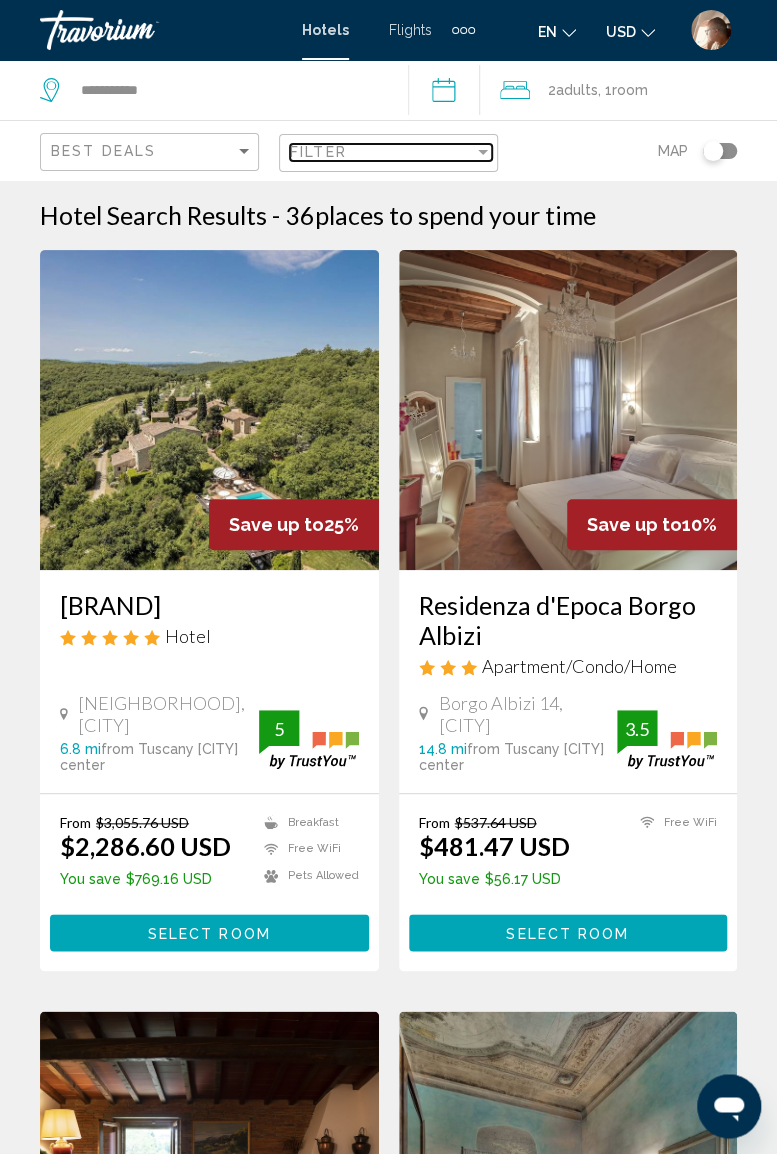 click at bounding box center [483, 152] 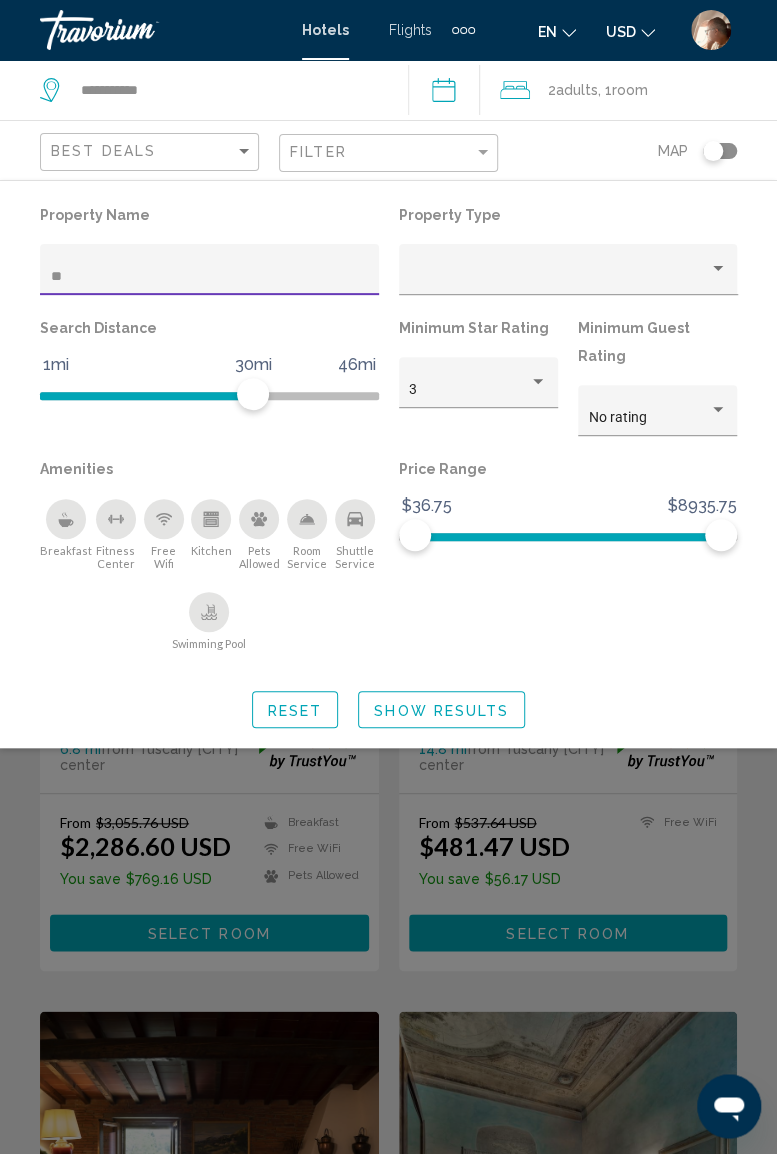 type on "*" 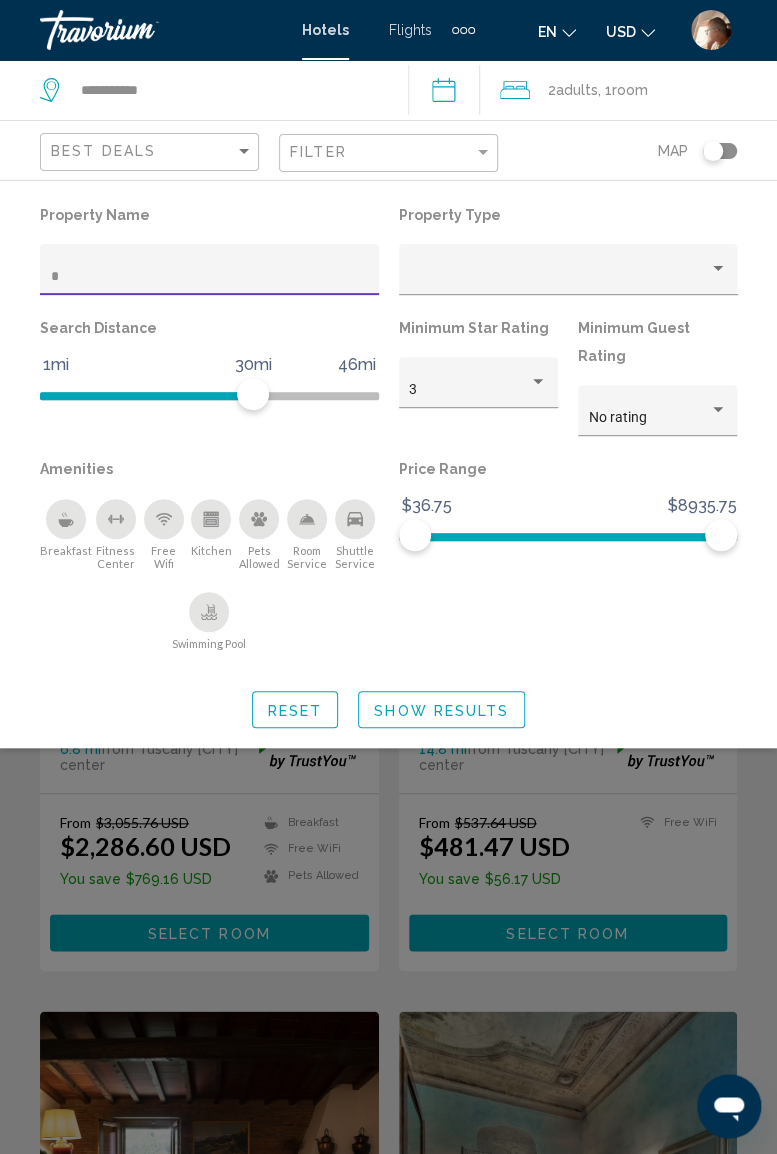 type 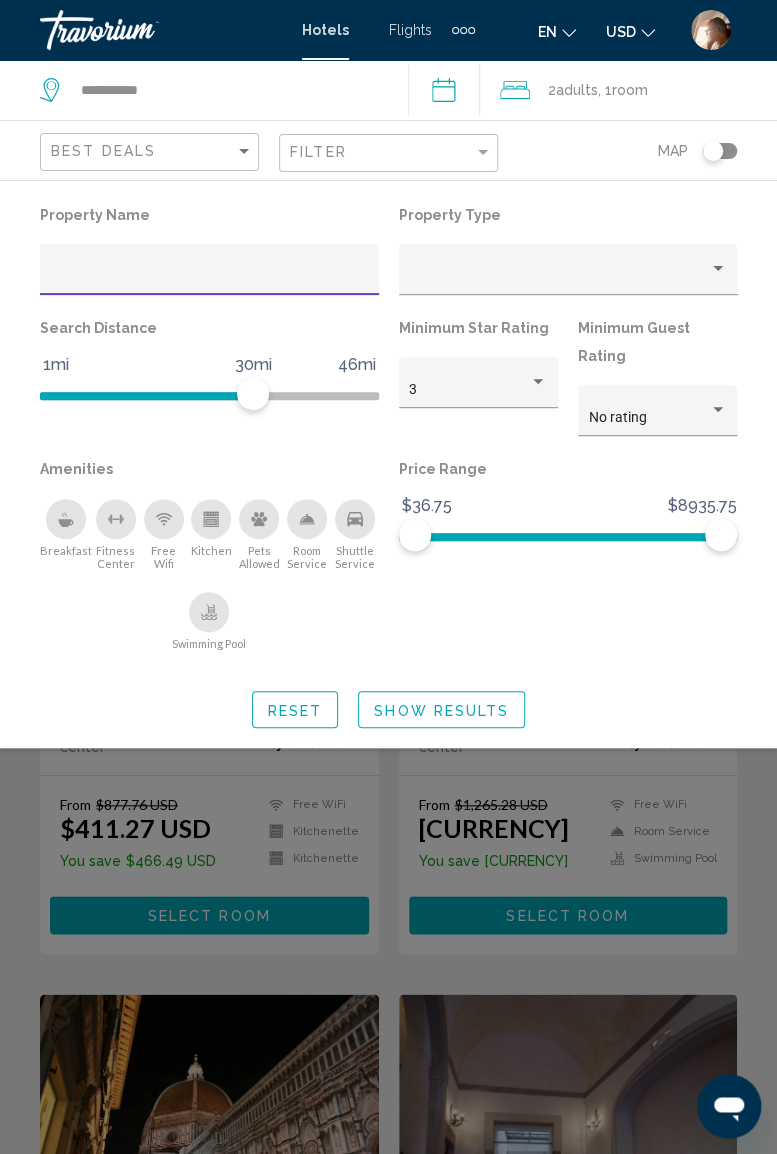 click at bounding box center (388, 727) 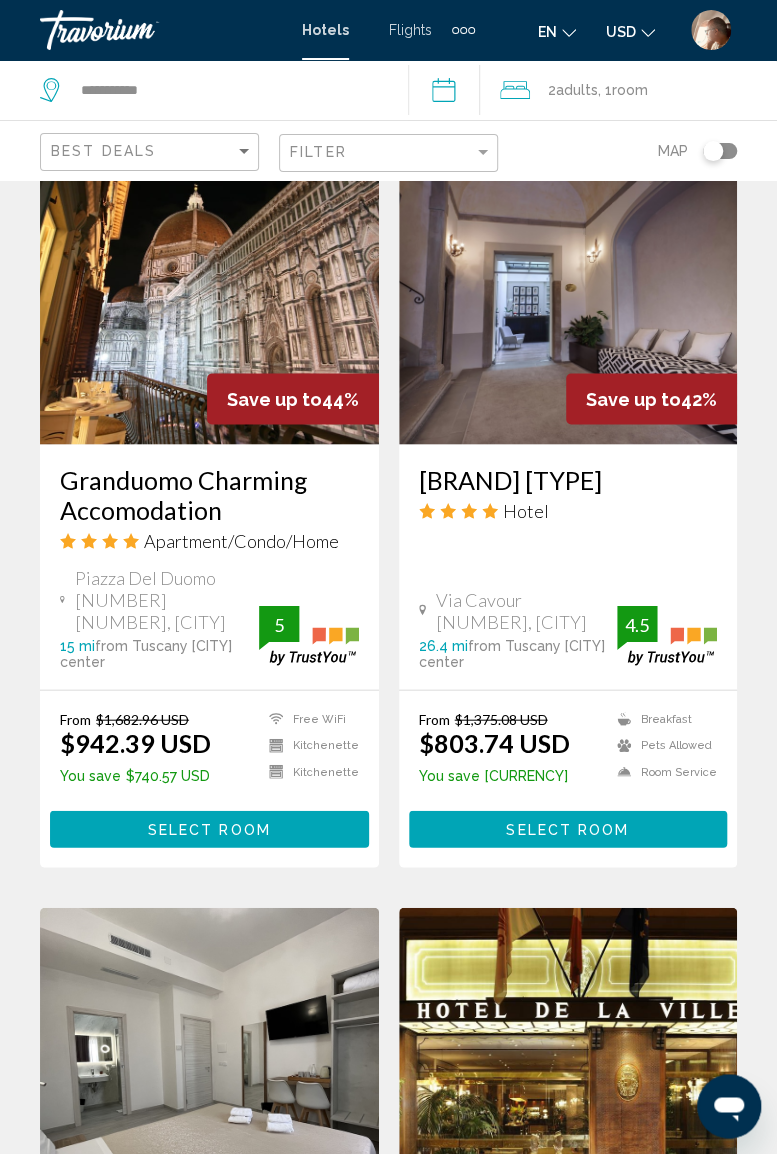 scroll, scrollTop: 873, scrollLeft: 0, axis: vertical 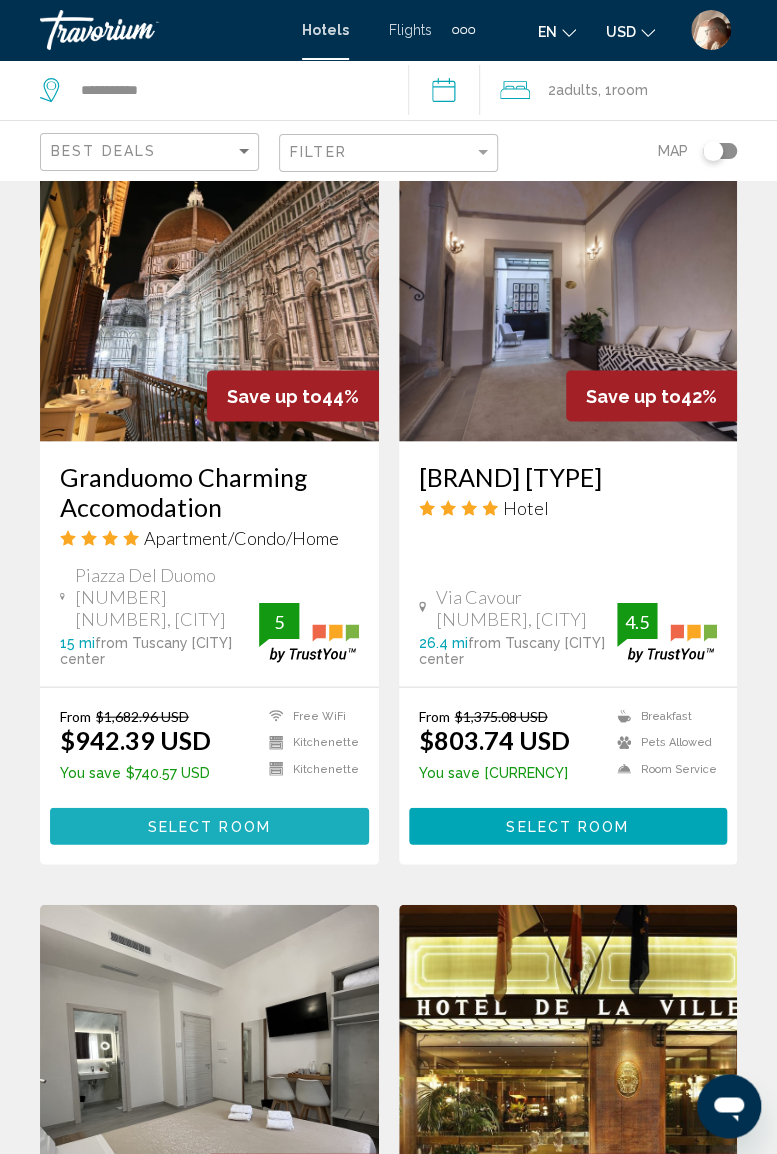click on "Select Room" at bounding box center (209, 826) 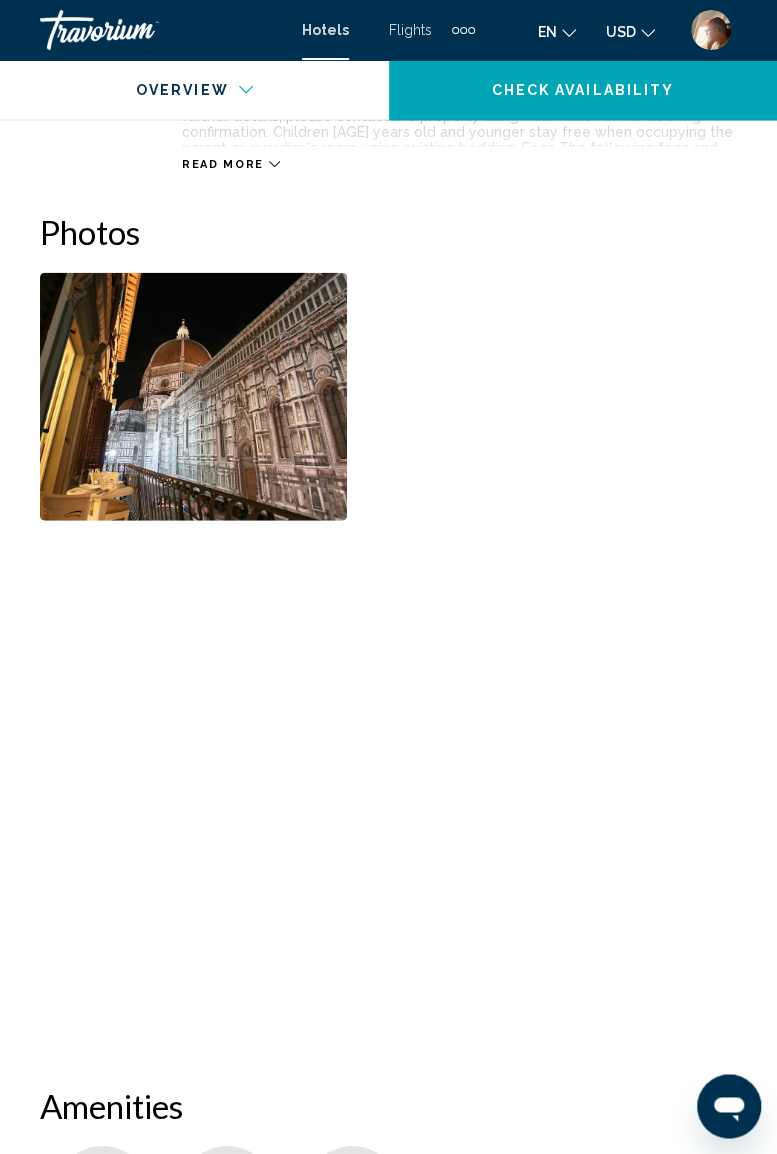 scroll, scrollTop: 1242, scrollLeft: 0, axis: vertical 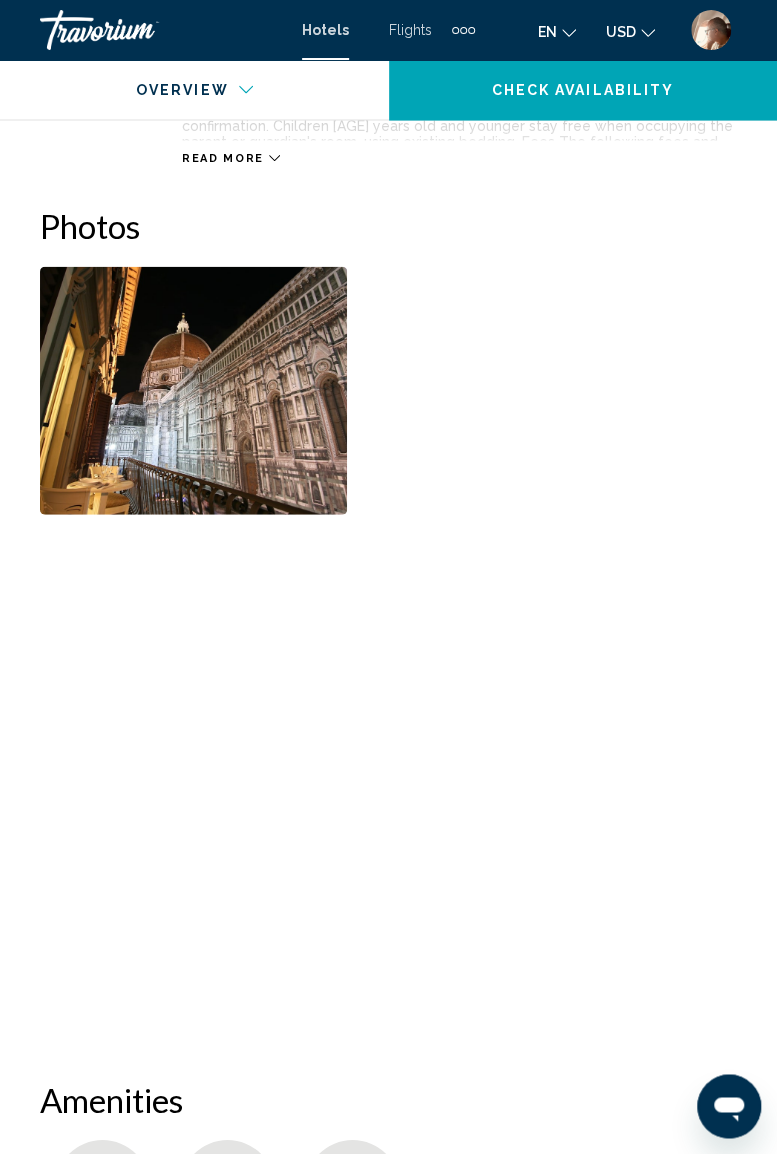 click at bounding box center (193, 391) 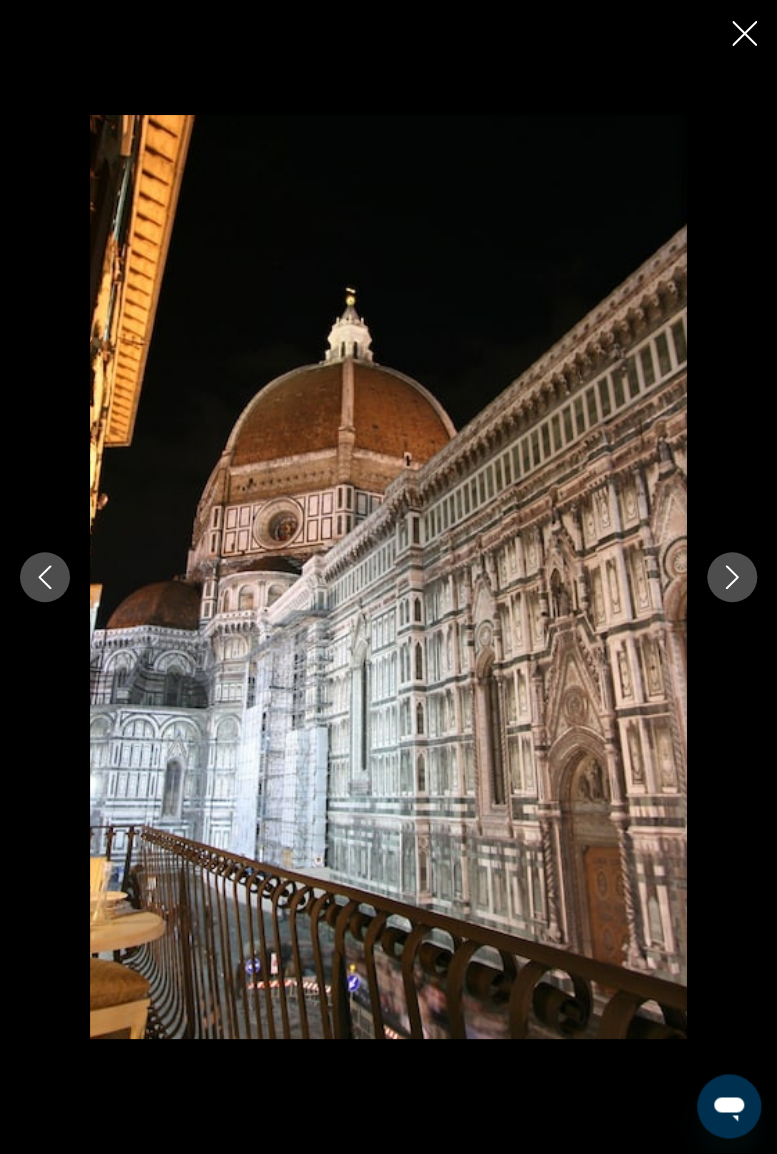 click at bounding box center [732, 577] 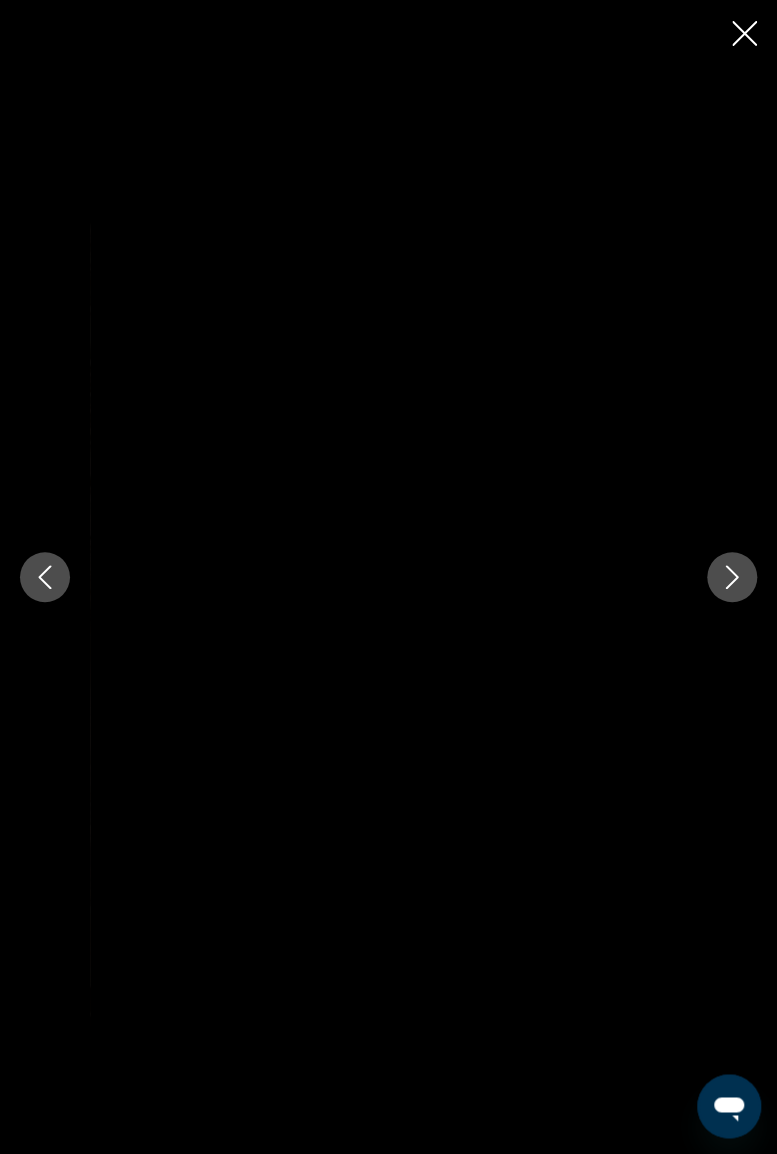click at bounding box center (45, 577) 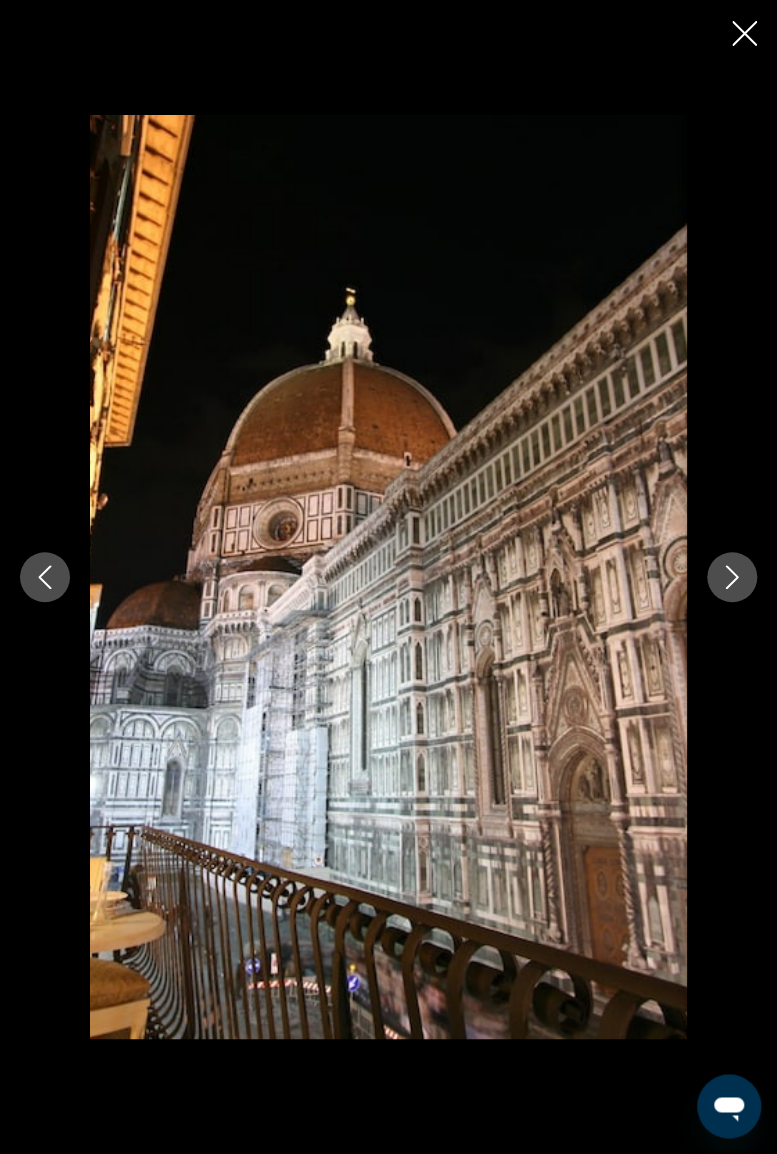 scroll, scrollTop: 1448, scrollLeft: 0, axis: vertical 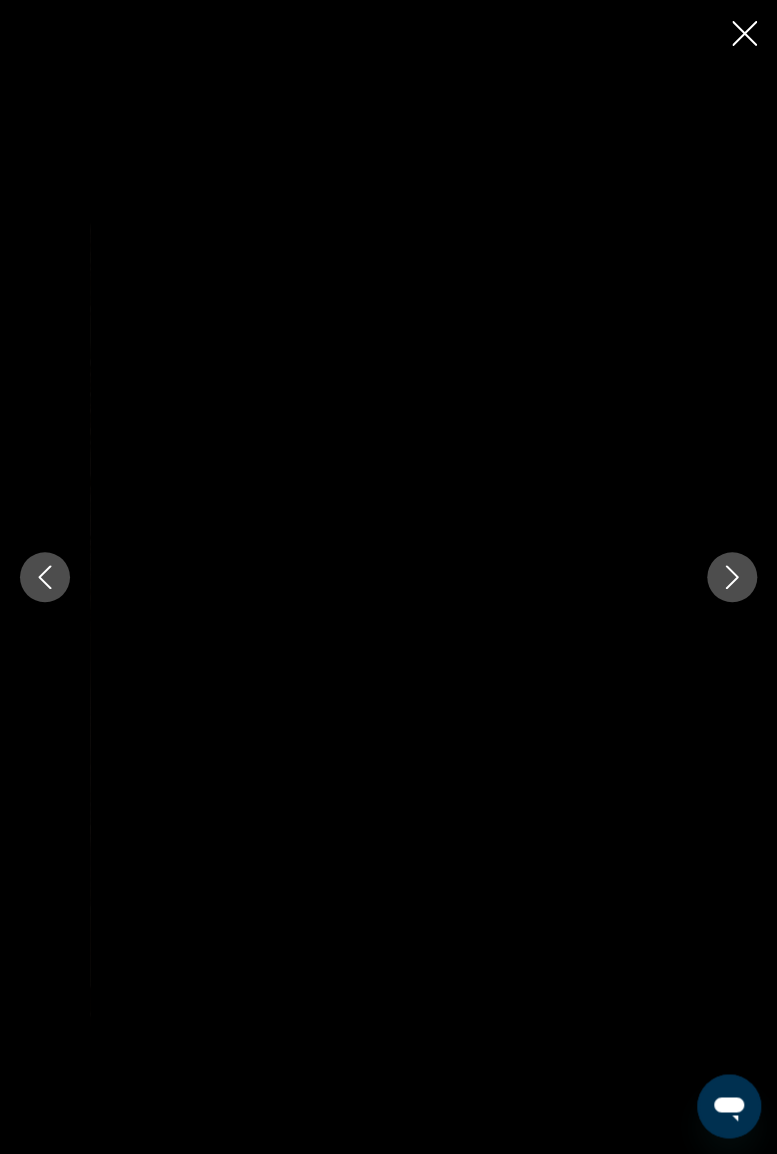 click at bounding box center (732, 577) 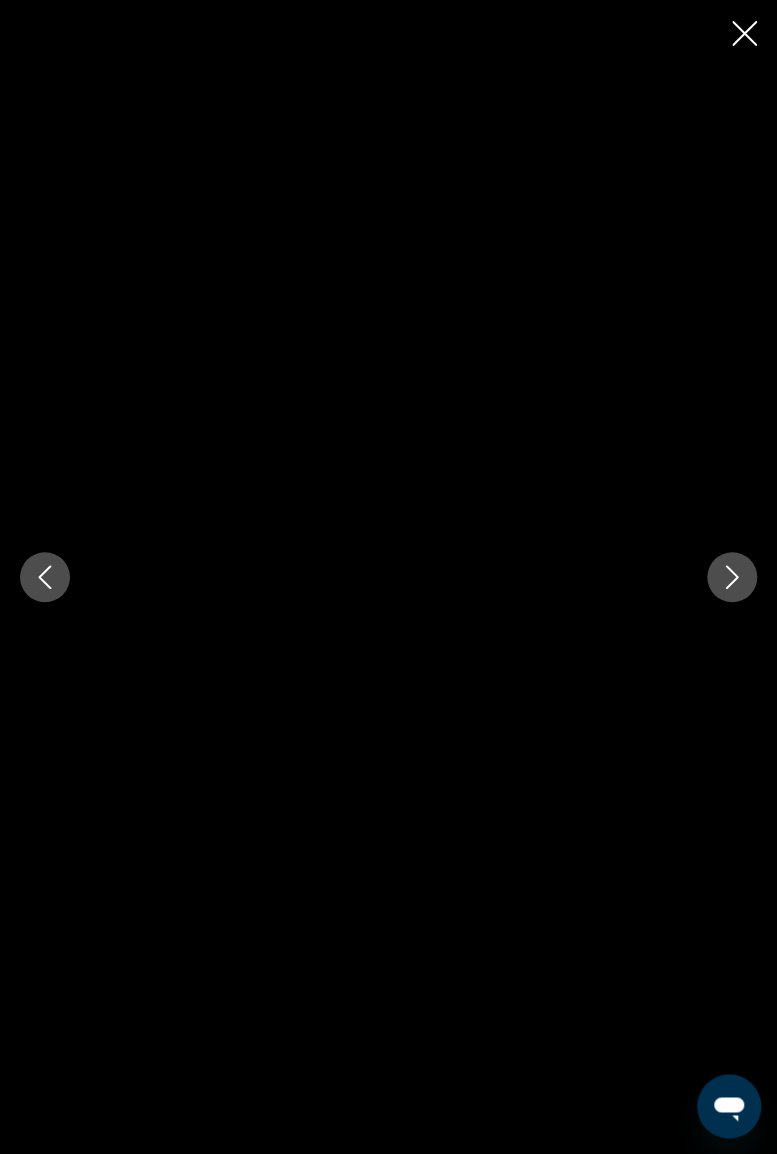 click at bounding box center [732, 577] 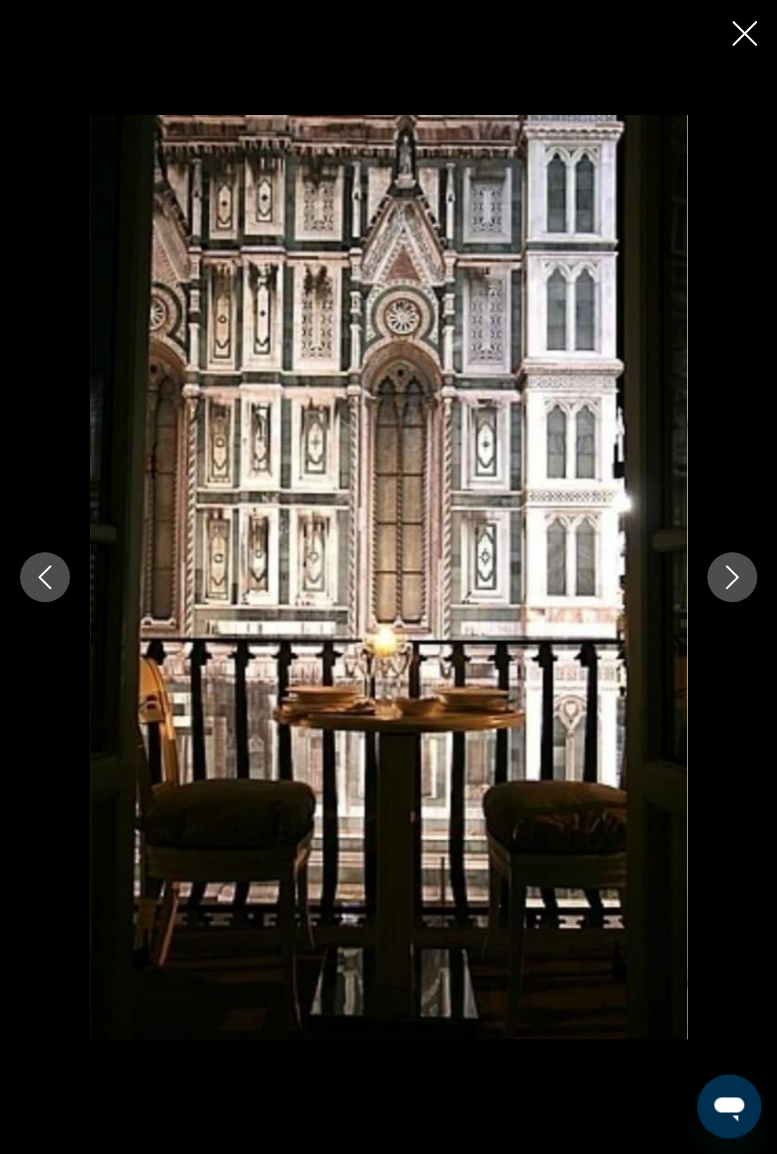 click at bounding box center (732, 577) 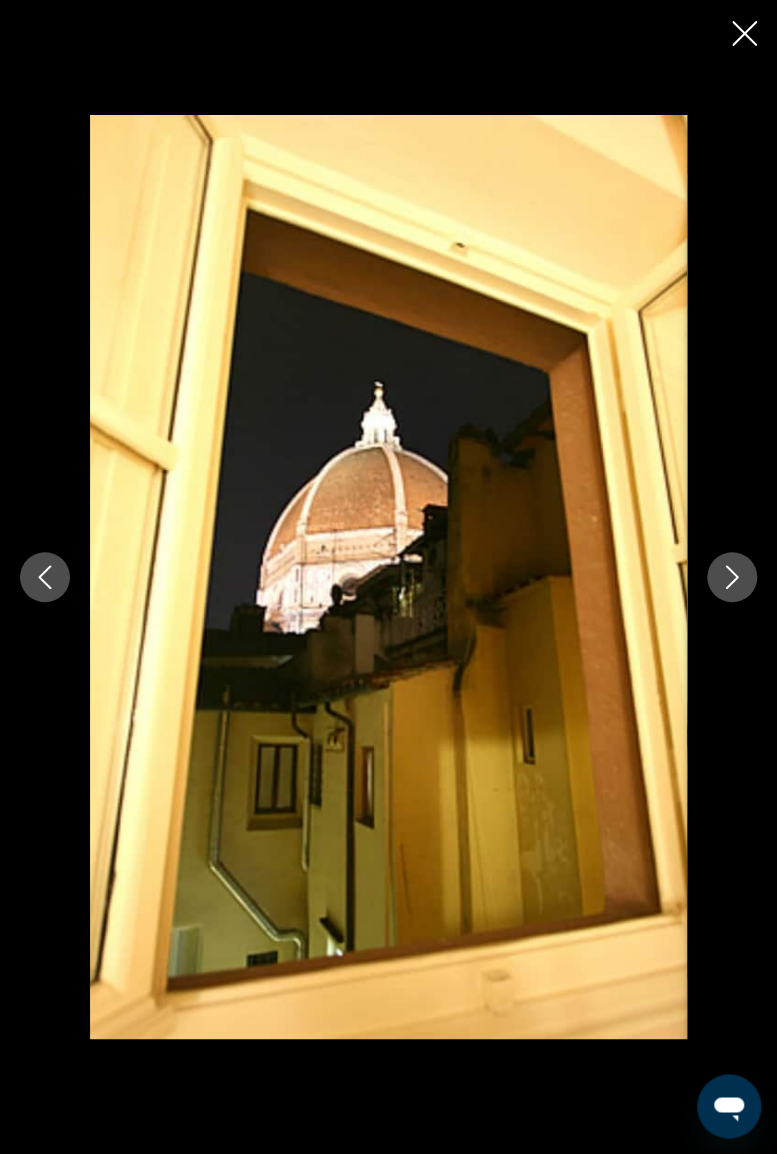 click at bounding box center [732, 577] 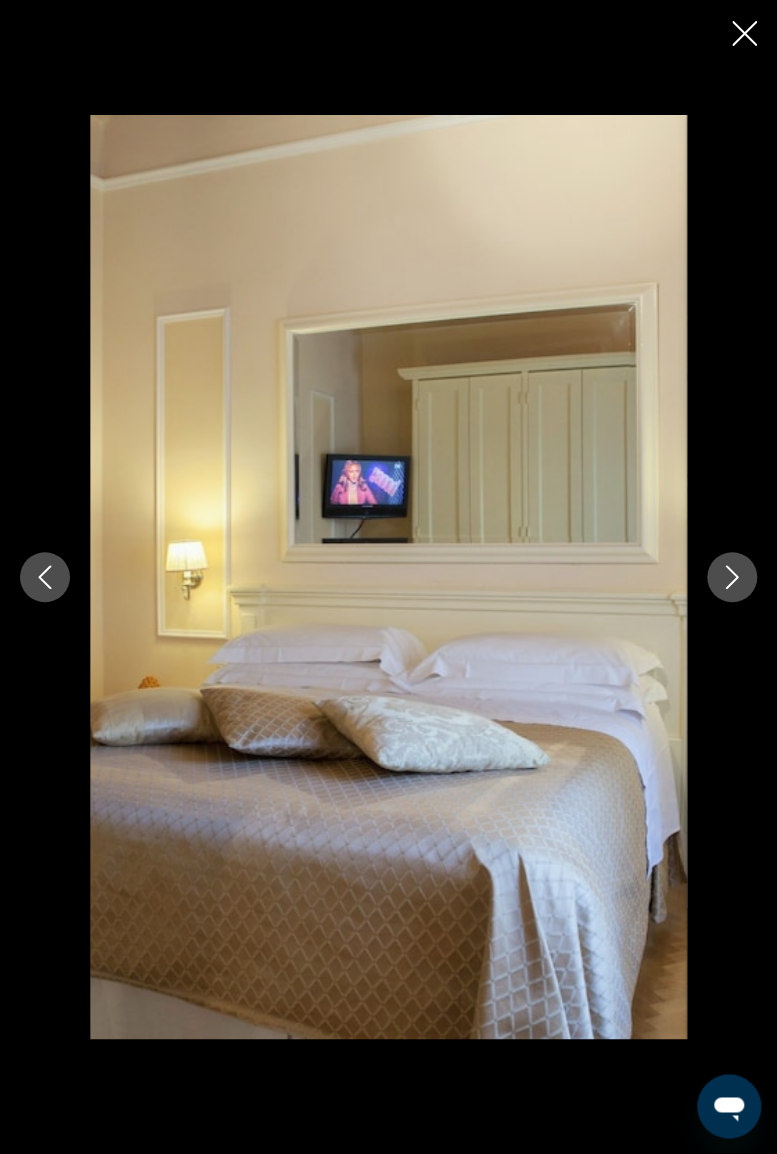 click at bounding box center (732, 577) 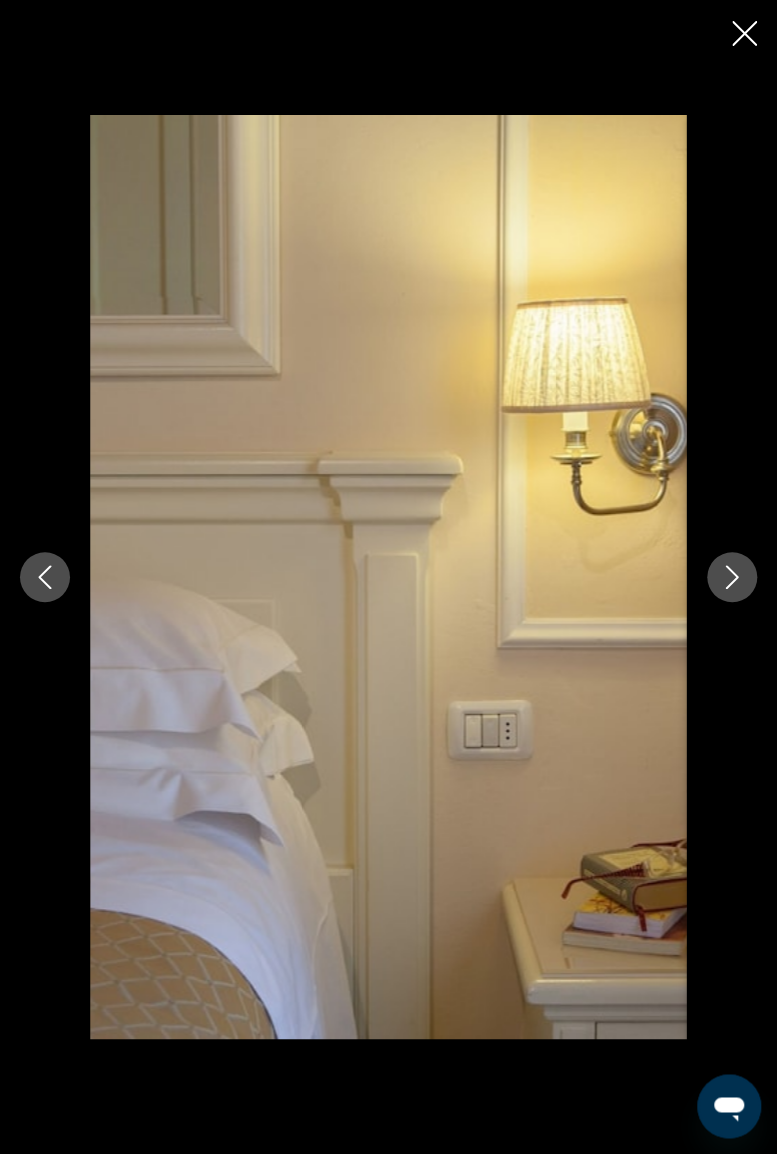 click at bounding box center [732, 577] 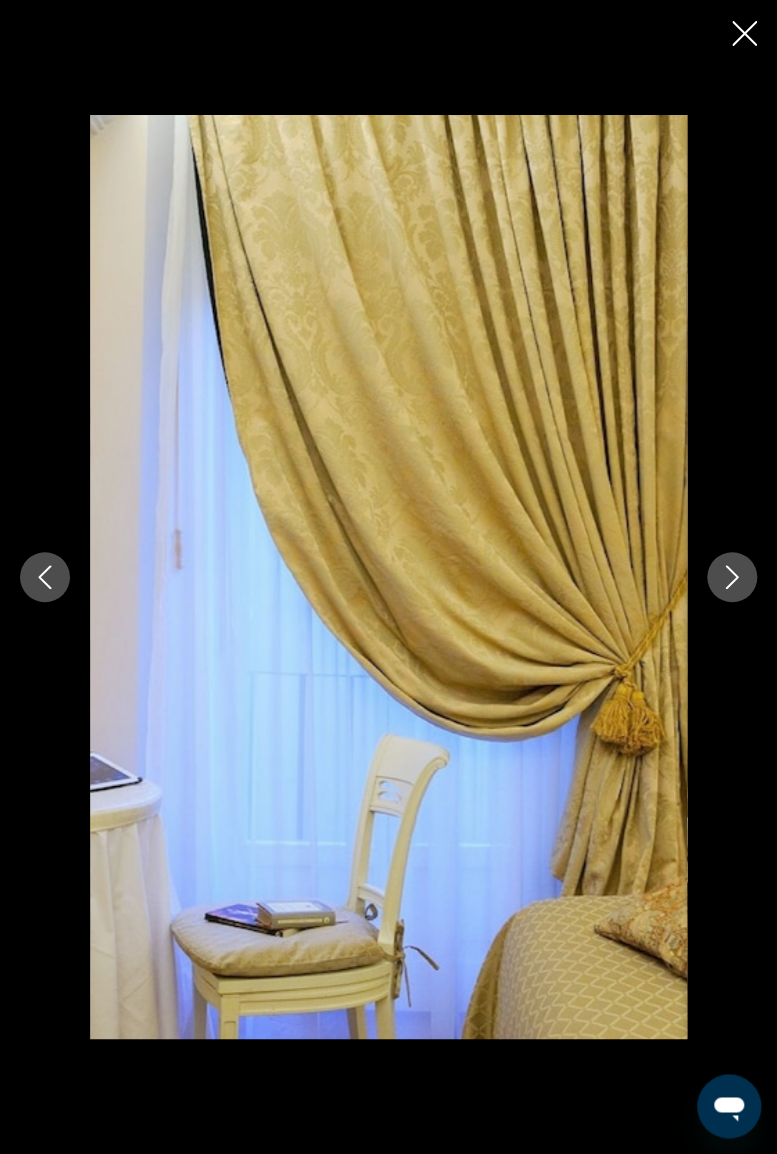 click at bounding box center (732, 577) 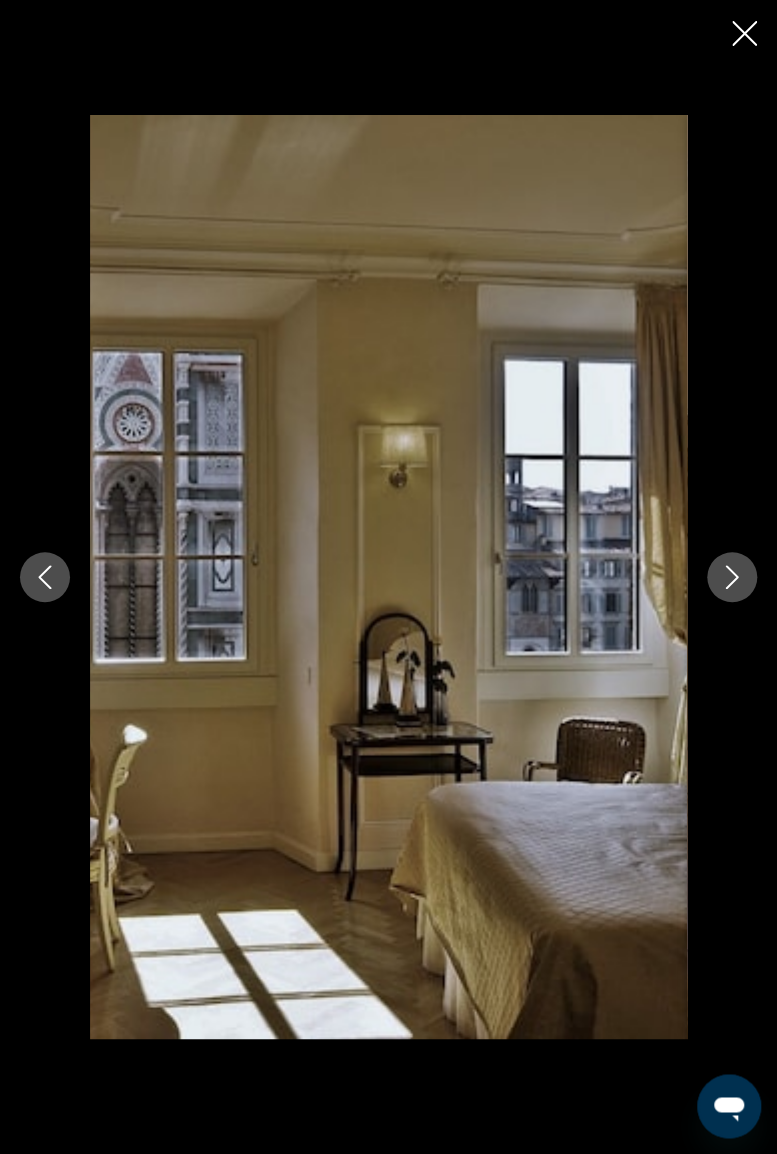 click at bounding box center (732, 577) 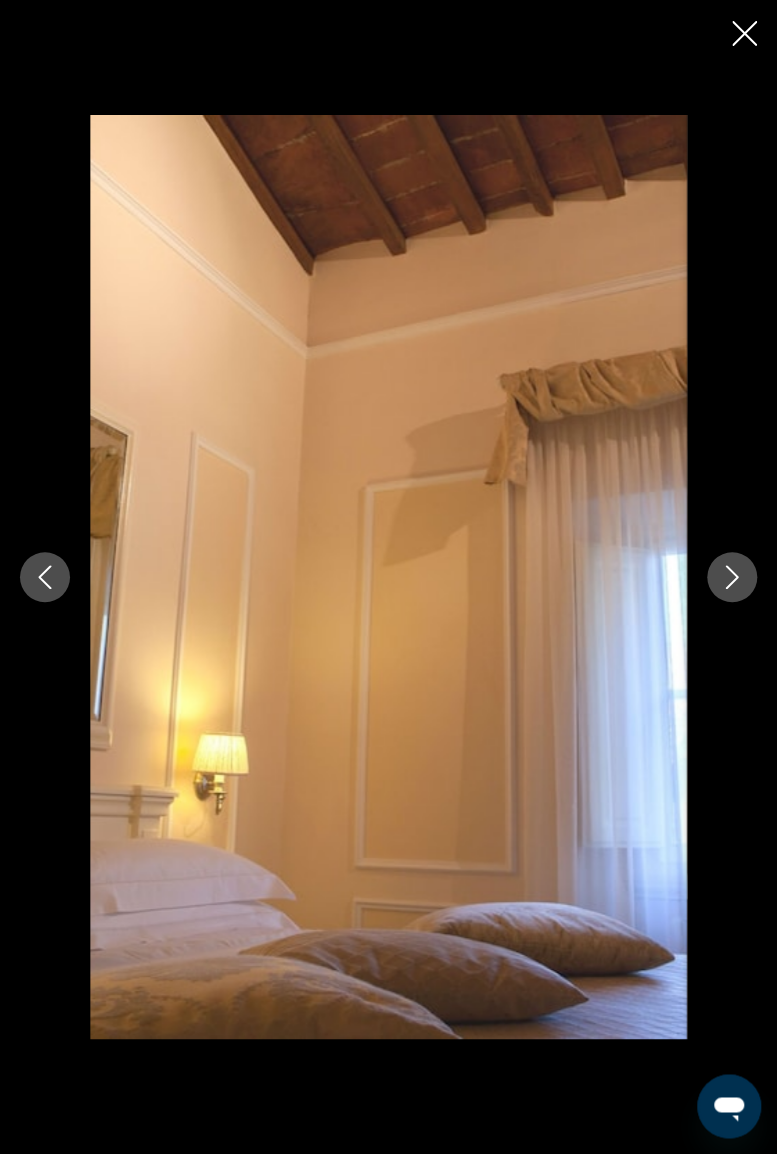 click at bounding box center (732, 577) 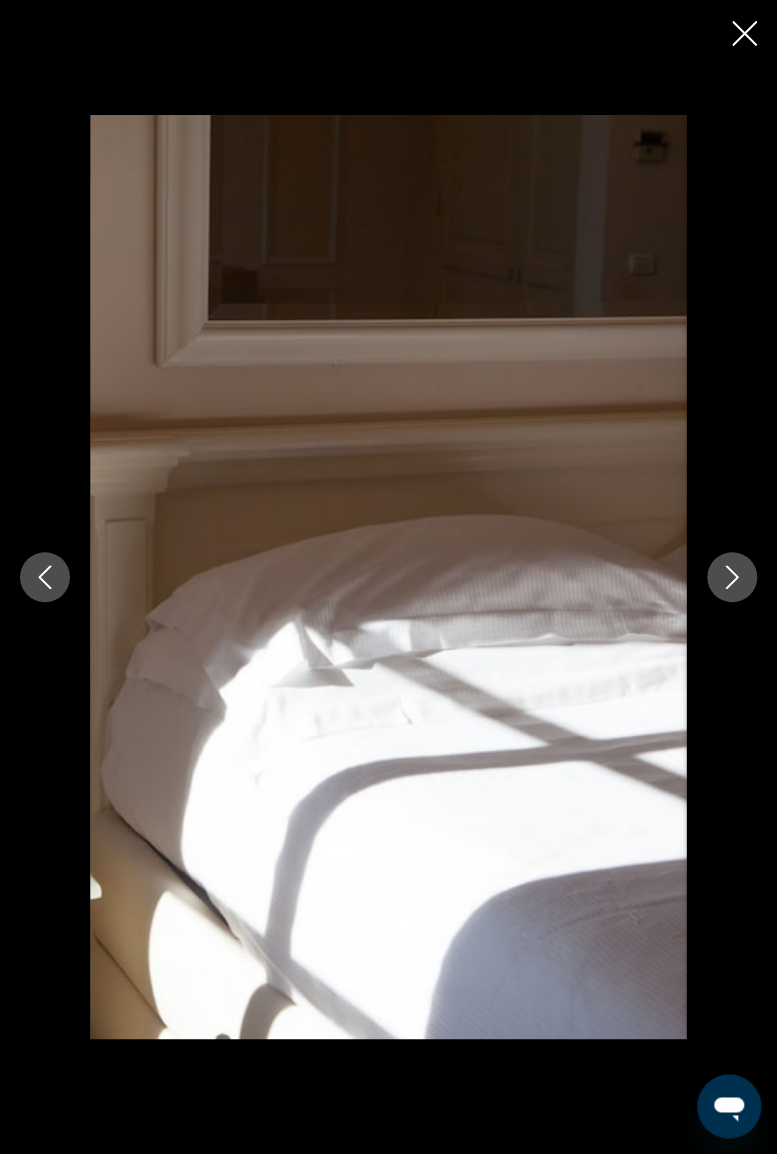 click at bounding box center [732, 577] 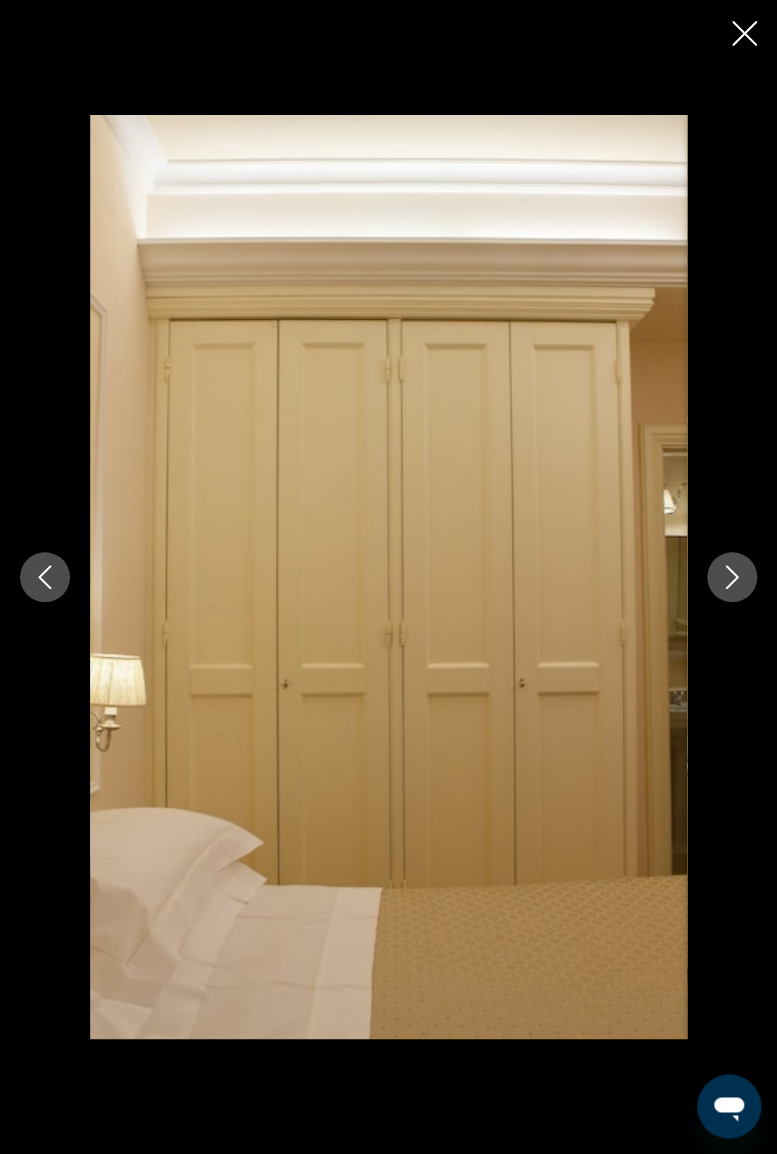 click at bounding box center [732, 577] 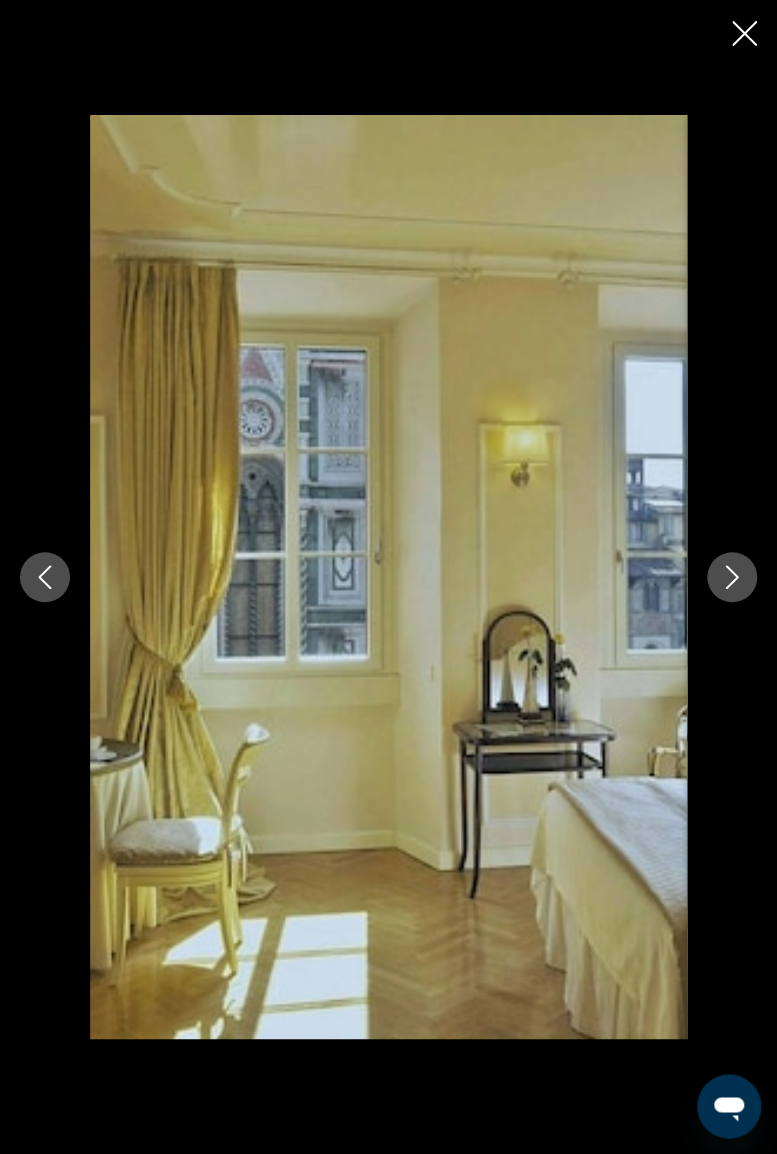 click at bounding box center [732, 577] 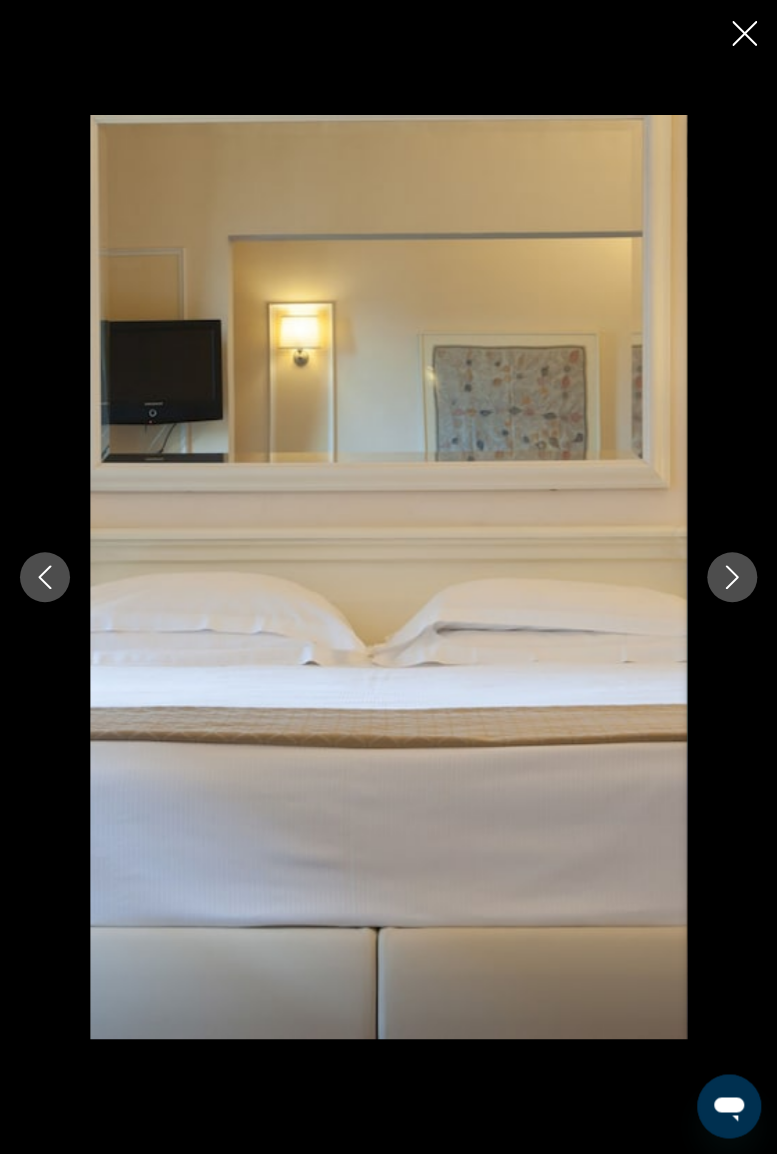 click at bounding box center [732, 577] 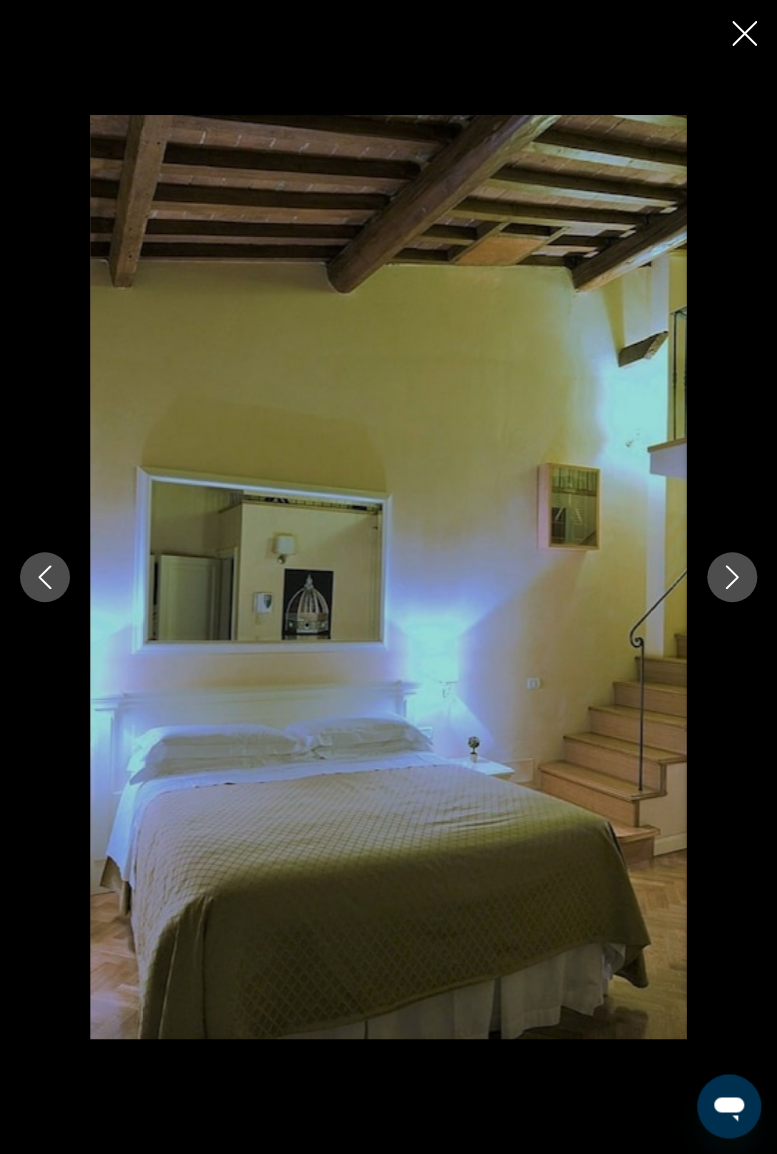 click at bounding box center [732, 577] 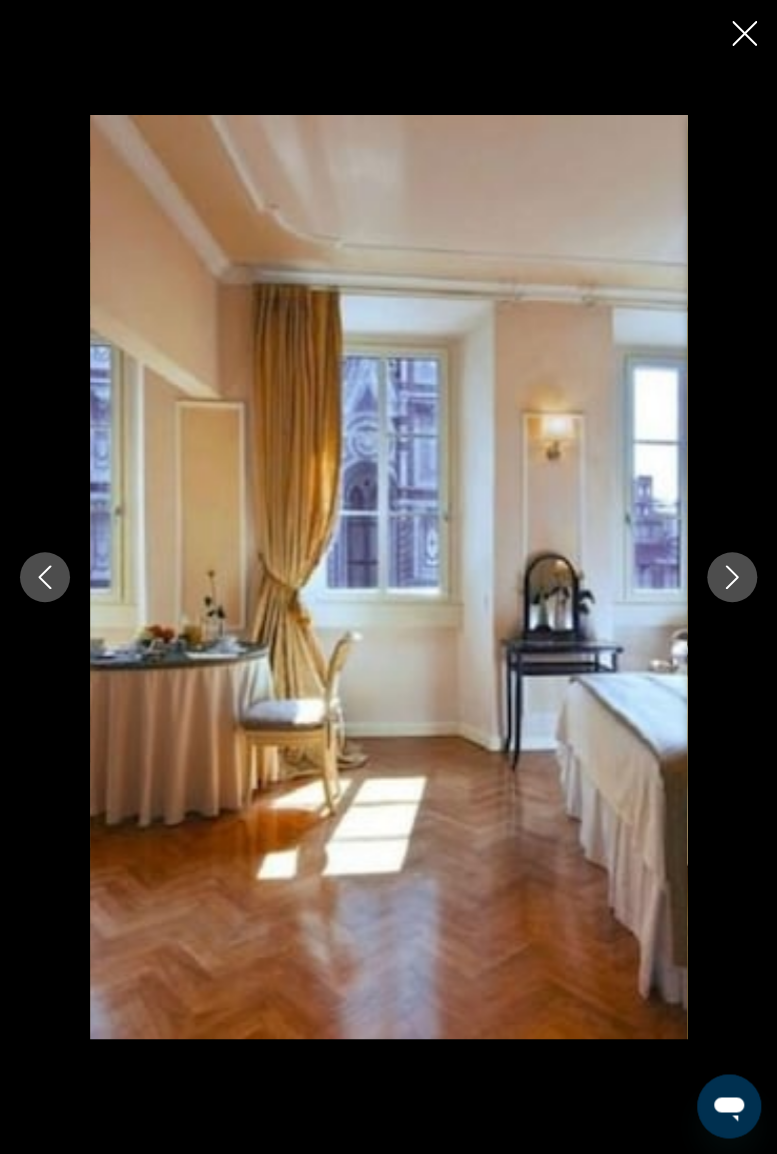 click at bounding box center [732, 577] 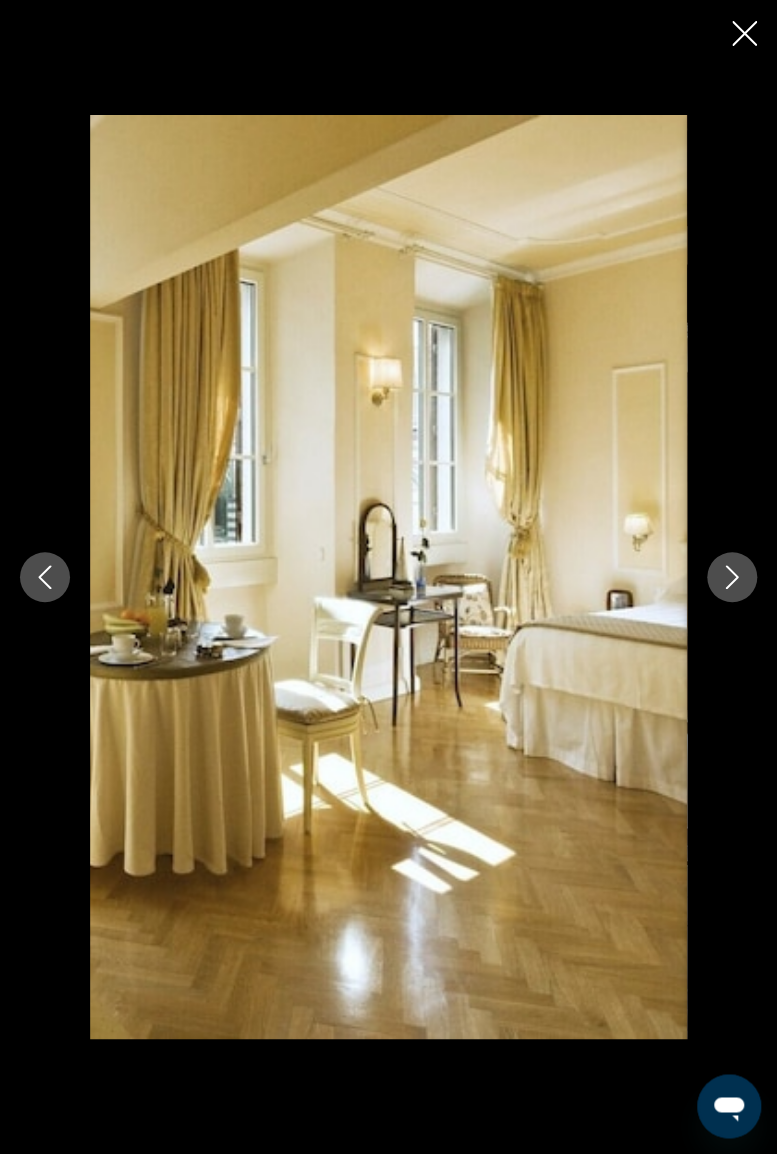 click at bounding box center (732, 577) 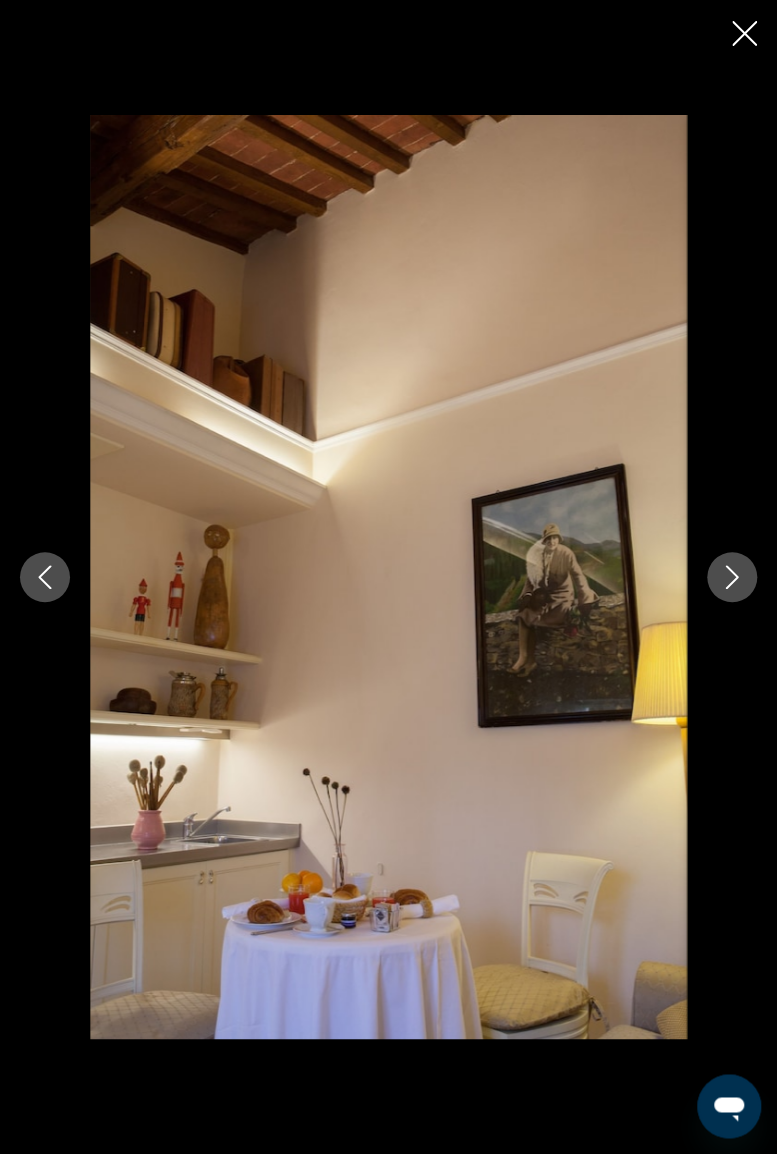 click at bounding box center [732, 577] 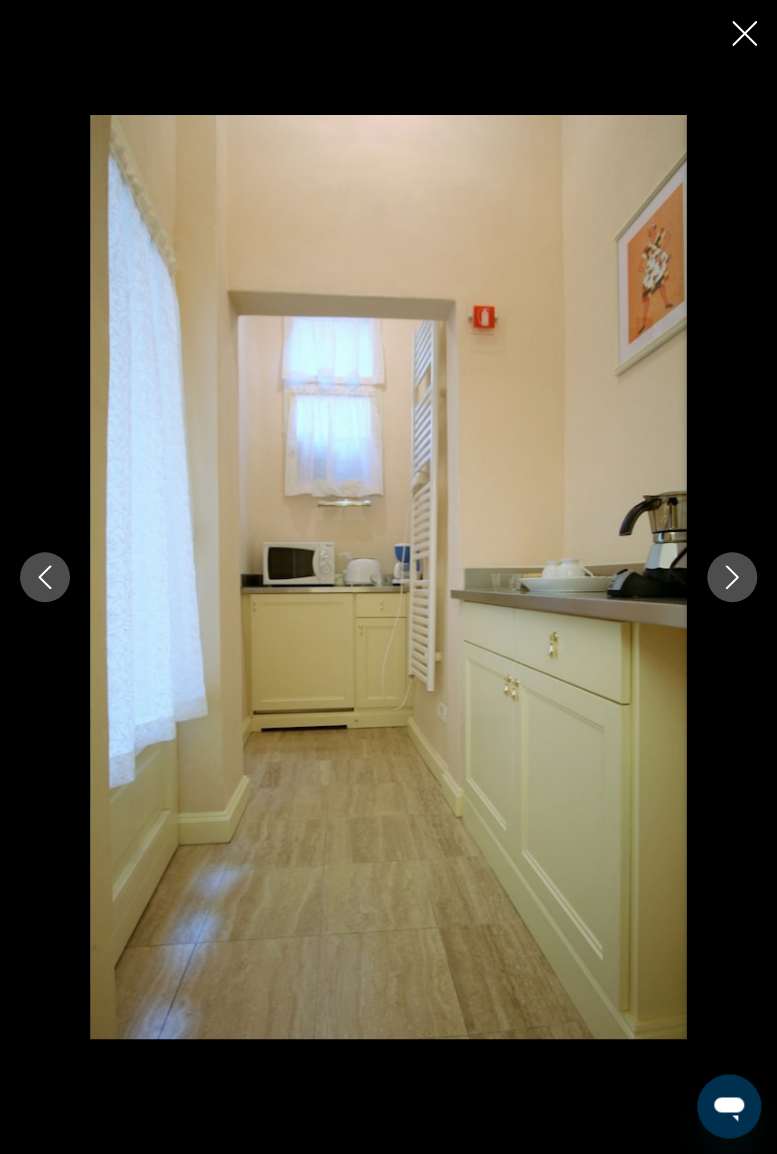click at bounding box center (732, 577) 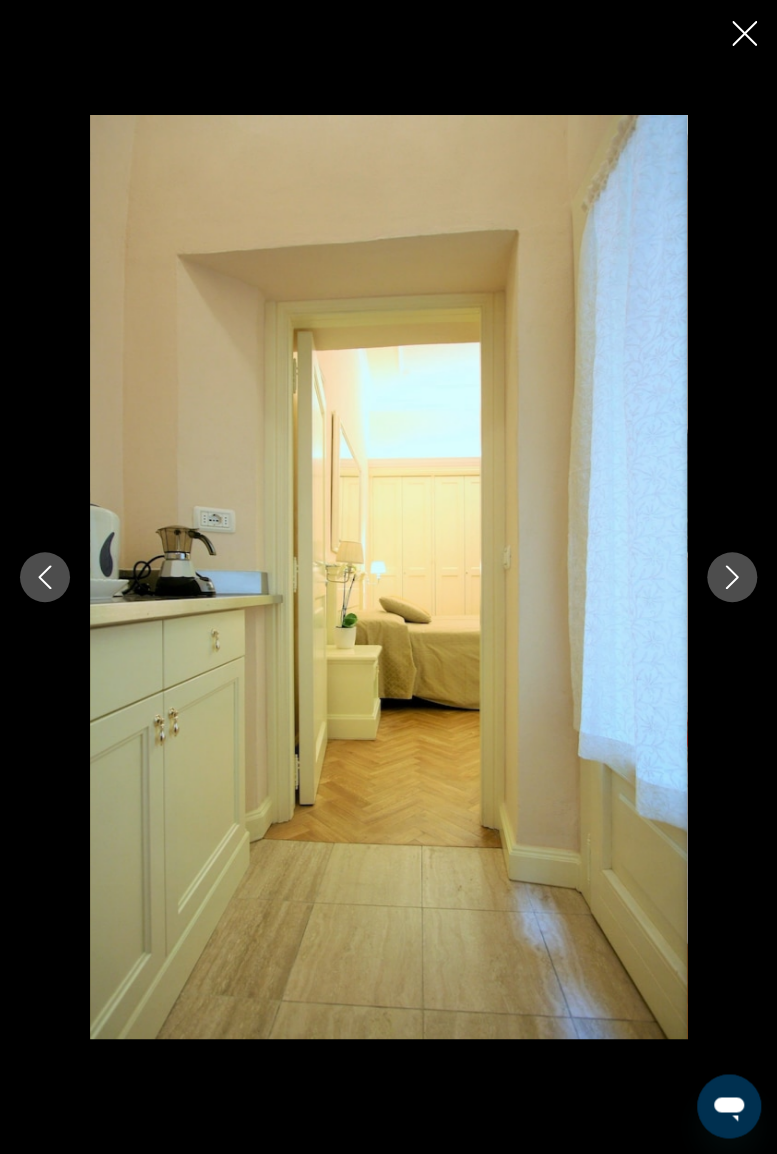 click at bounding box center (744, 35) 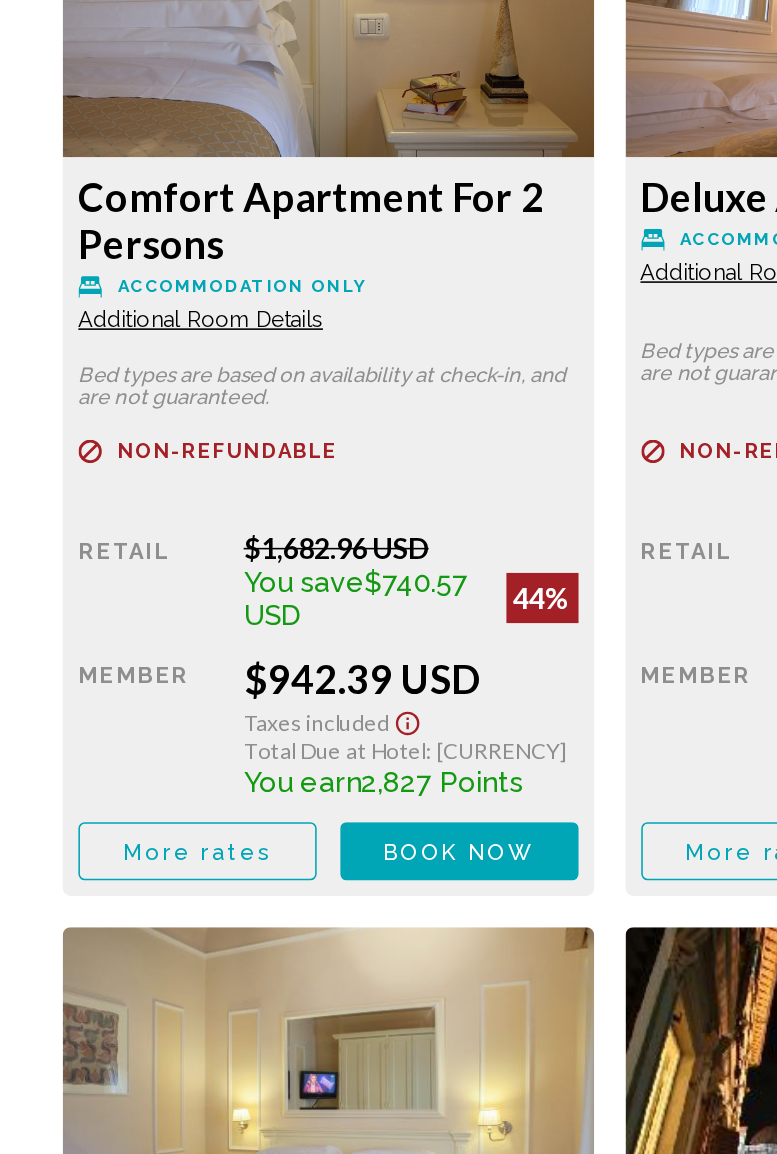 scroll, scrollTop: 3499, scrollLeft: 0, axis: vertical 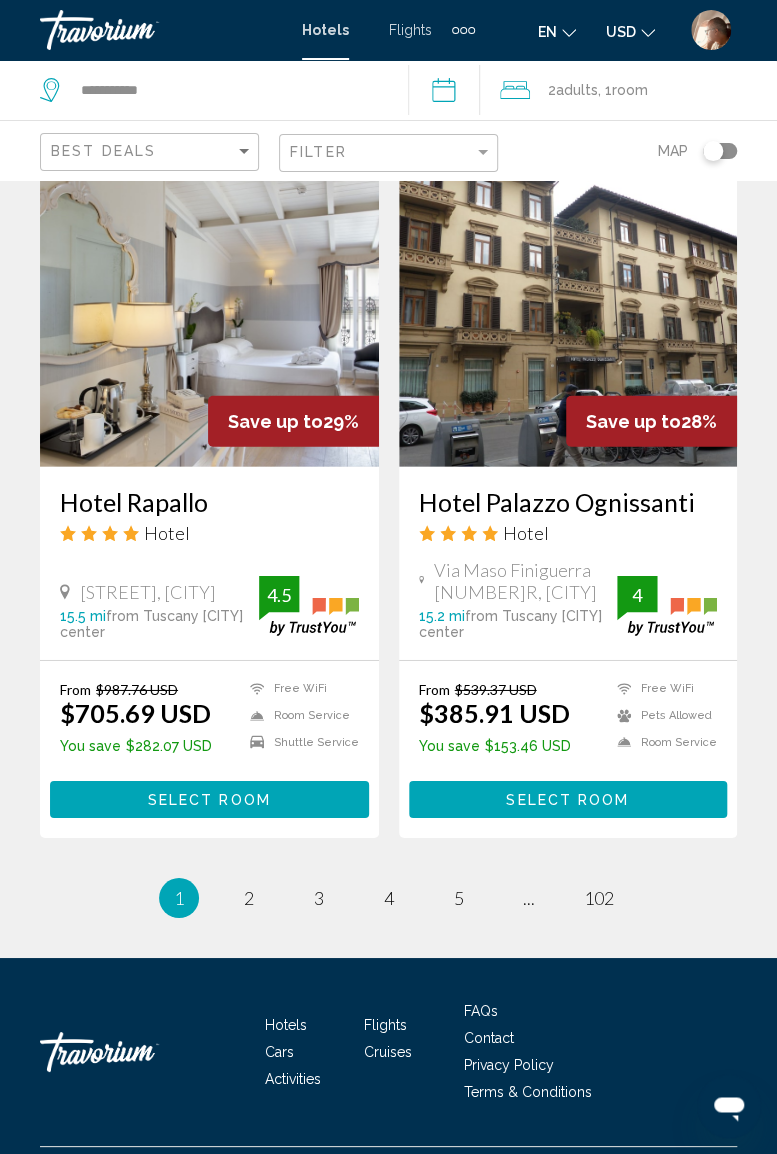 click on "page  2" at bounding box center [248, 898] 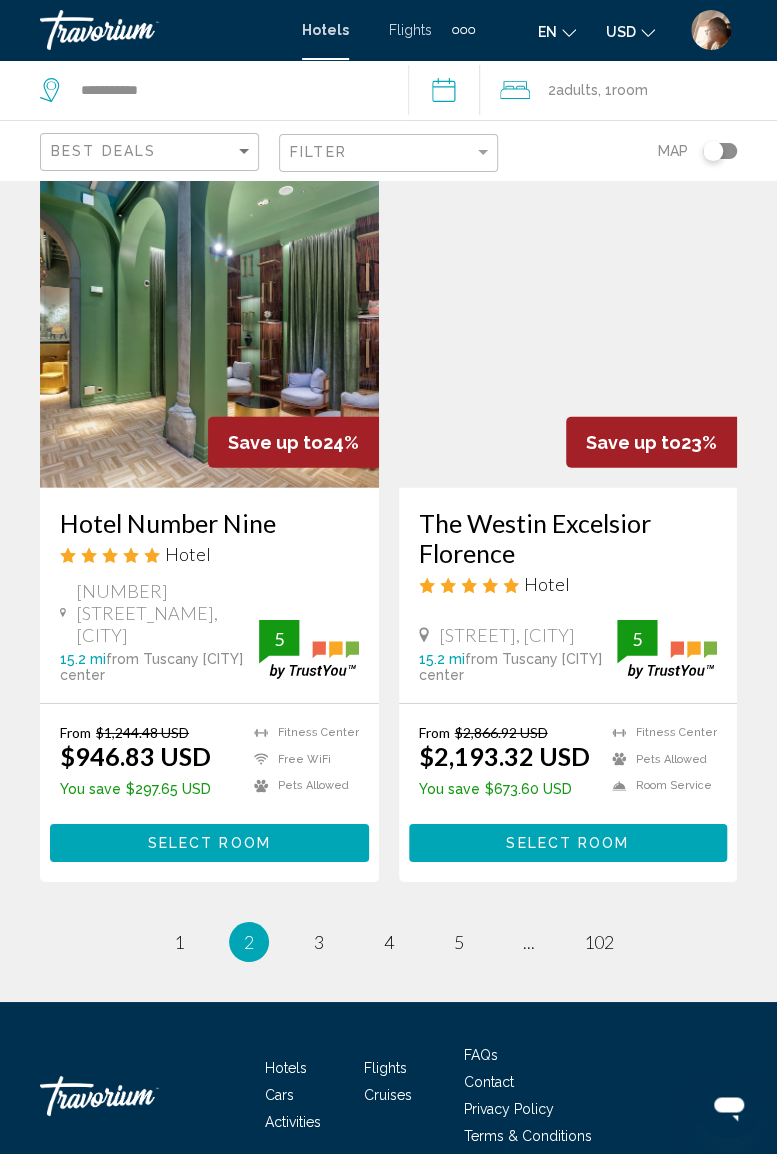 scroll, scrollTop: 3812, scrollLeft: 0, axis: vertical 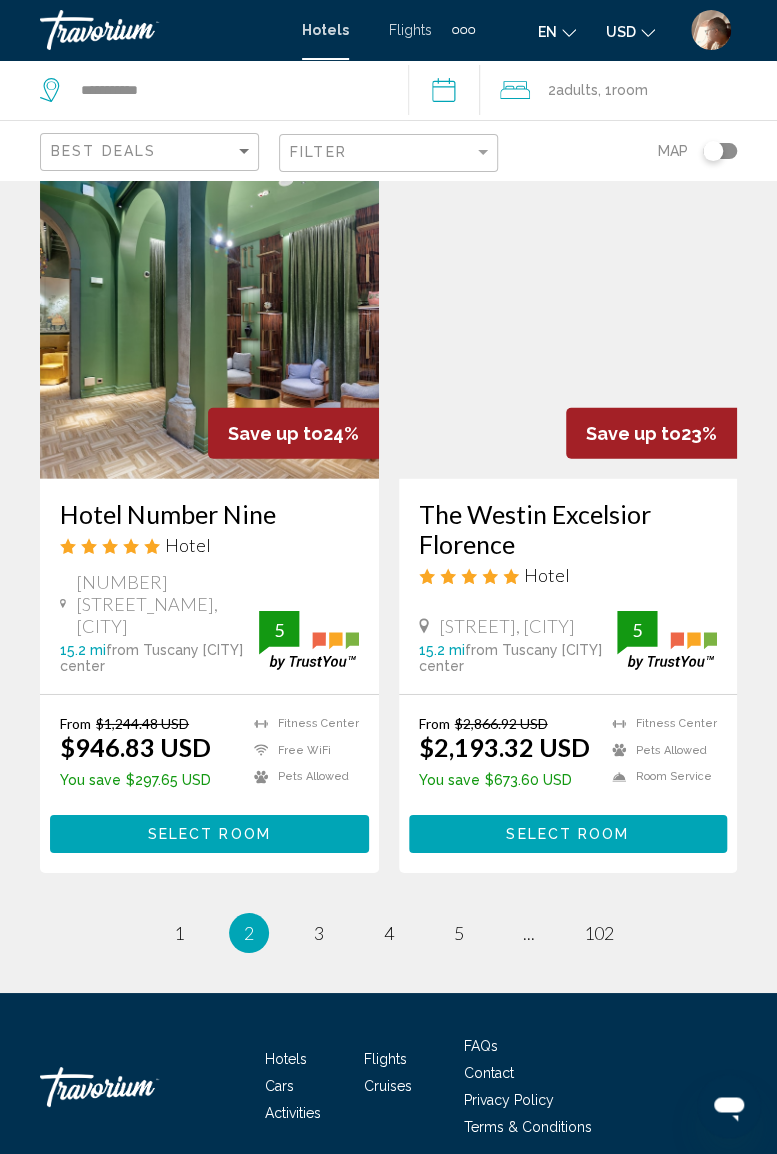 click on "page  3" at bounding box center [178, 932] 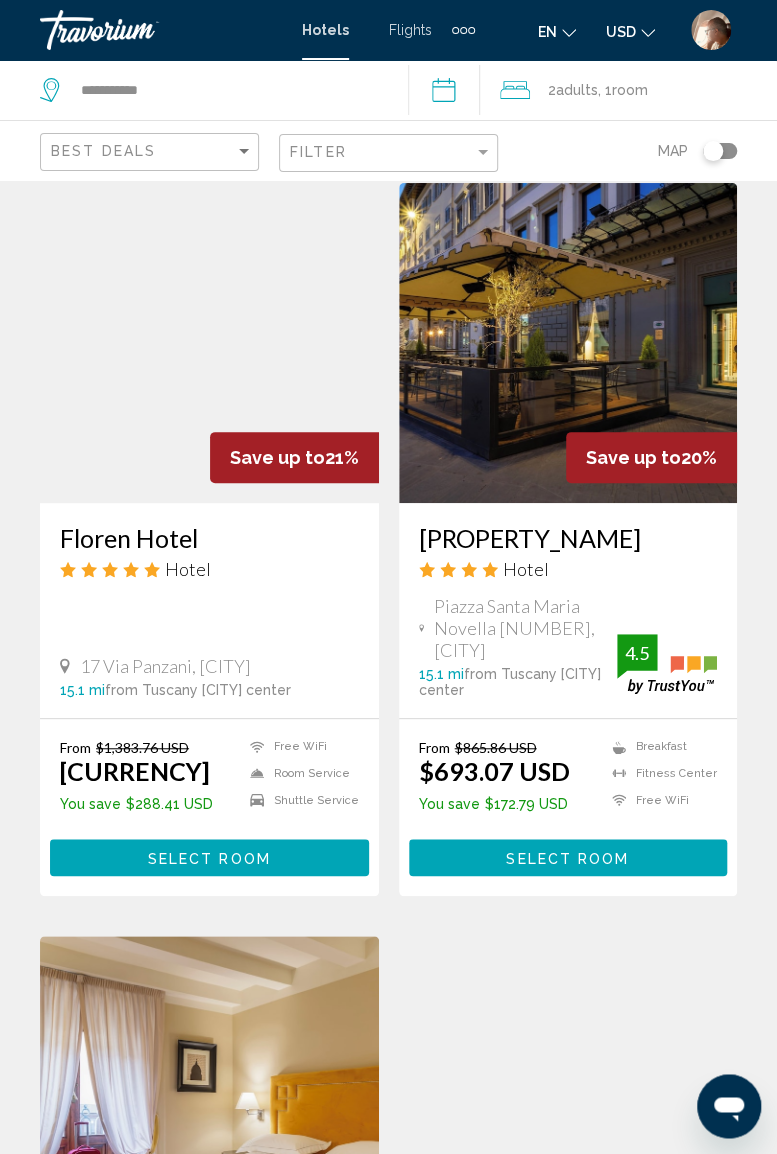 scroll, scrollTop: 2259, scrollLeft: 0, axis: vertical 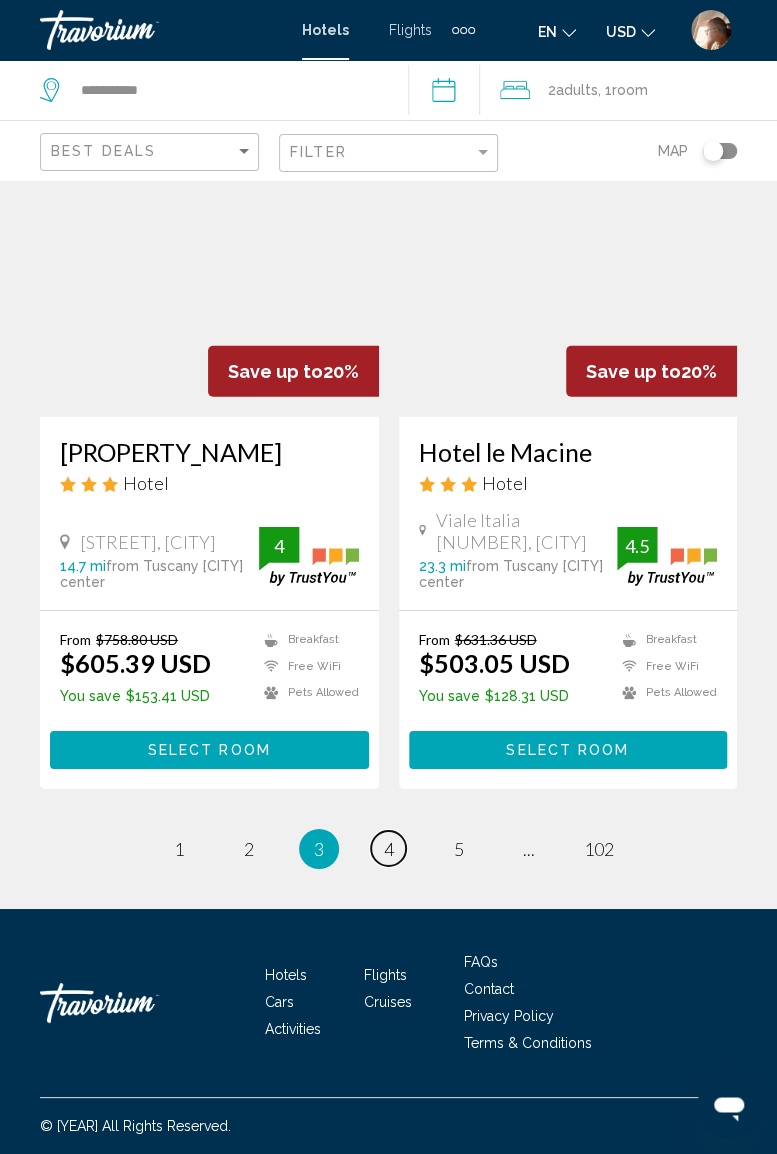 click on "4" at bounding box center [179, 849] 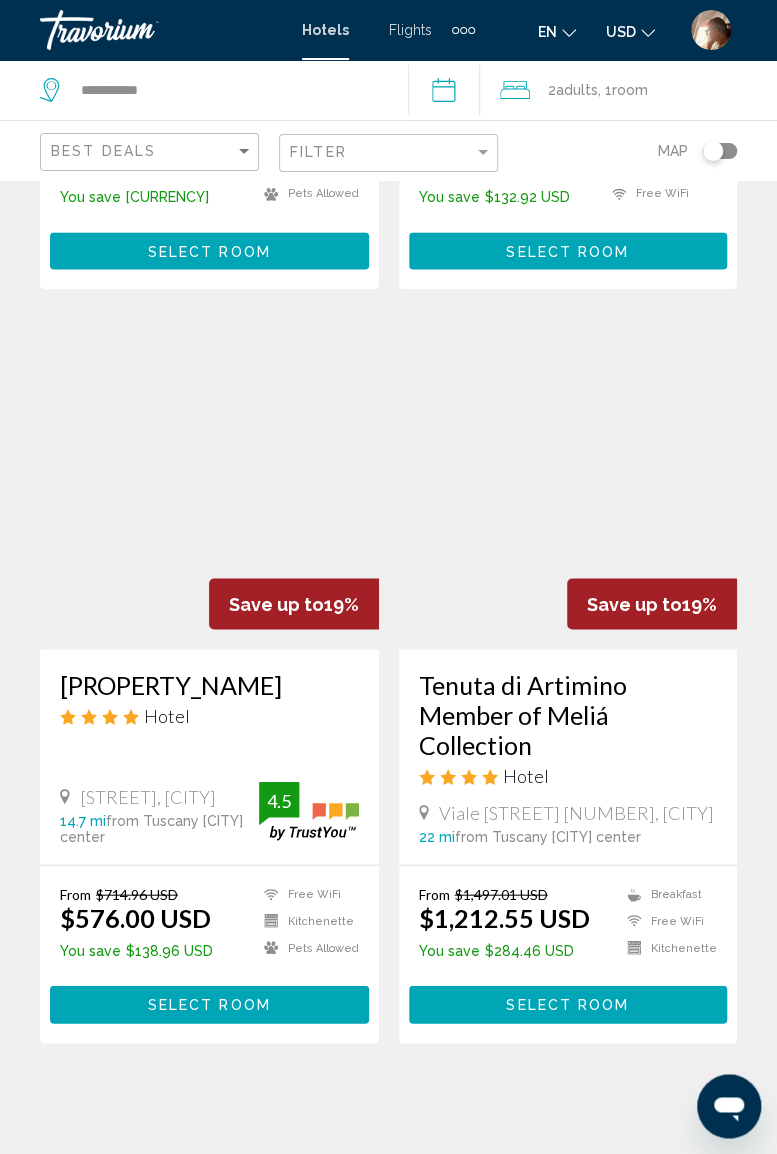 scroll, scrollTop: 682, scrollLeft: 0, axis: vertical 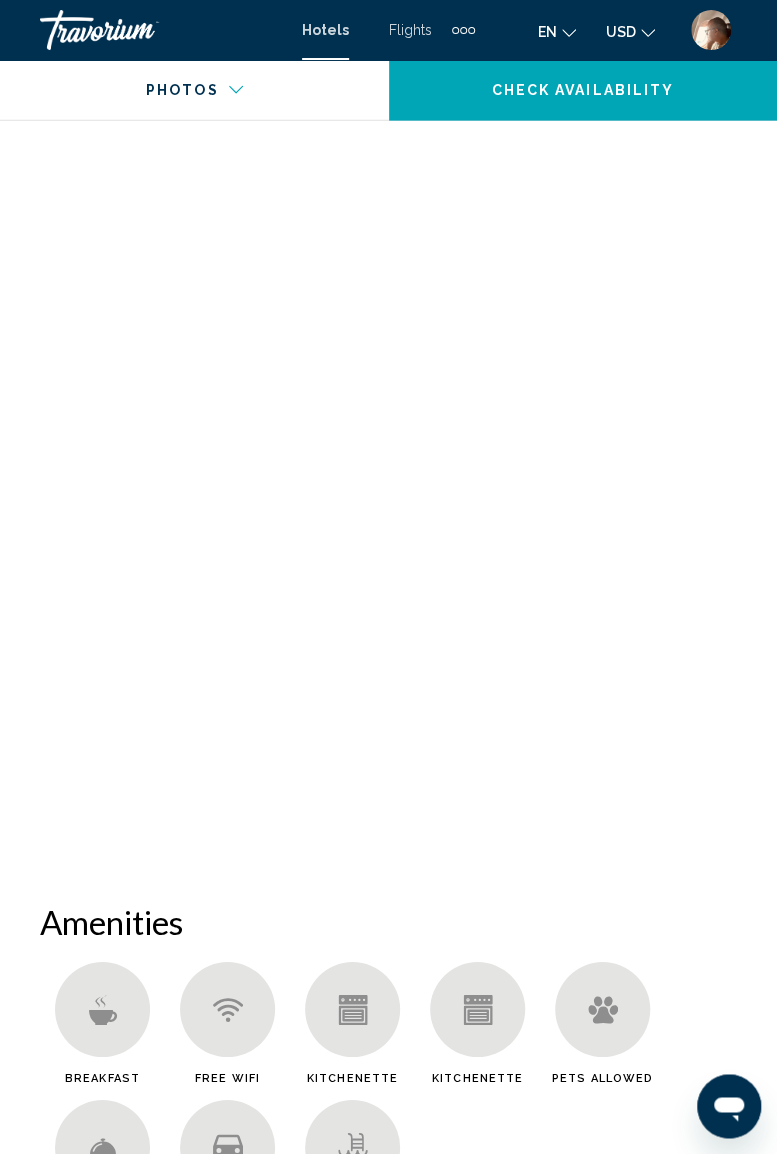 click at bounding box center (162, 471) 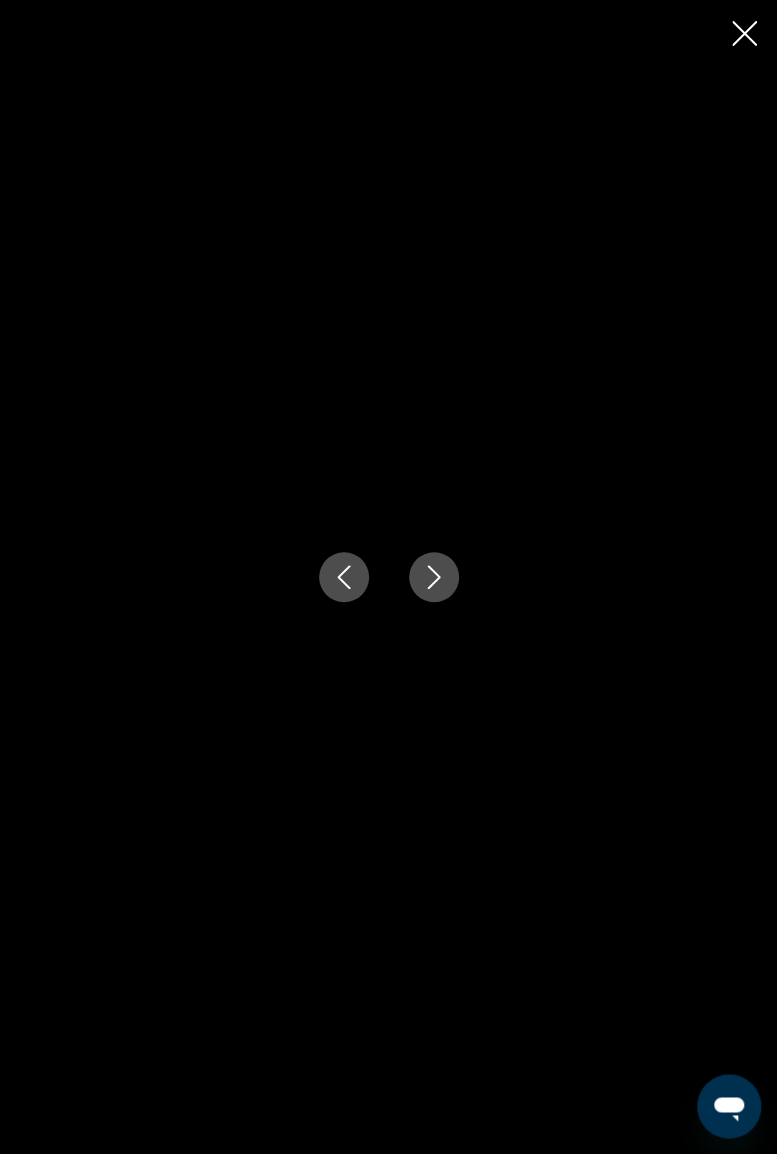 click at bounding box center [744, 33] 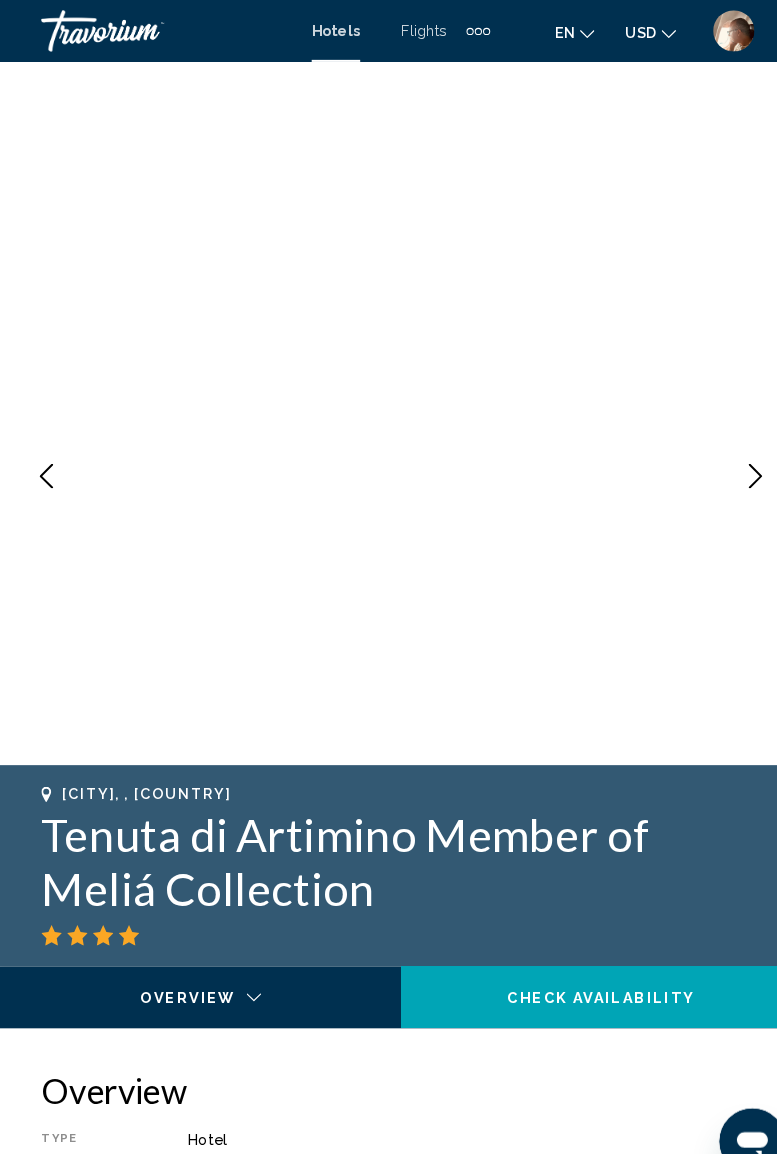 scroll, scrollTop: 0, scrollLeft: 0, axis: both 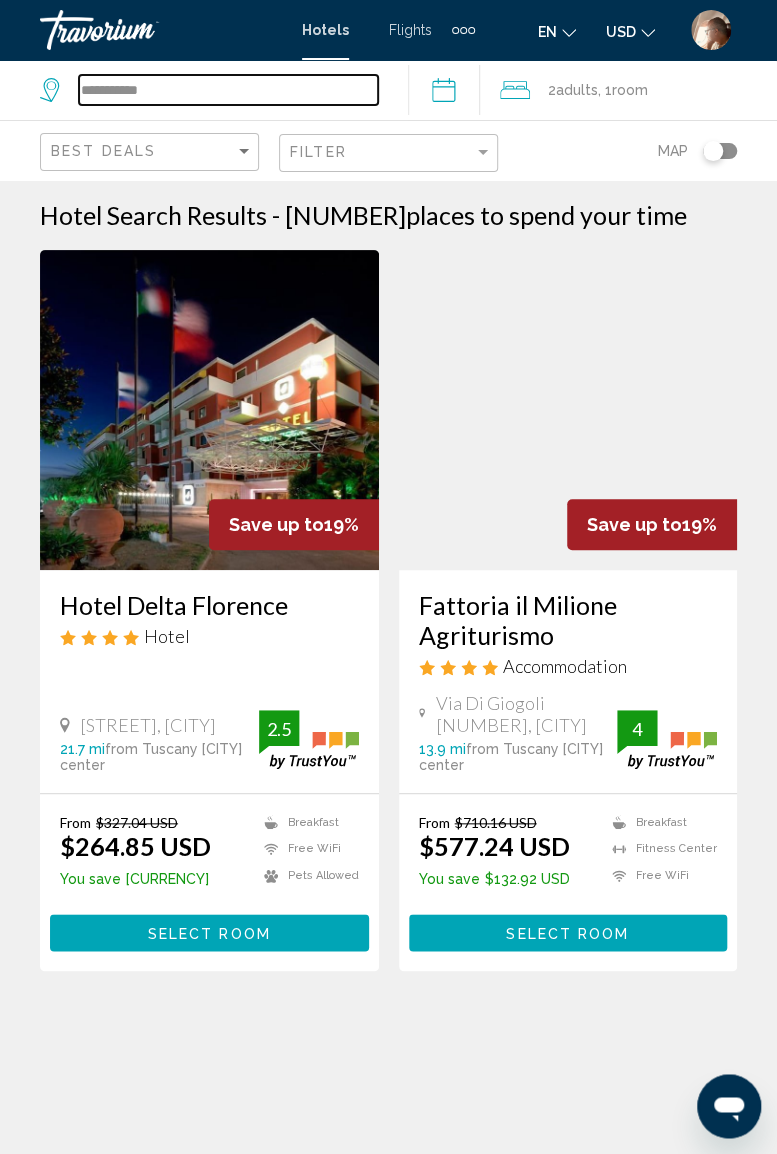 click on "**********" at bounding box center [228, 90] 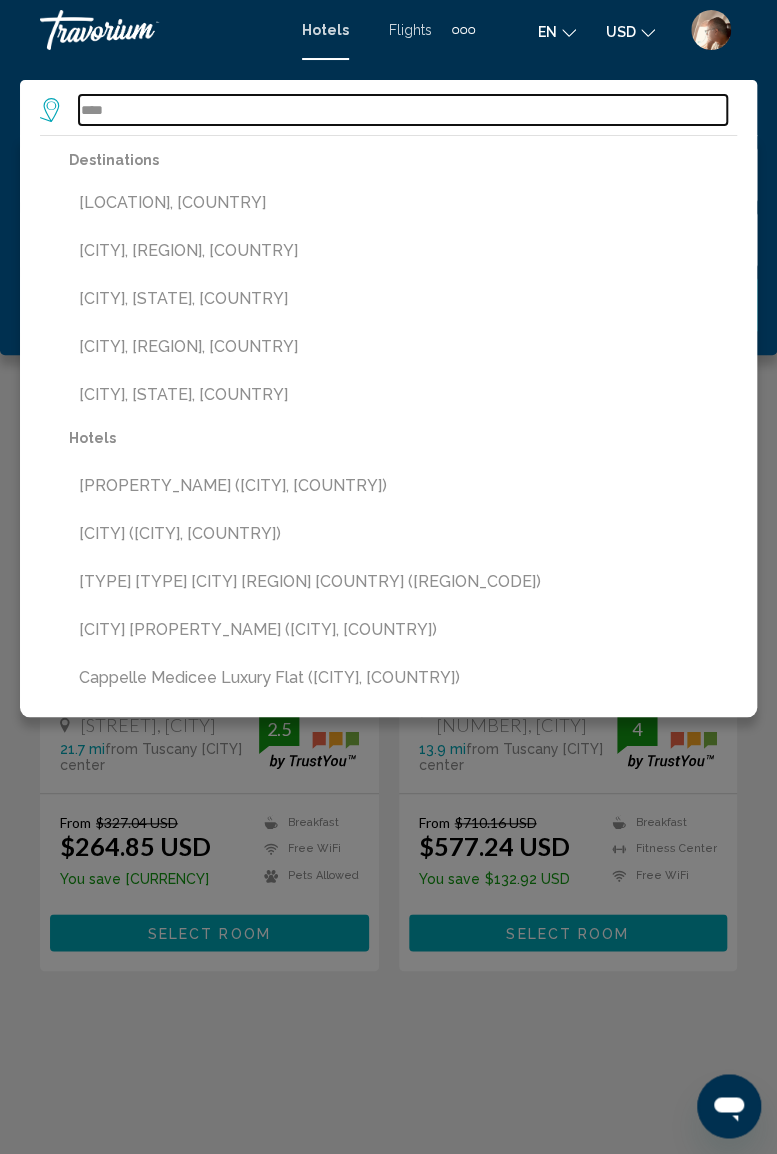 type on "****" 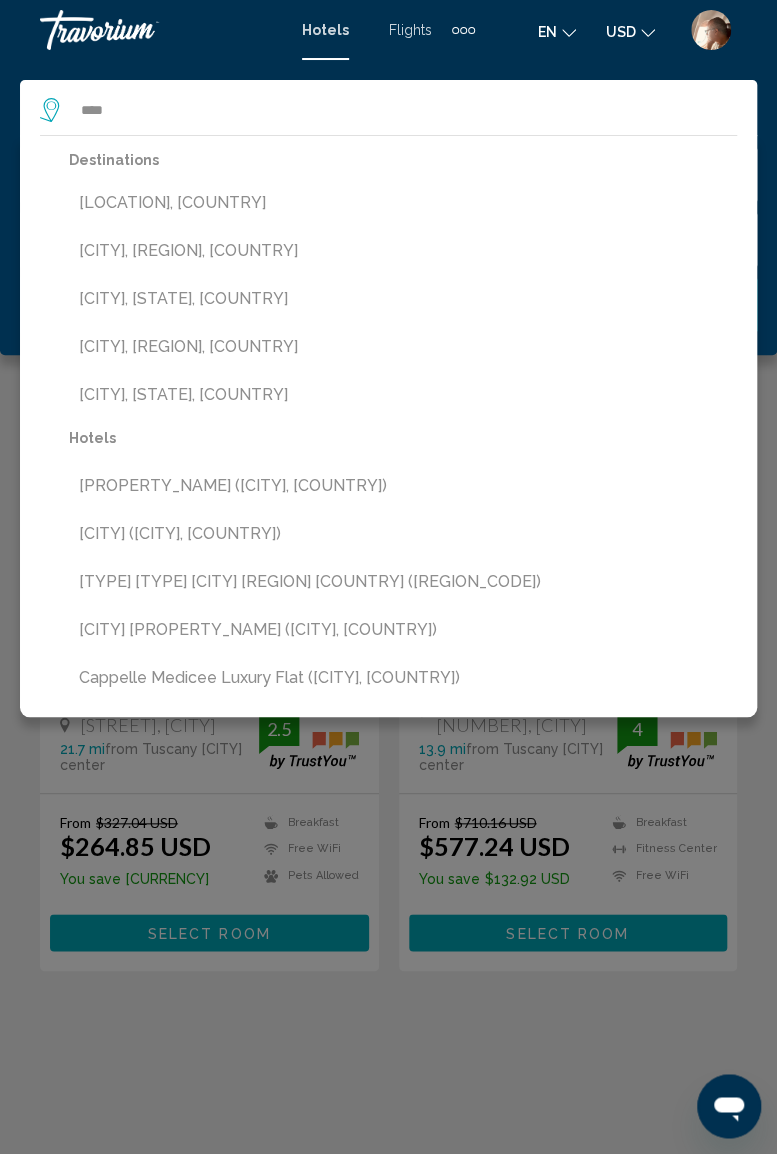 click on "[LOCATION], [COUNTRY]" at bounding box center (403, 203) 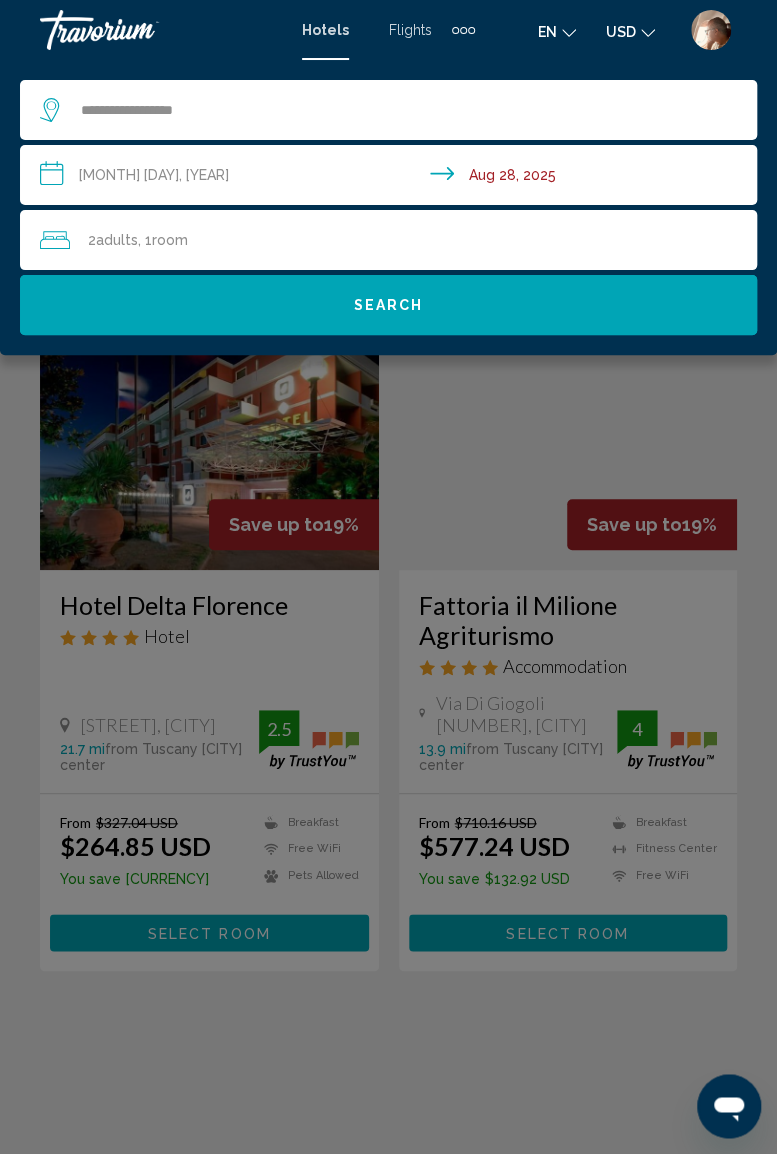 click on "**********" at bounding box center [392, 178] 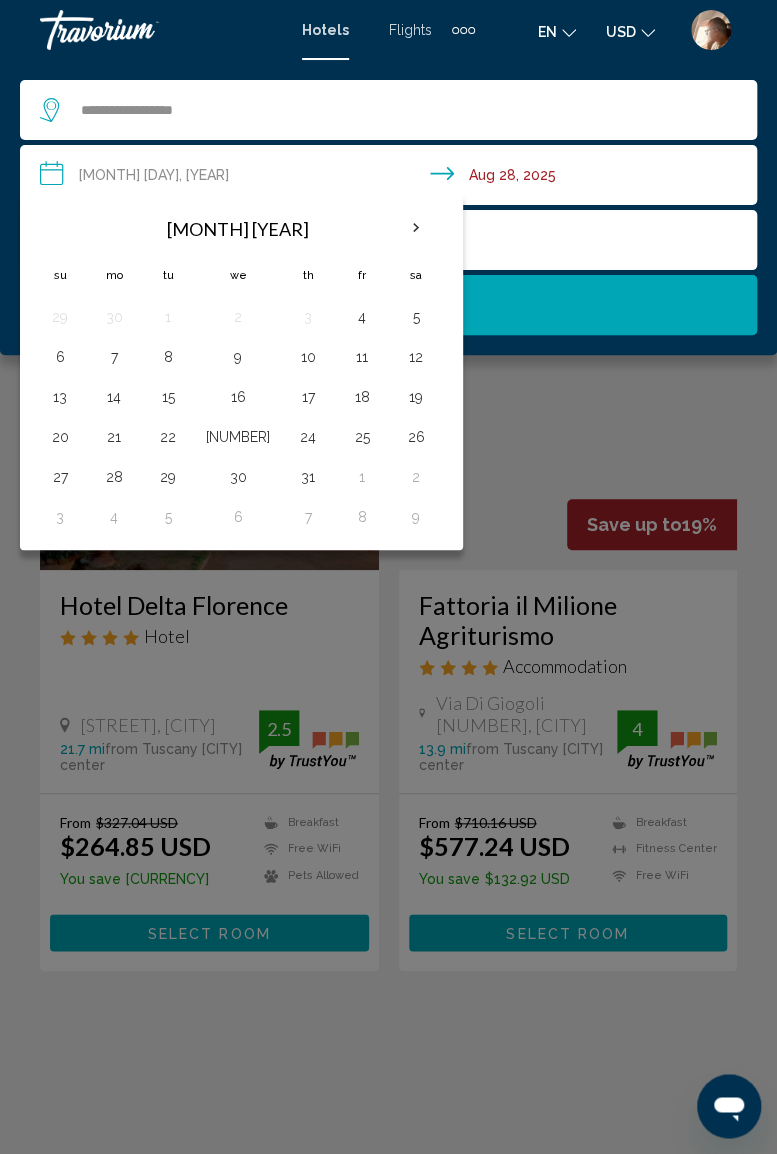 click at bounding box center [416, 228] 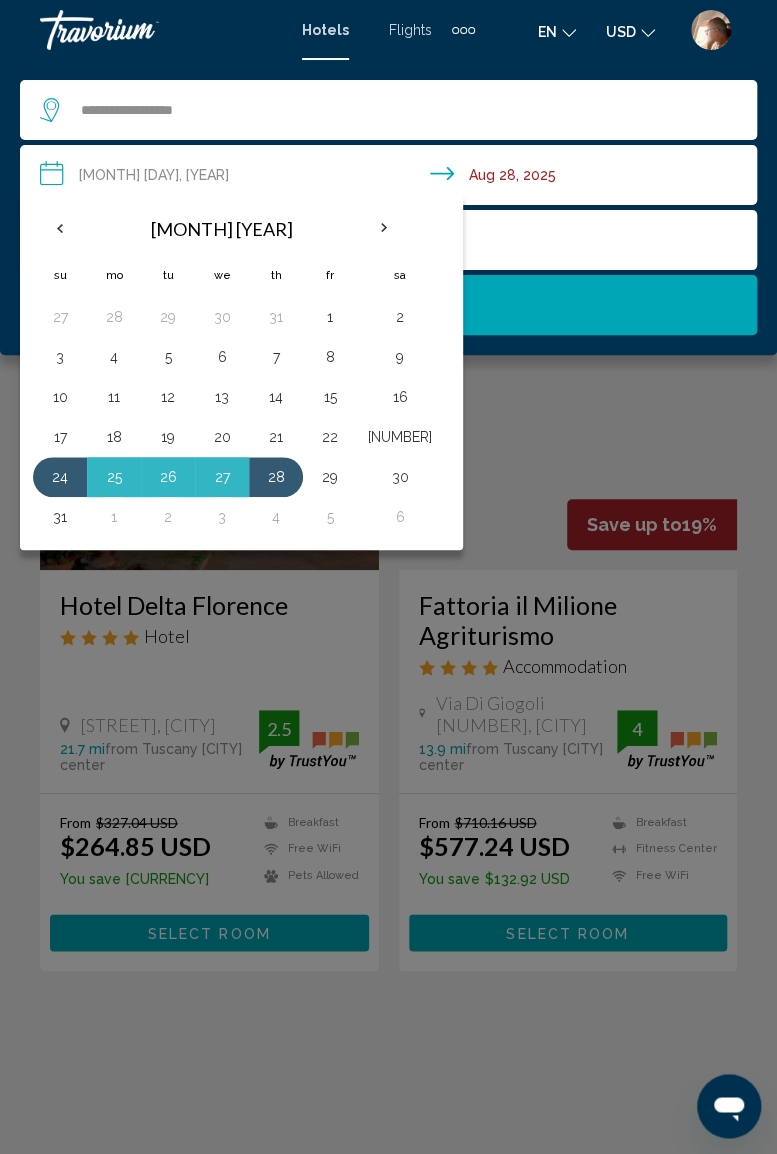 click at bounding box center (384, 228) 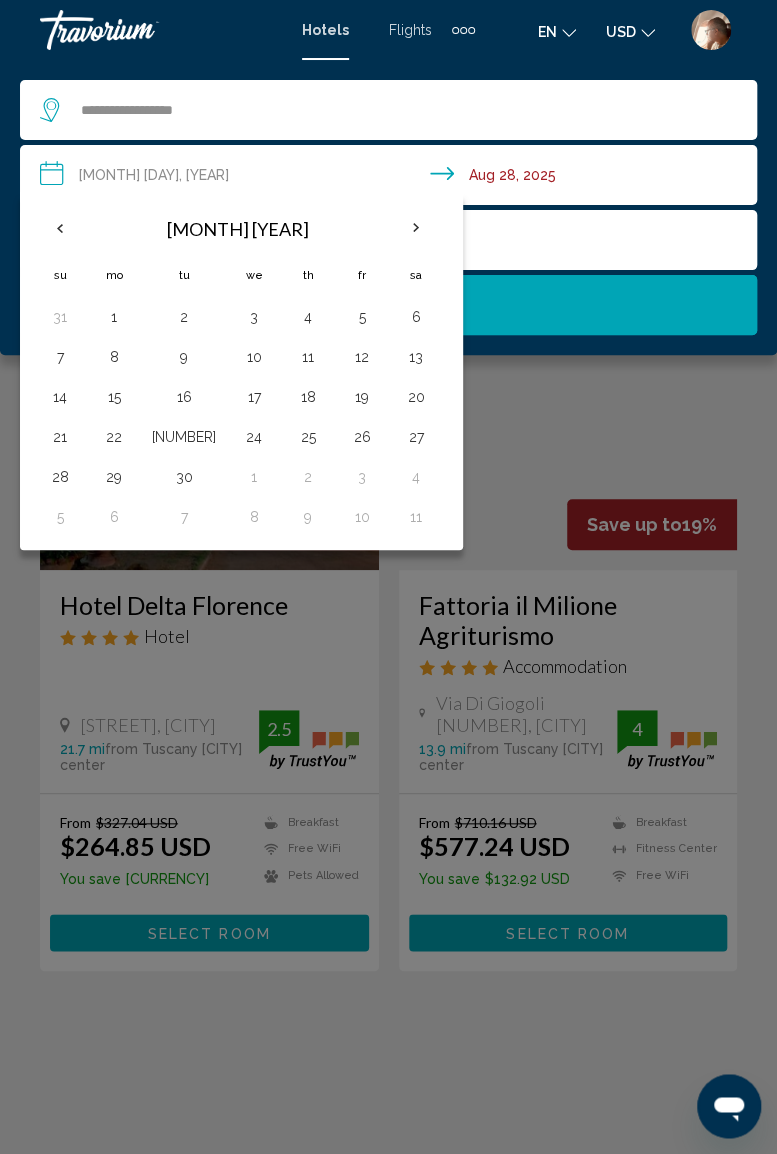 click at bounding box center (416, 228) 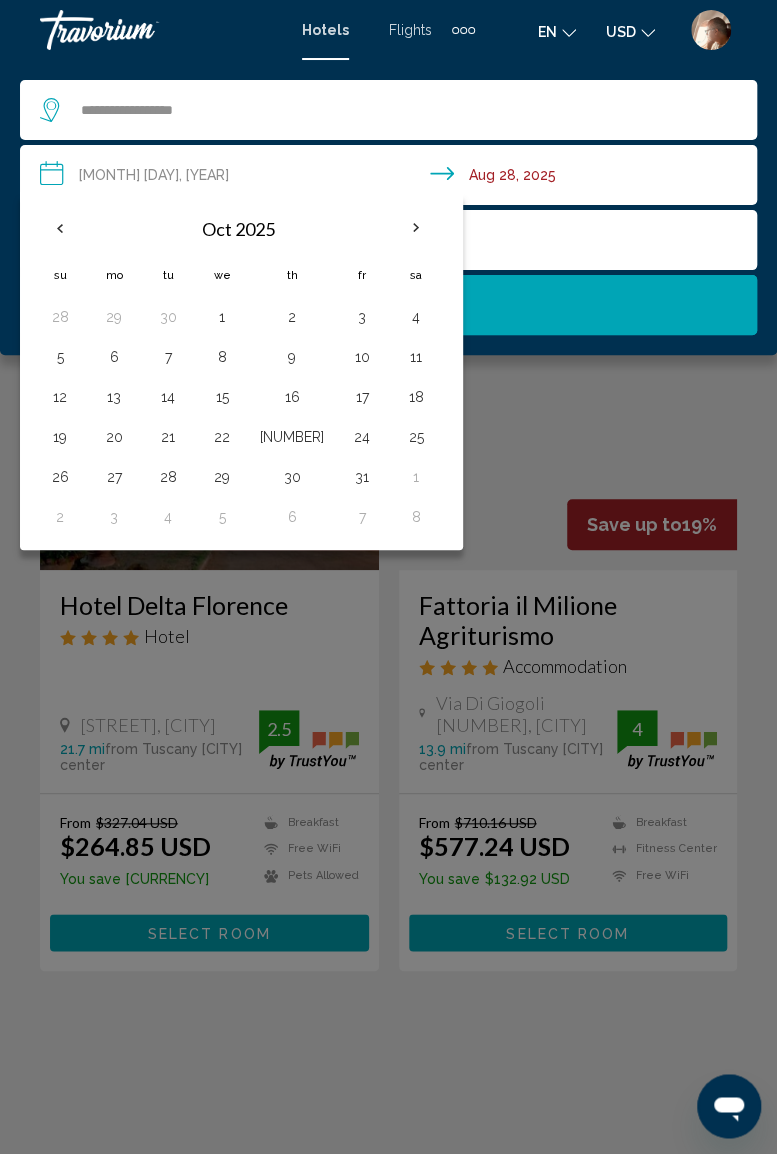 click on "12" at bounding box center (60, 397) 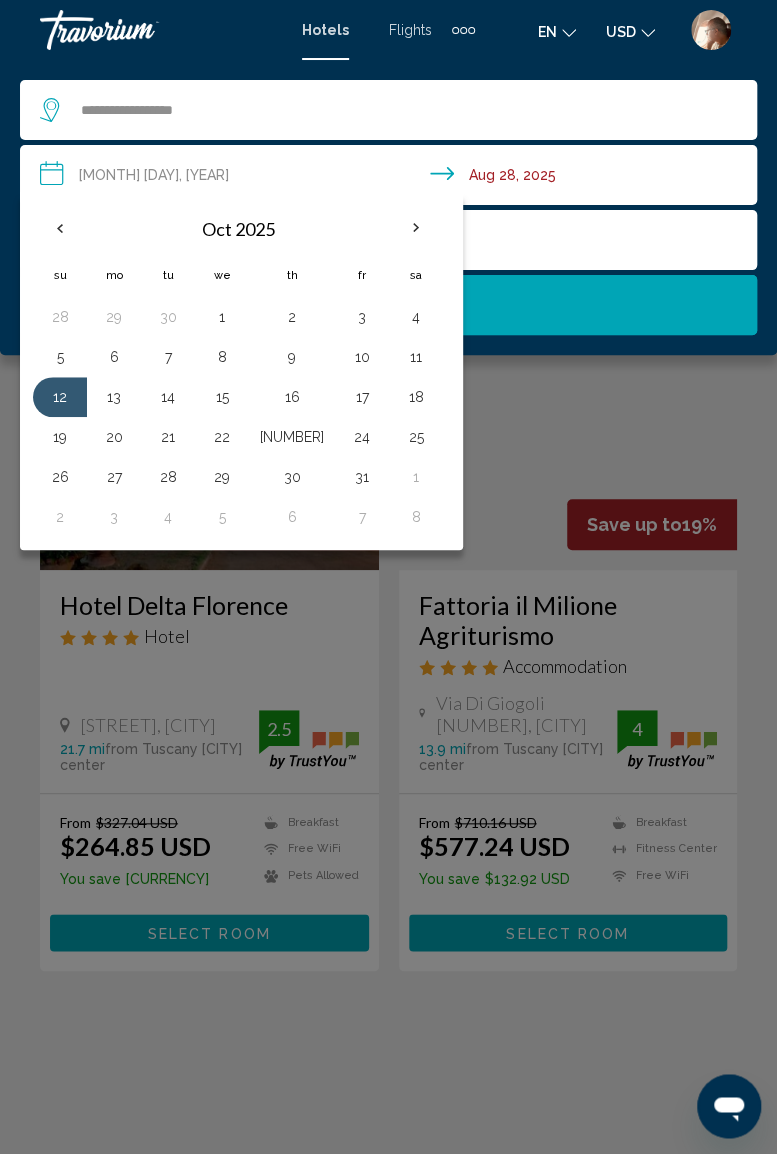 click on "18" at bounding box center (416, 397) 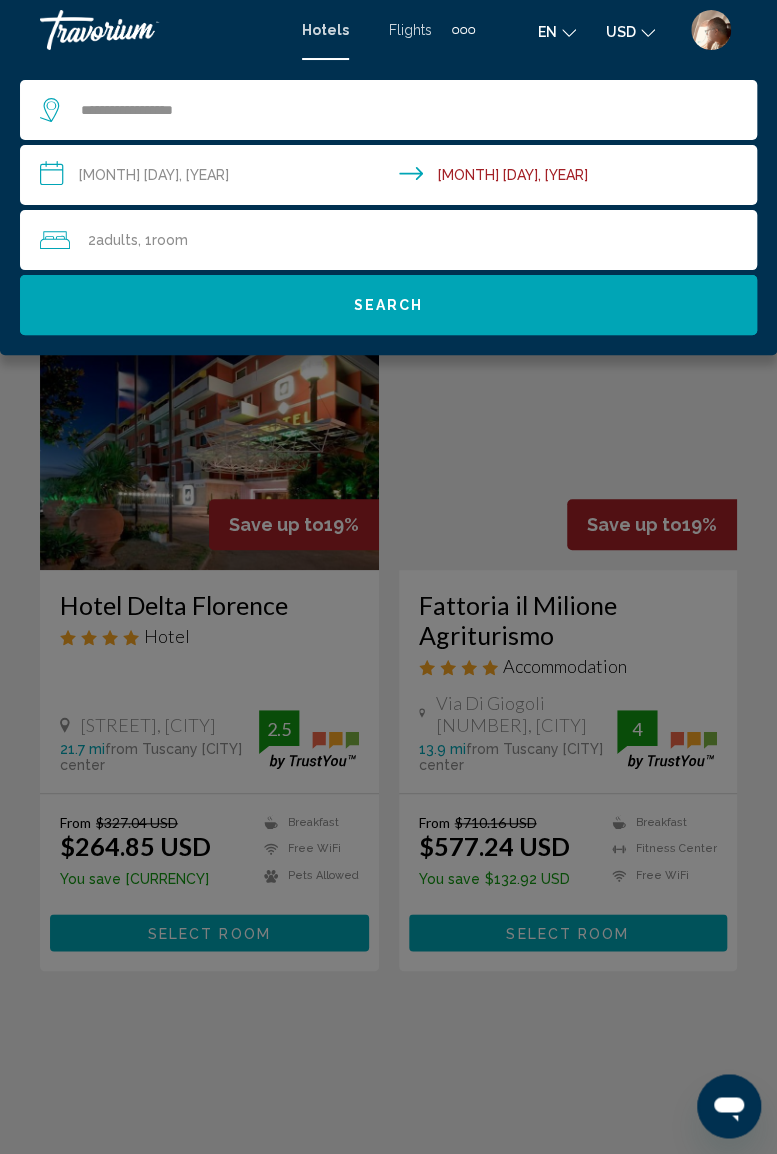click on "Search" at bounding box center (388, 305) 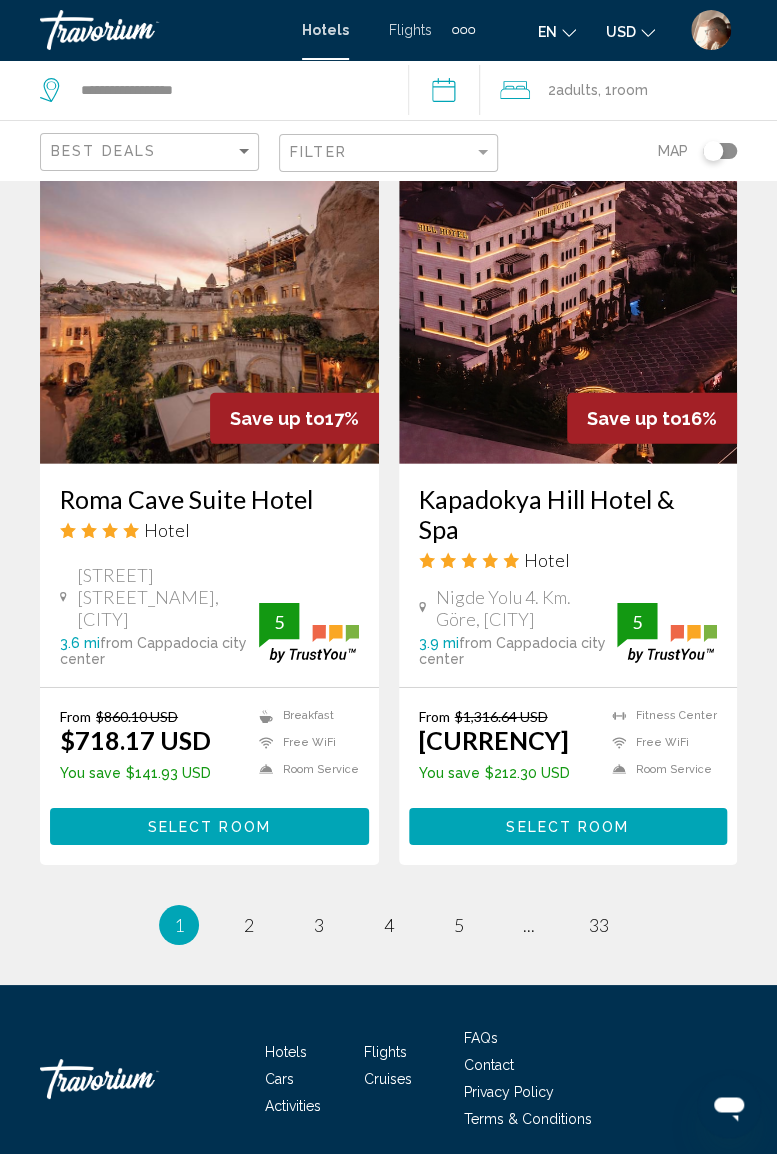 scroll, scrollTop: 3872, scrollLeft: 0, axis: vertical 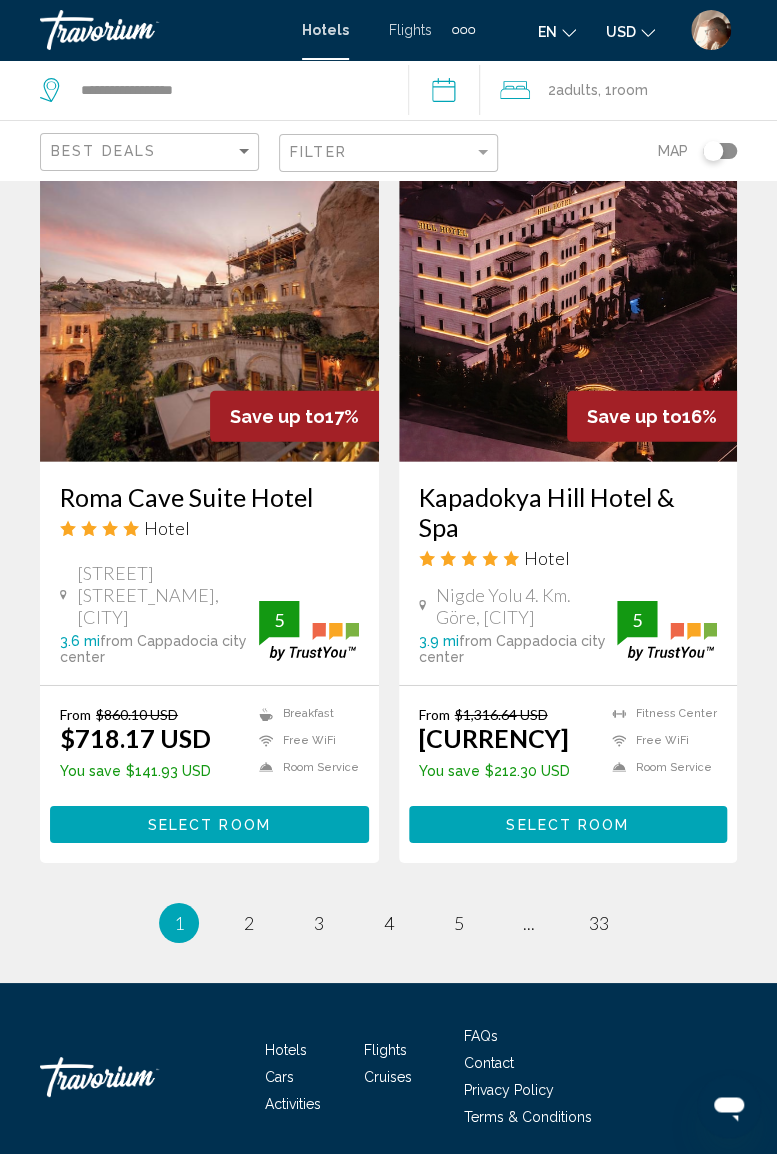 click on "Select Room" at bounding box center (209, 824) 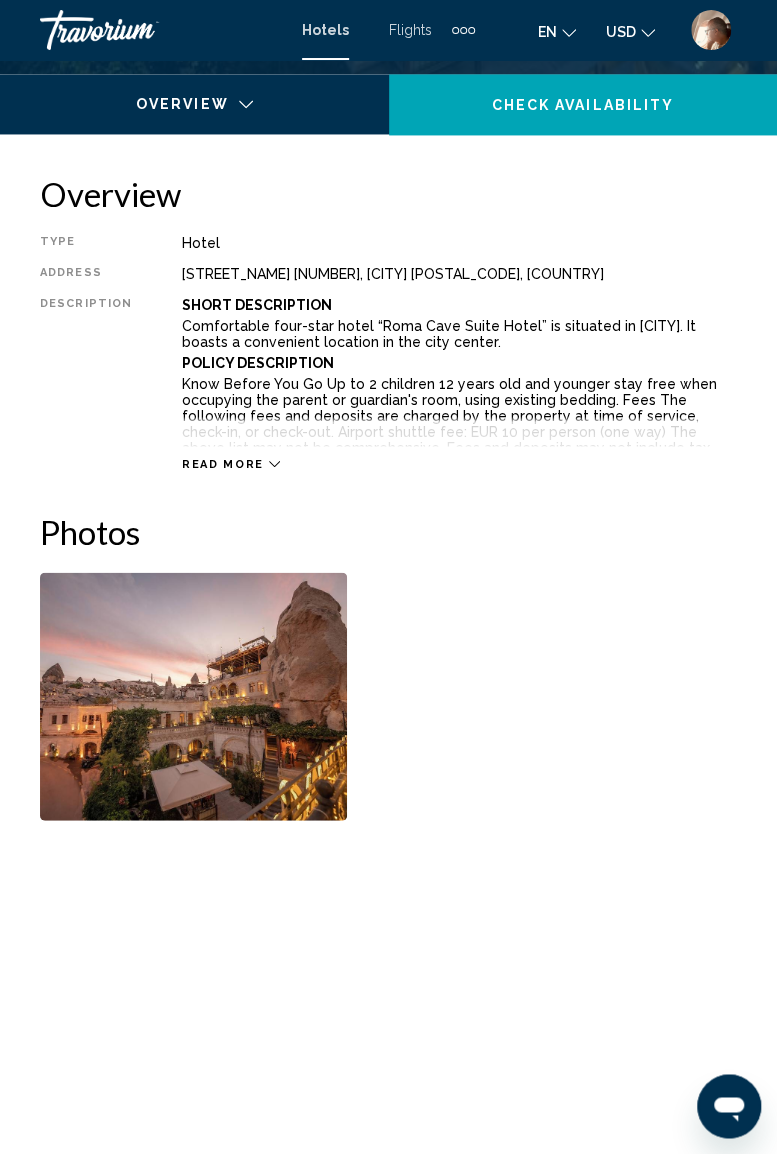 scroll, scrollTop: 938, scrollLeft: 0, axis: vertical 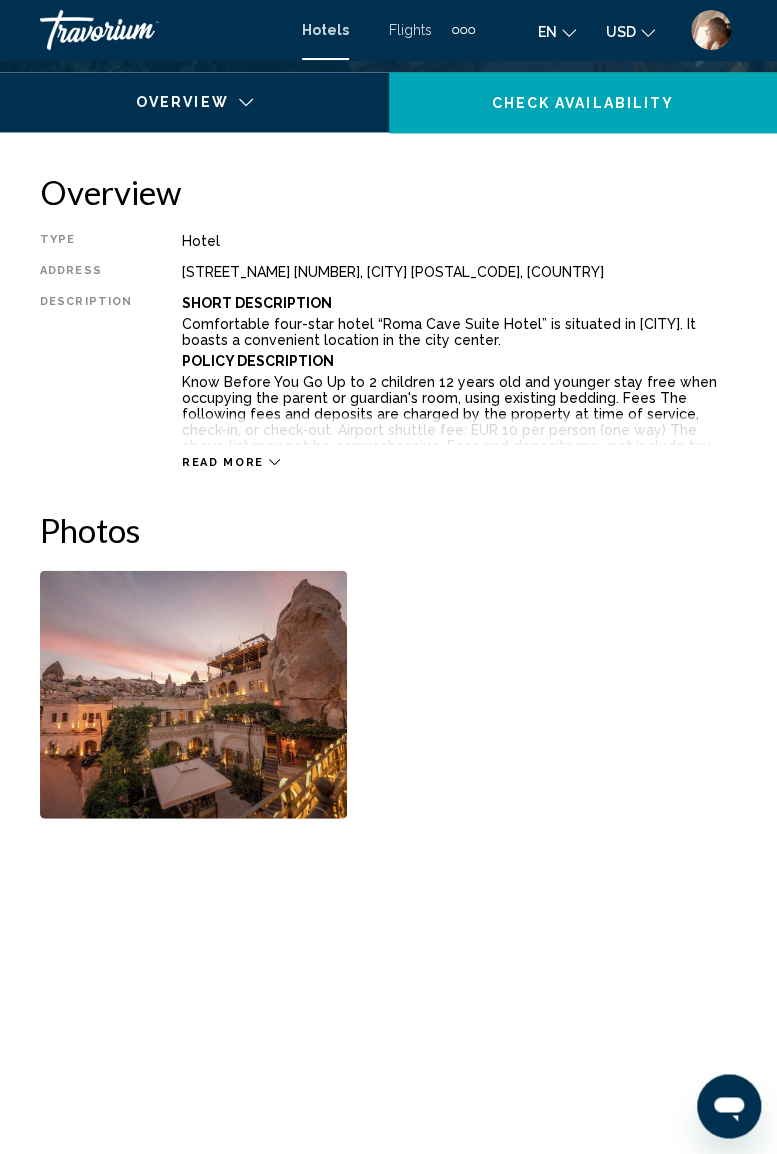 click at bounding box center (193, 694) 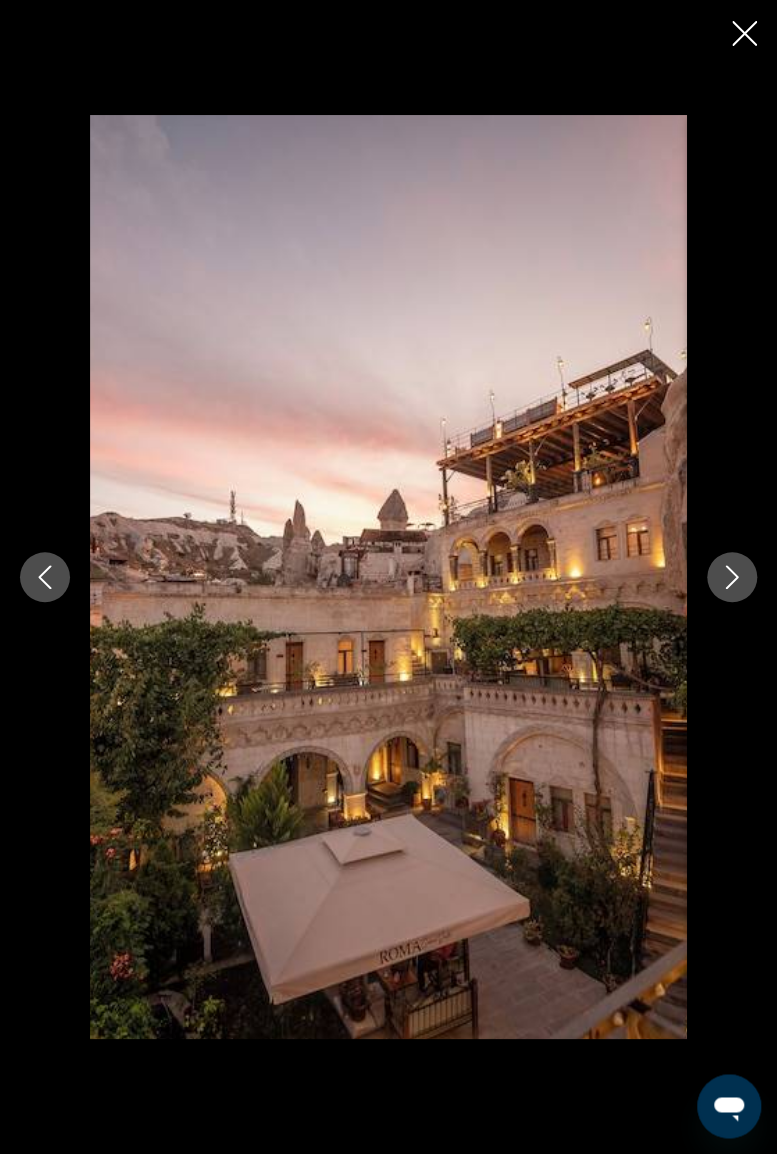 scroll, scrollTop: 1072, scrollLeft: 0, axis: vertical 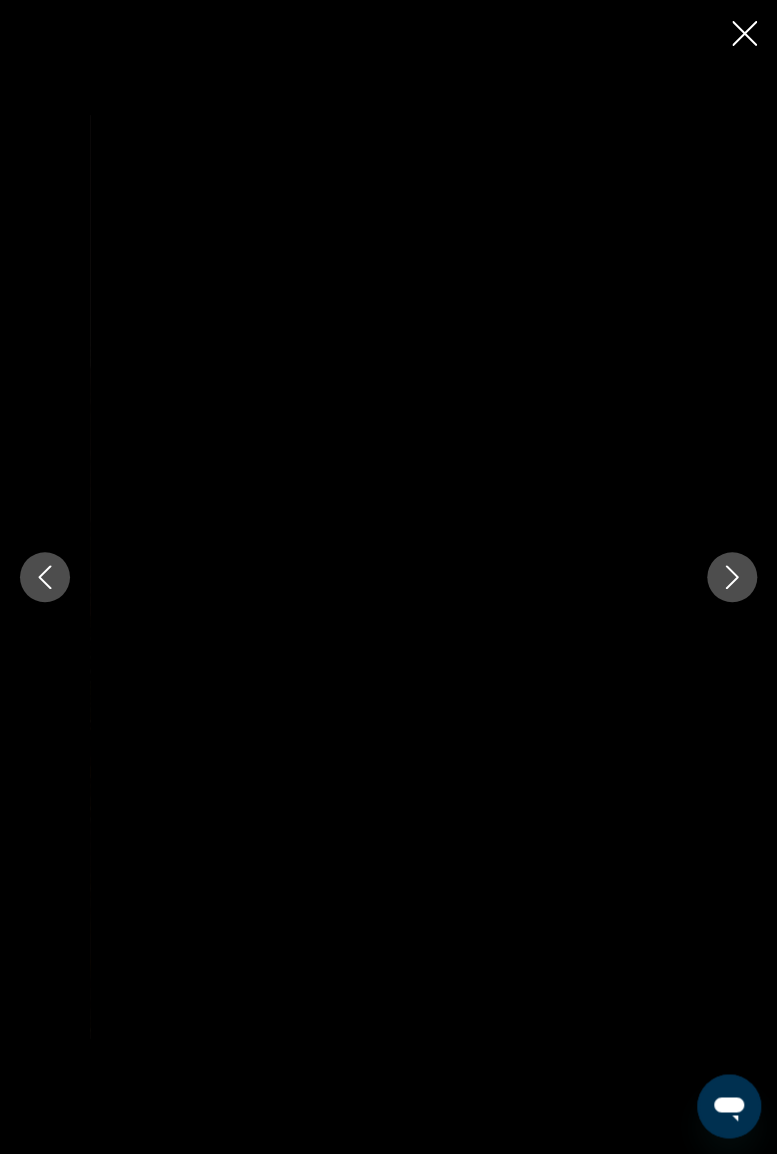 click at bounding box center [732, 577] 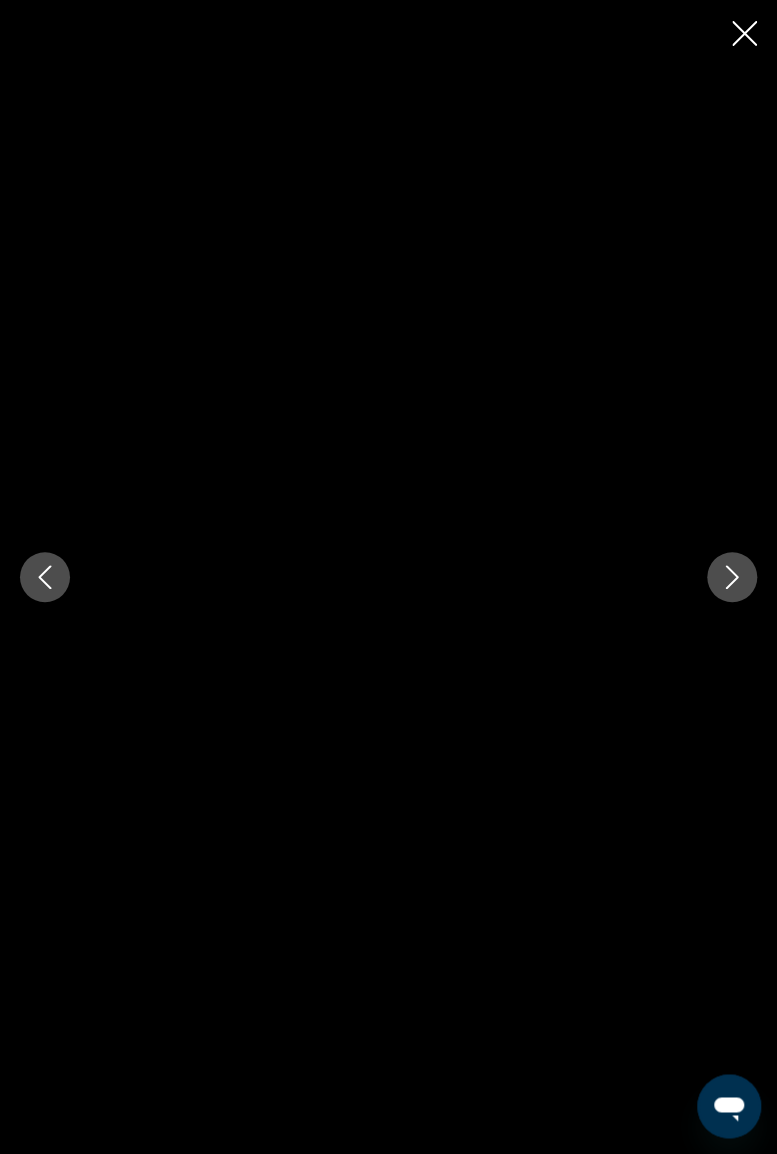 click at bounding box center [732, 577] 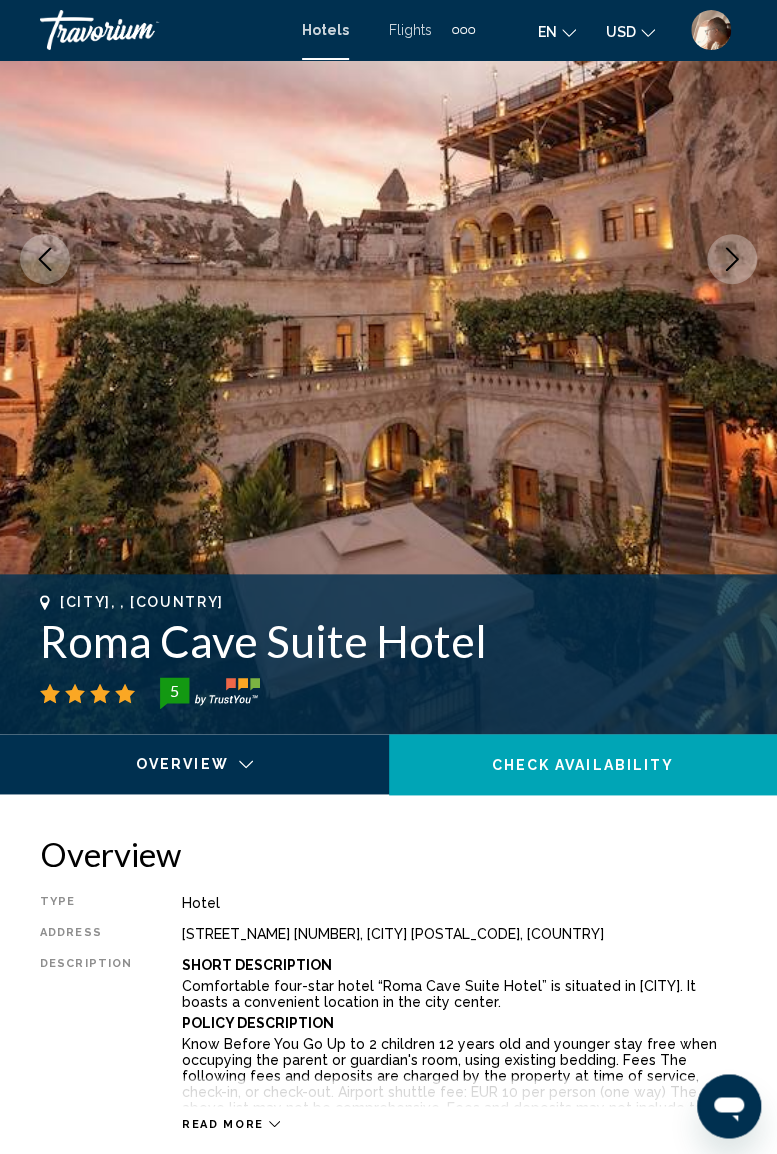 scroll, scrollTop: 0, scrollLeft: 0, axis: both 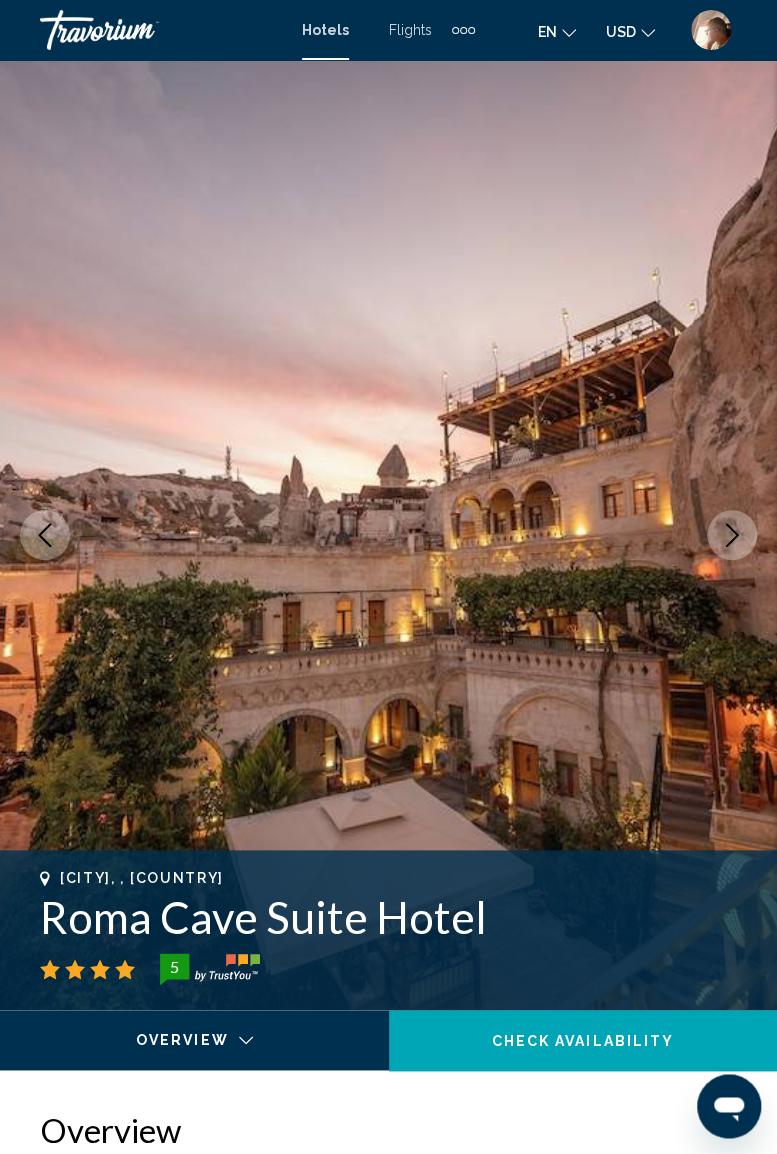 click at bounding box center [140, 30] 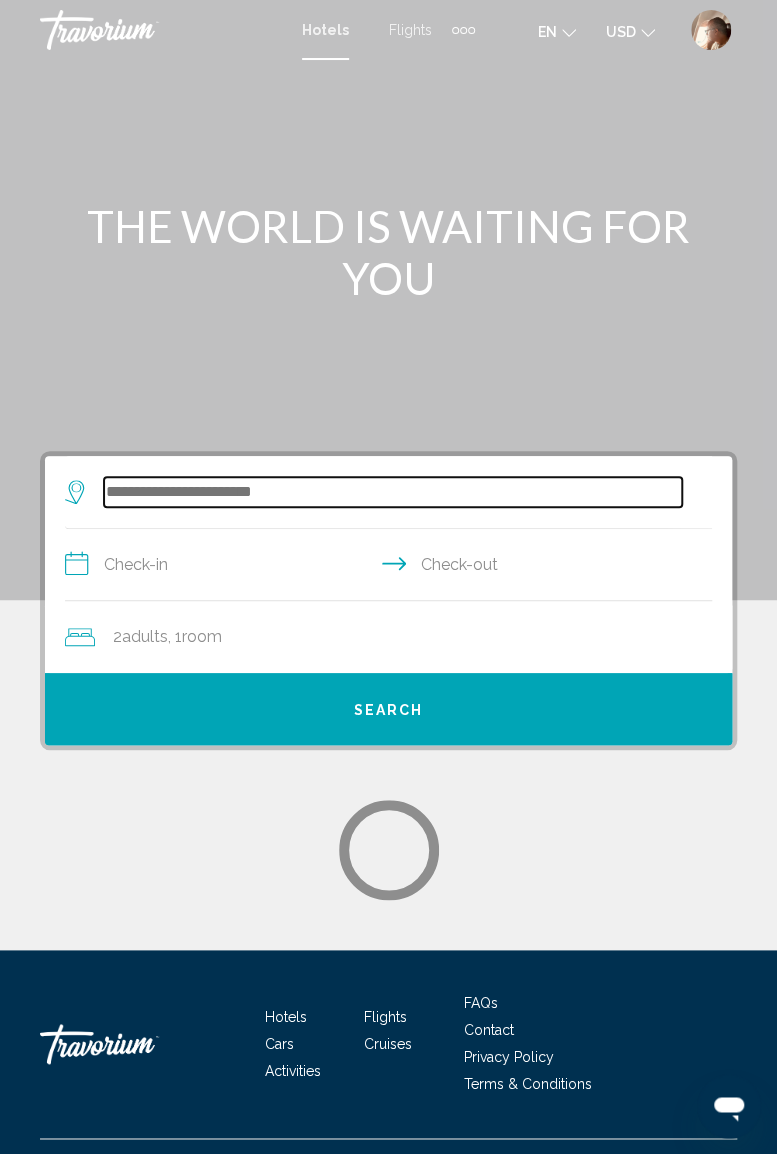 click at bounding box center [393, 492] 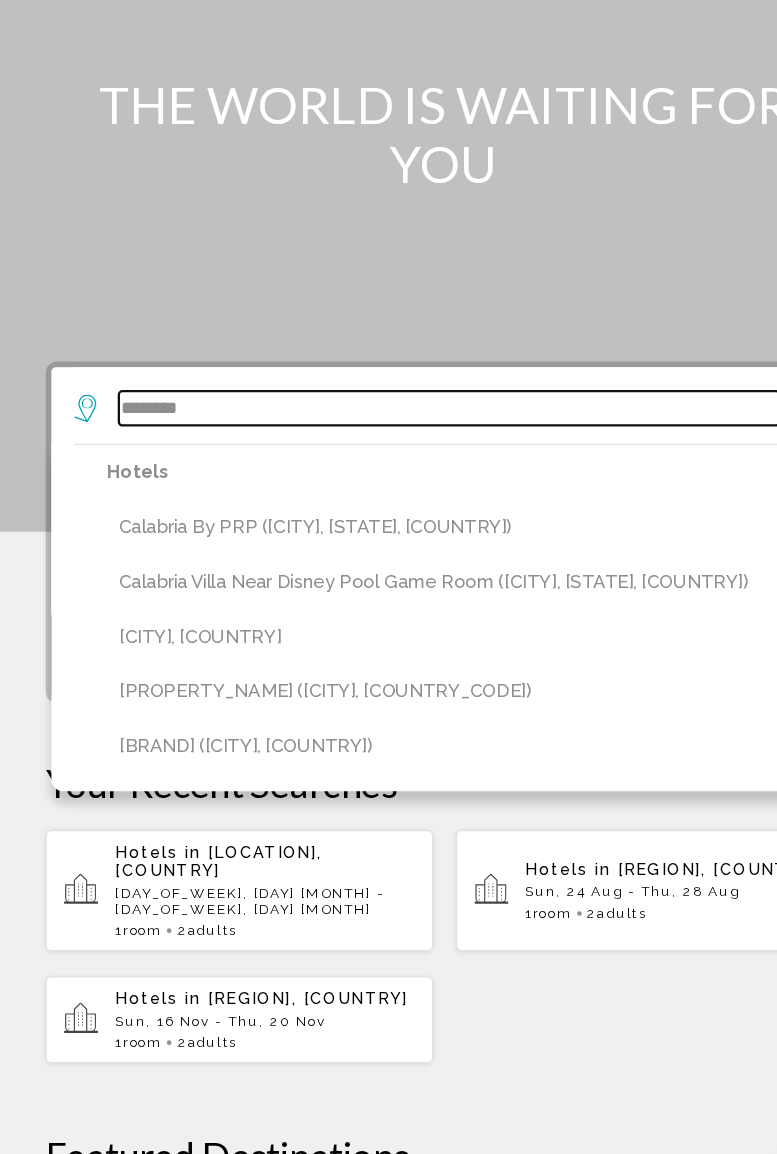 scroll, scrollTop: 37, scrollLeft: 0, axis: vertical 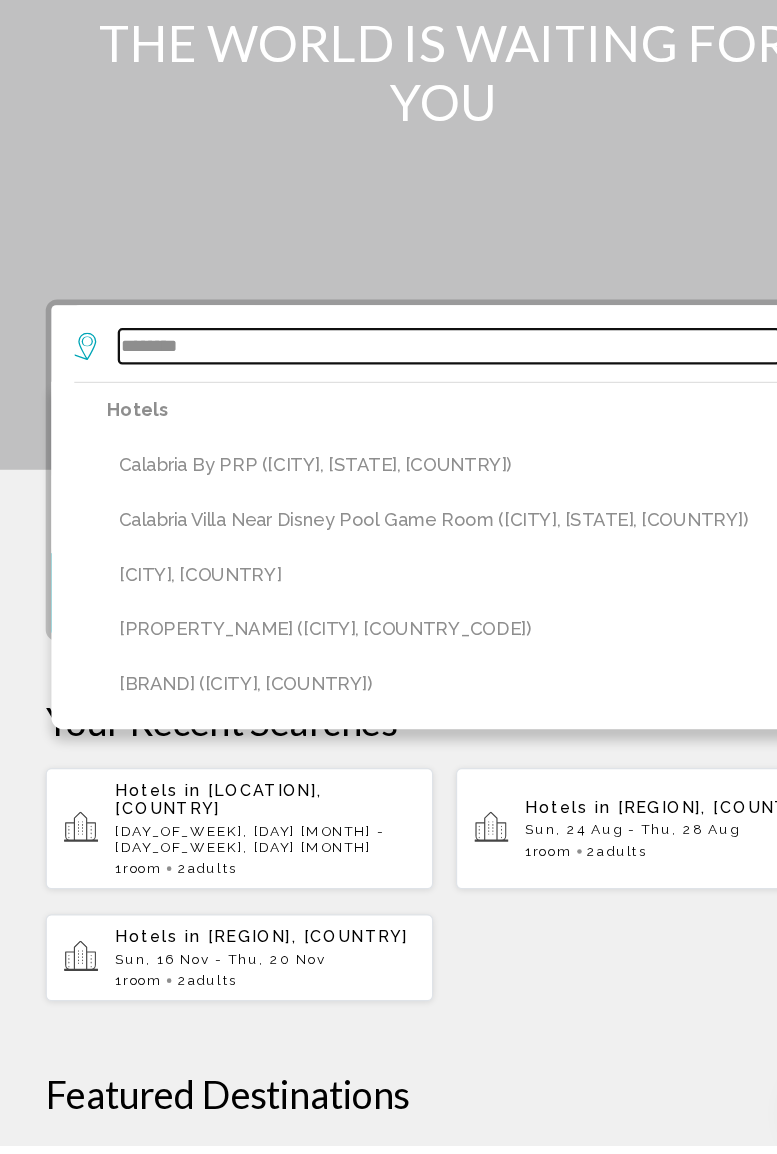 click on "********" at bounding box center (393, 455) 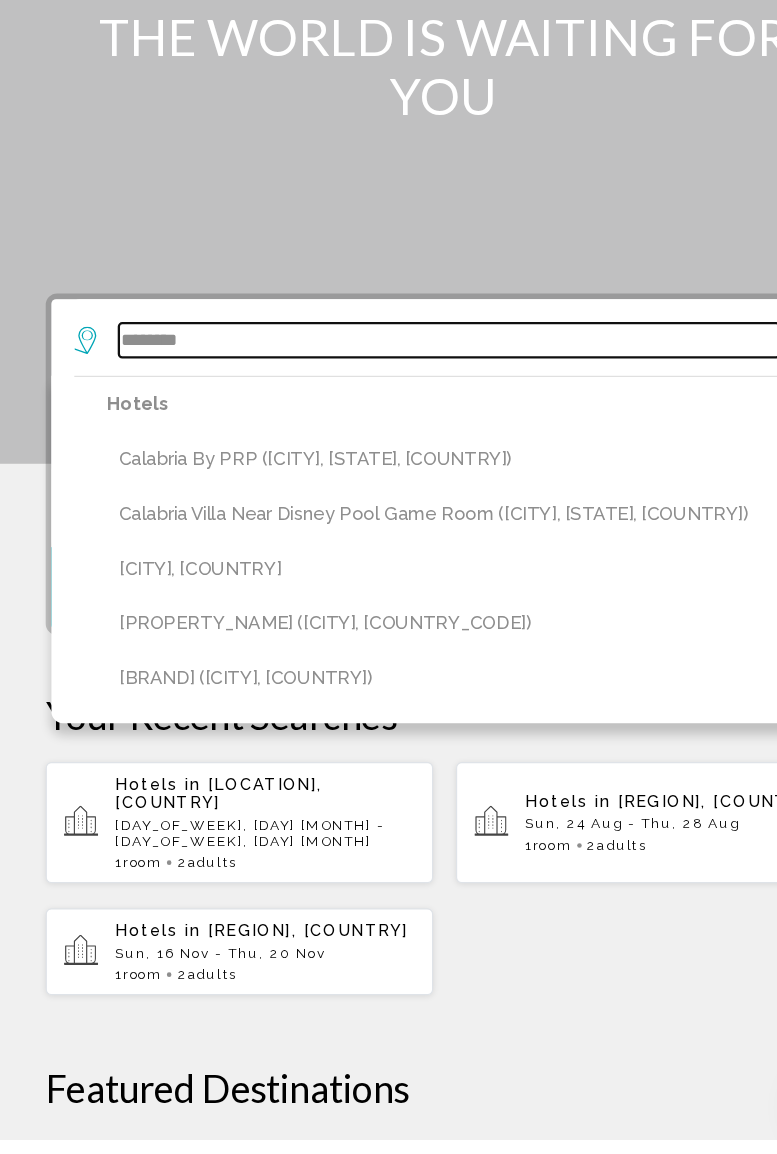 scroll, scrollTop: 37, scrollLeft: 0, axis: vertical 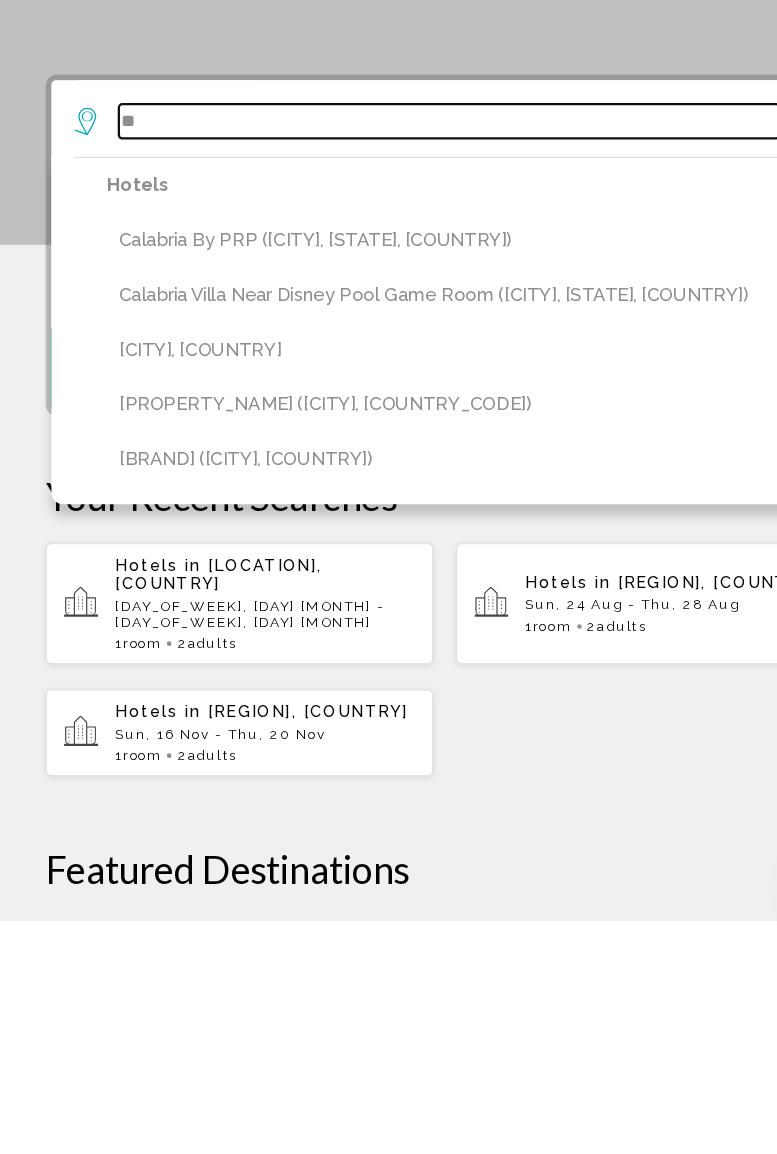 type on "*" 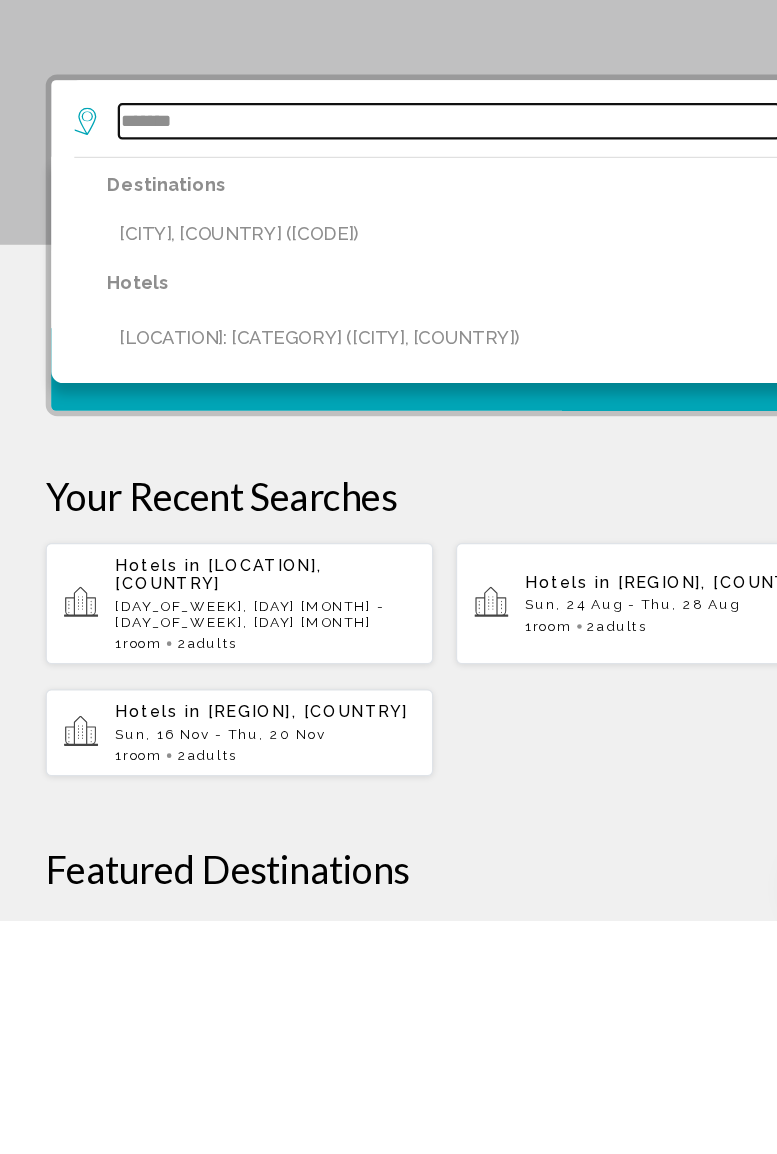 type on "*******" 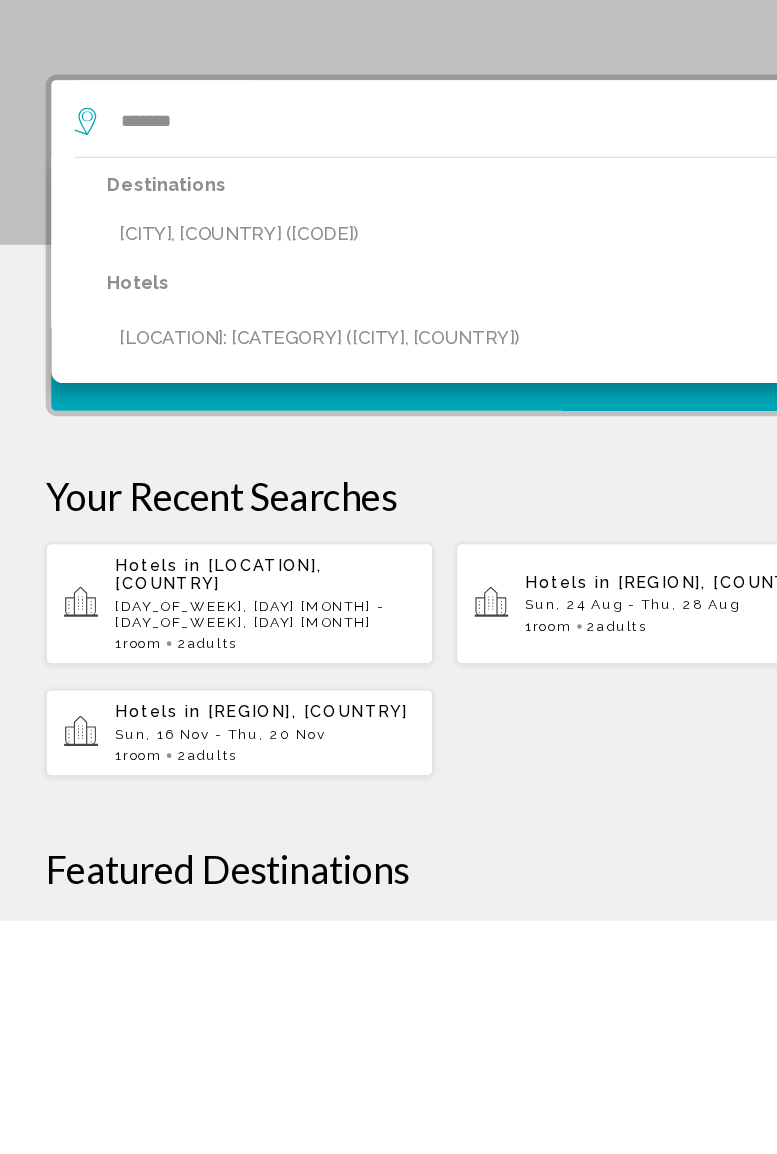 click on "[CITY], [COUNTRY] ([CODE])" at bounding box center (279, 554) 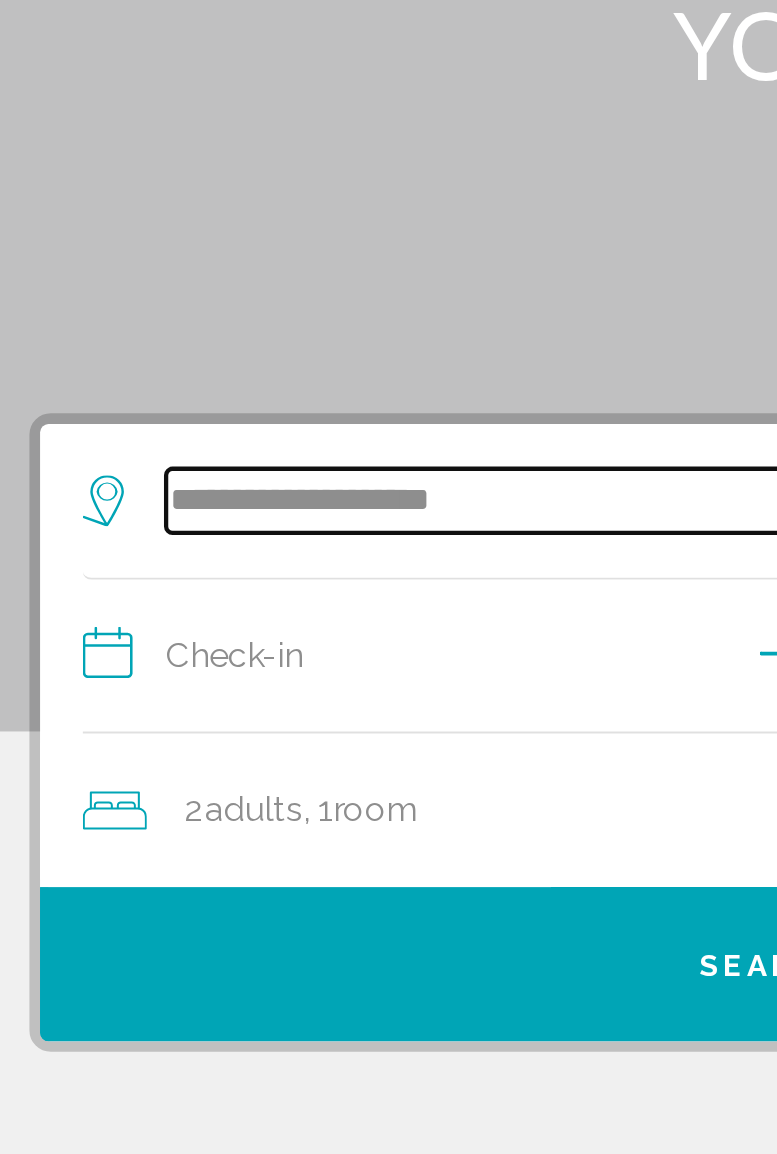 scroll, scrollTop: 38, scrollLeft: 0, axis: vertical 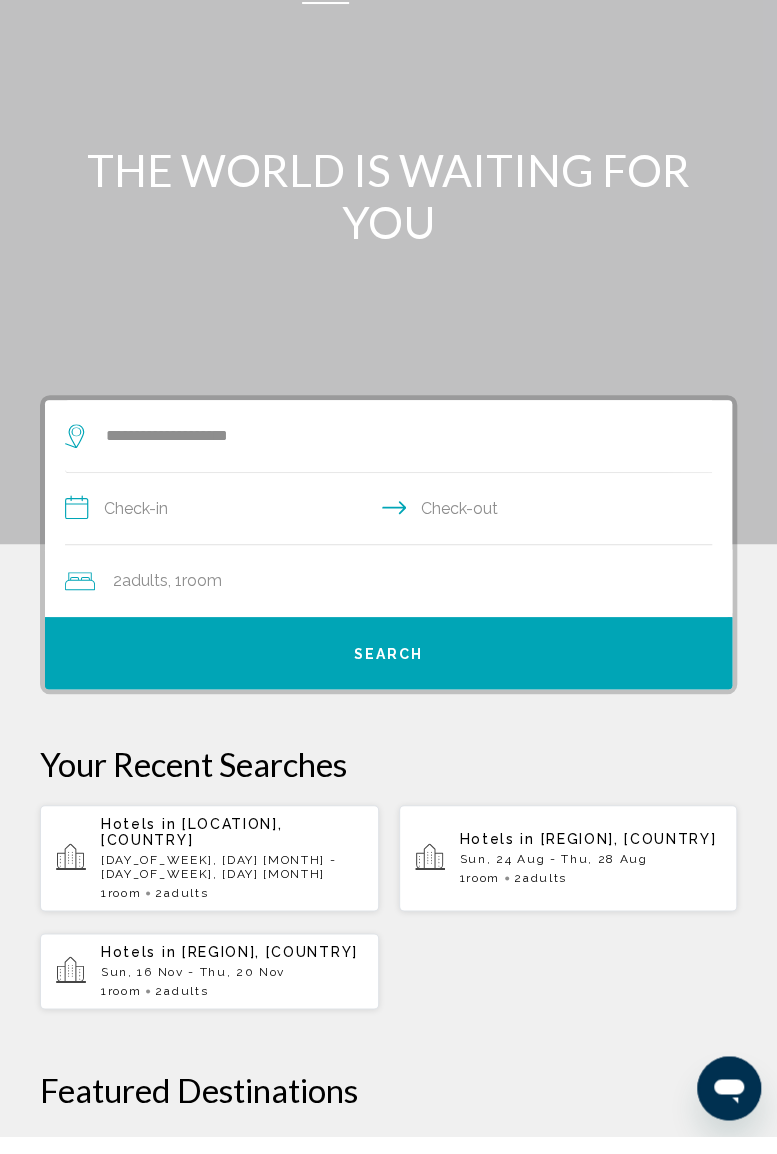 click on "**********" at bounding box center (392, 529) 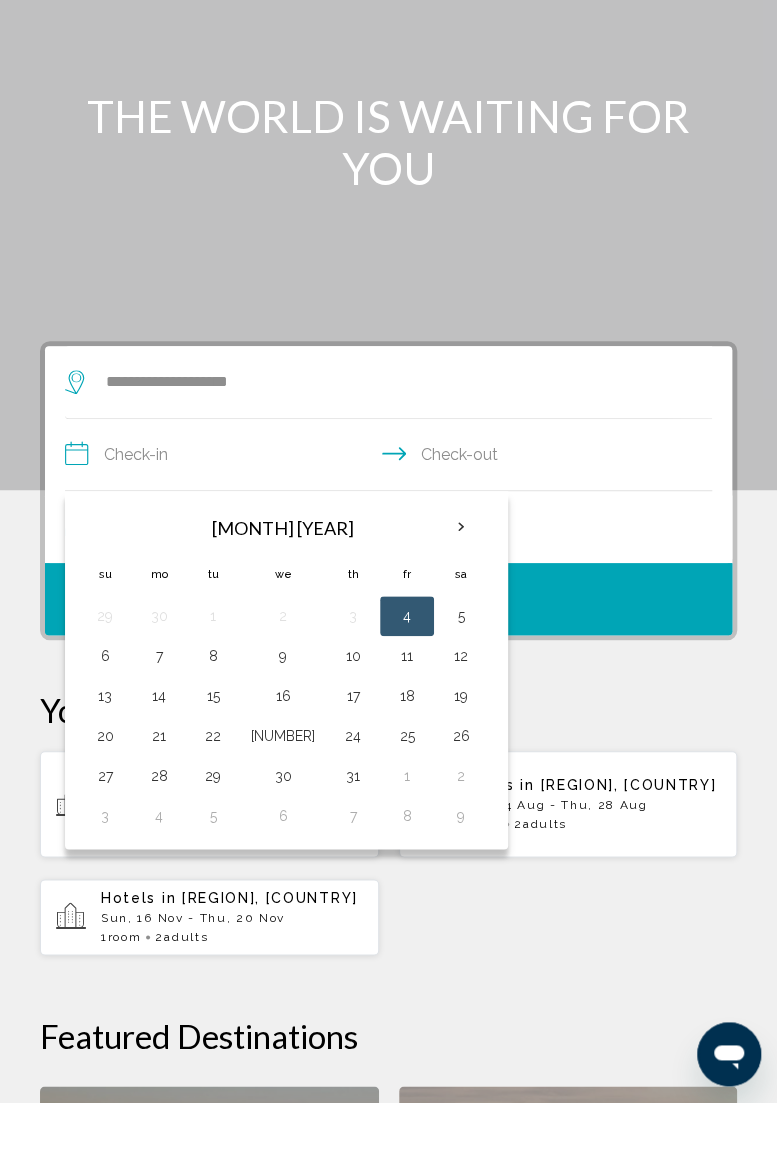 scroll, scrollTop: 58, scrollLeft: 0, axis: vertical 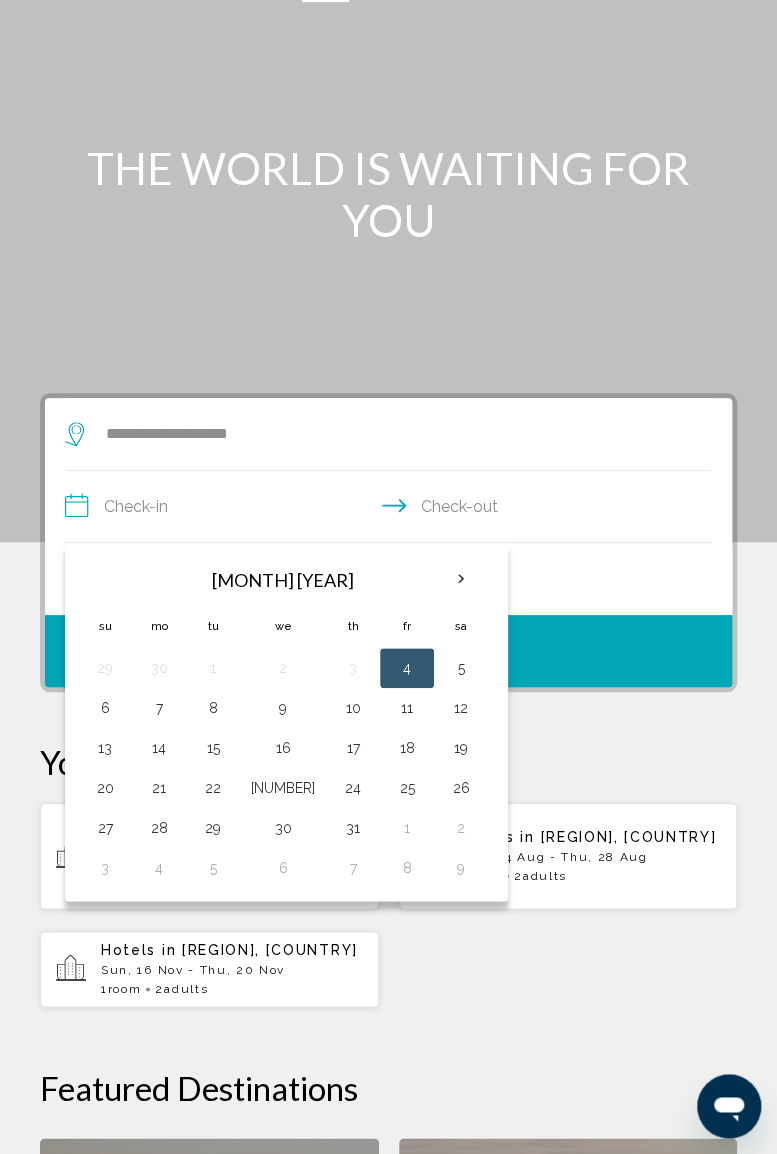 click at bounding box center (461, 579) 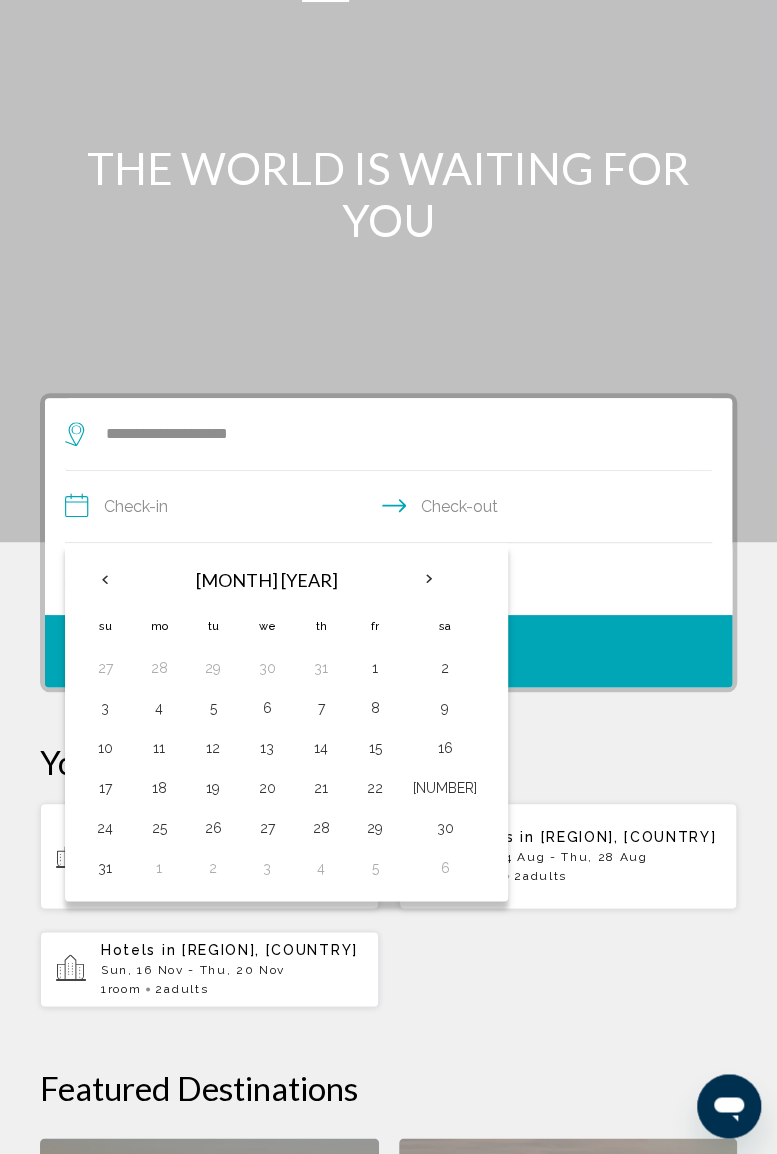 click at bounding box center [429, 579] 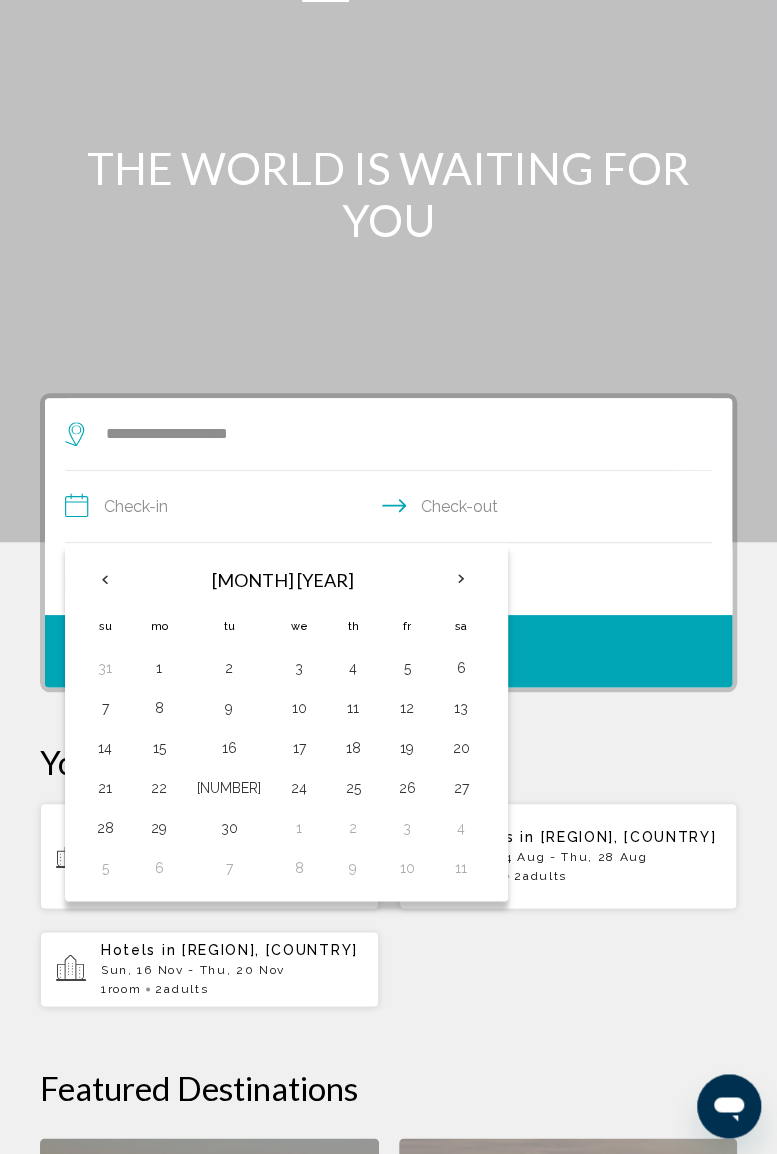 click at bounding box center [461, 579] 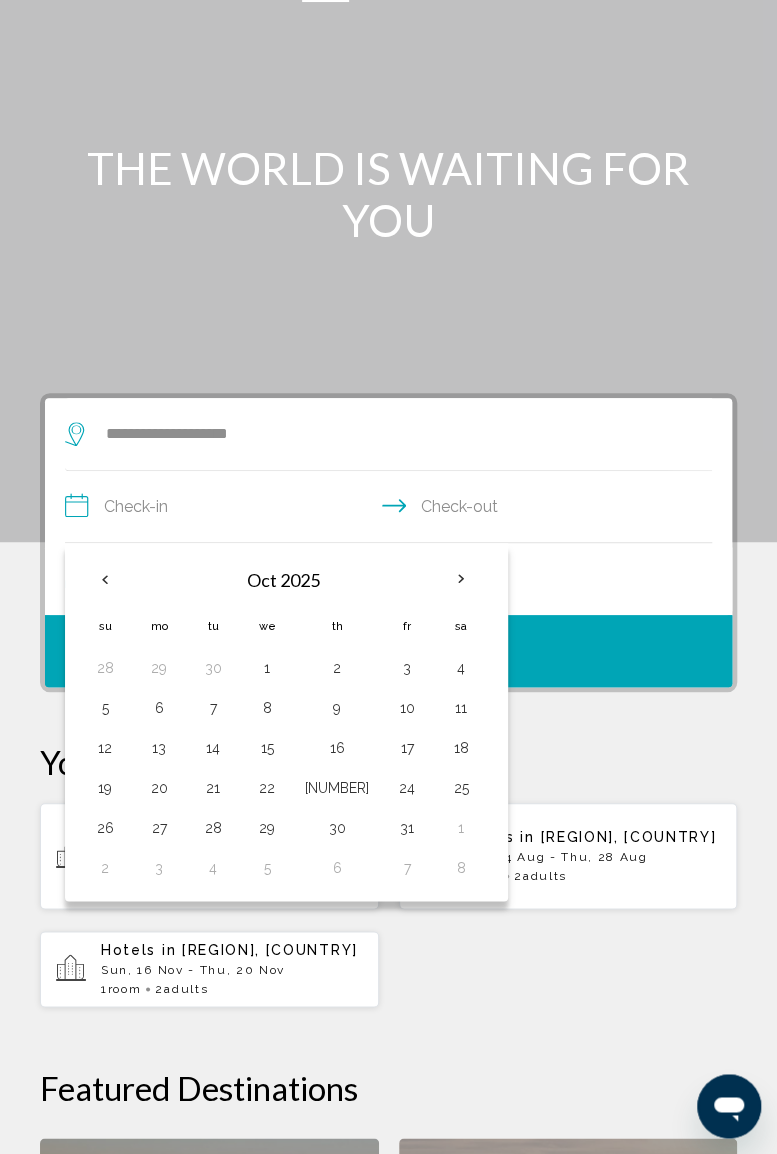 click at bounding box center (461, 579) 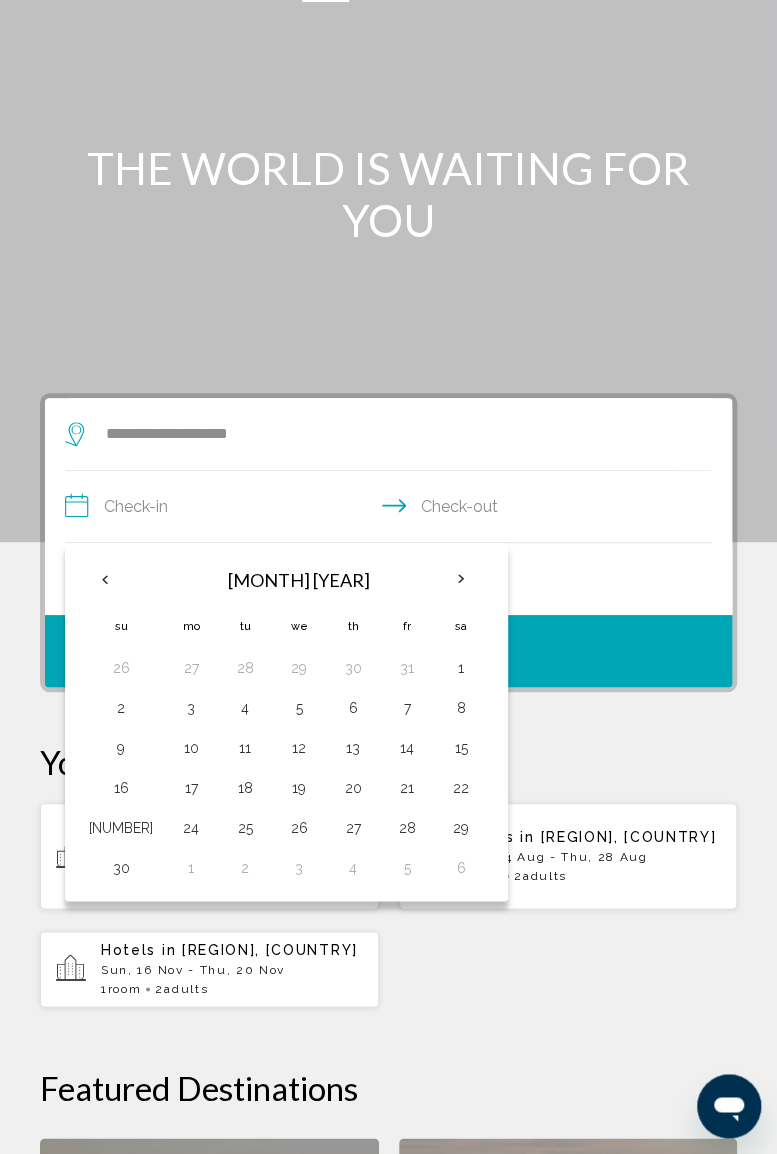 click at bounding box center (461, 579) 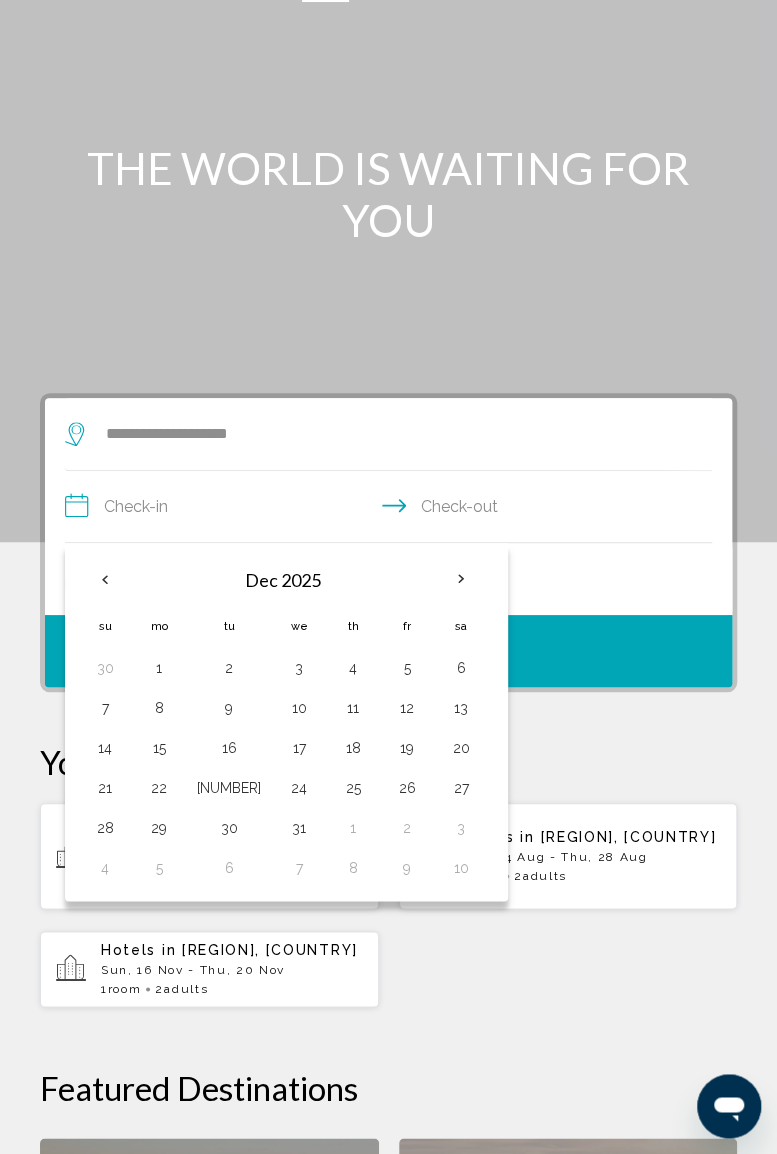 click at bounding box center (461, 579) 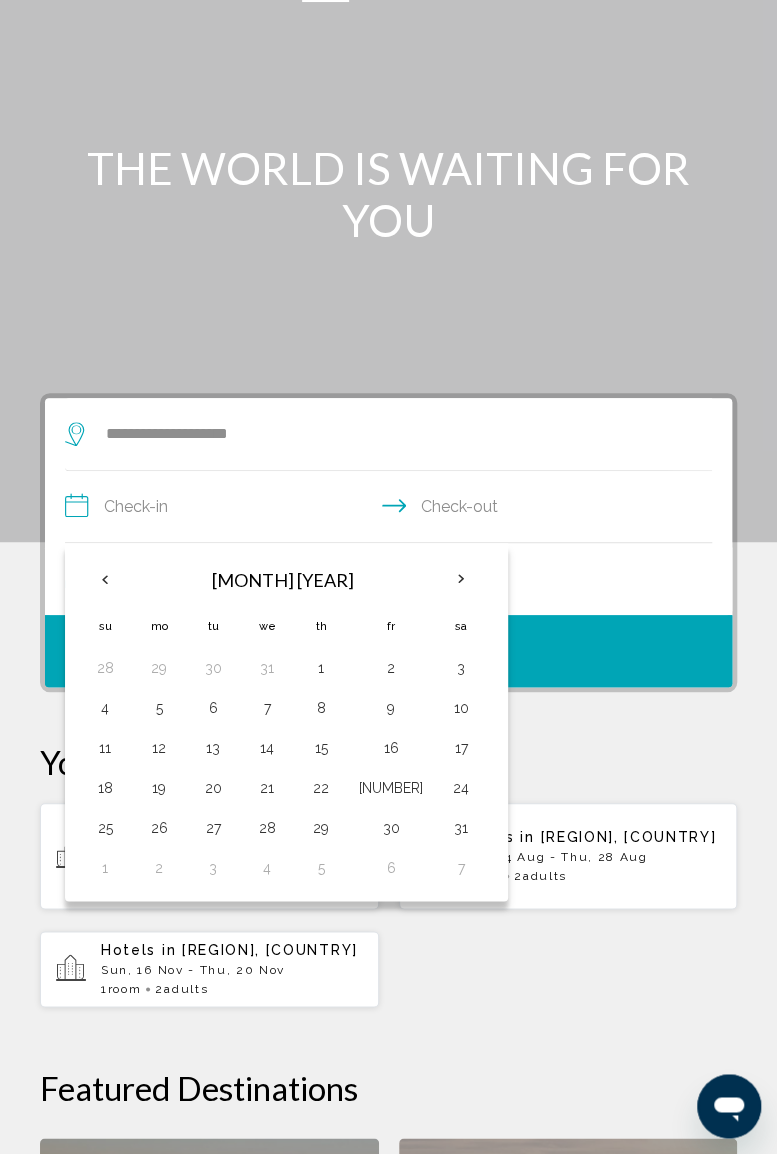 click at bounding box center (461, 579) 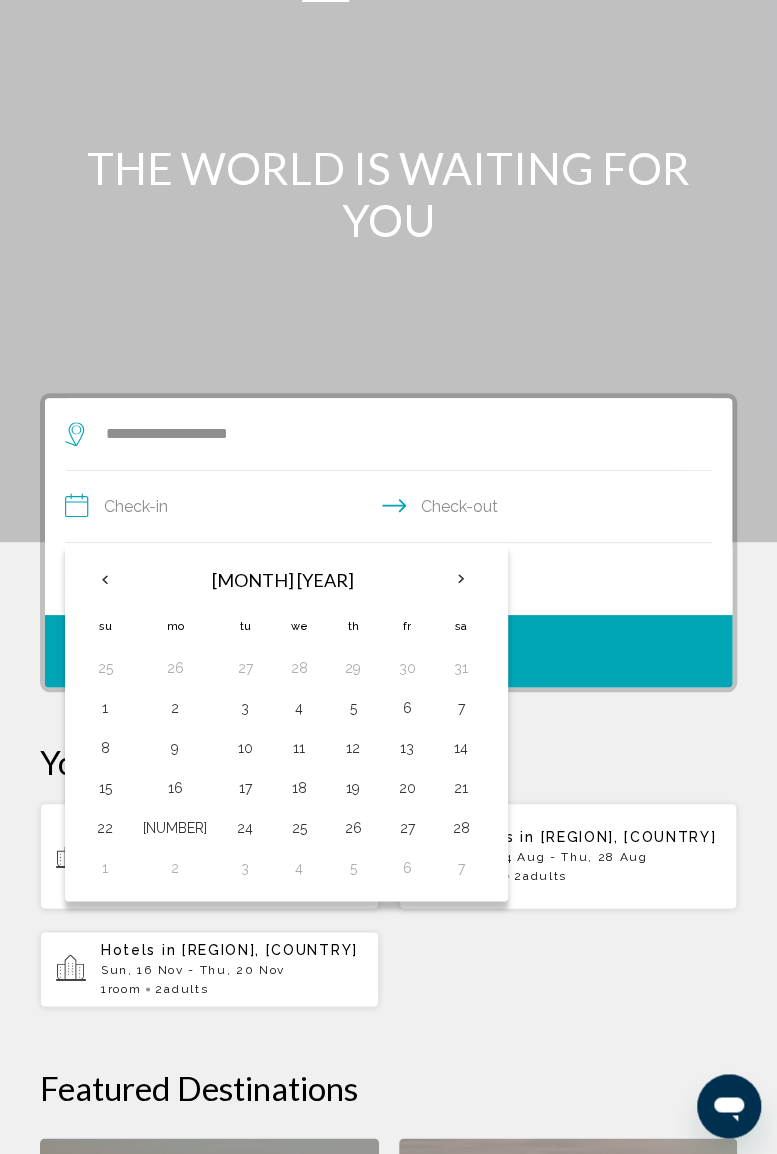 click at bounding box center [461, 579] 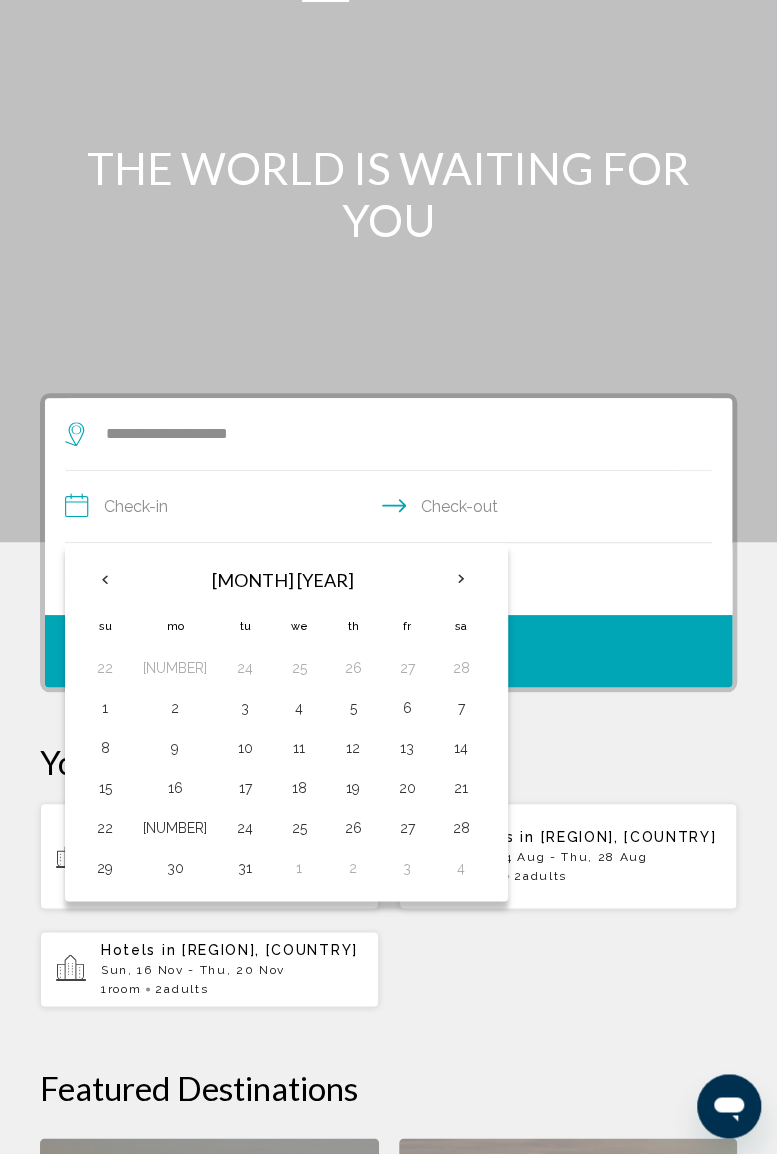 click on "15" at bounding box center [105, 788] 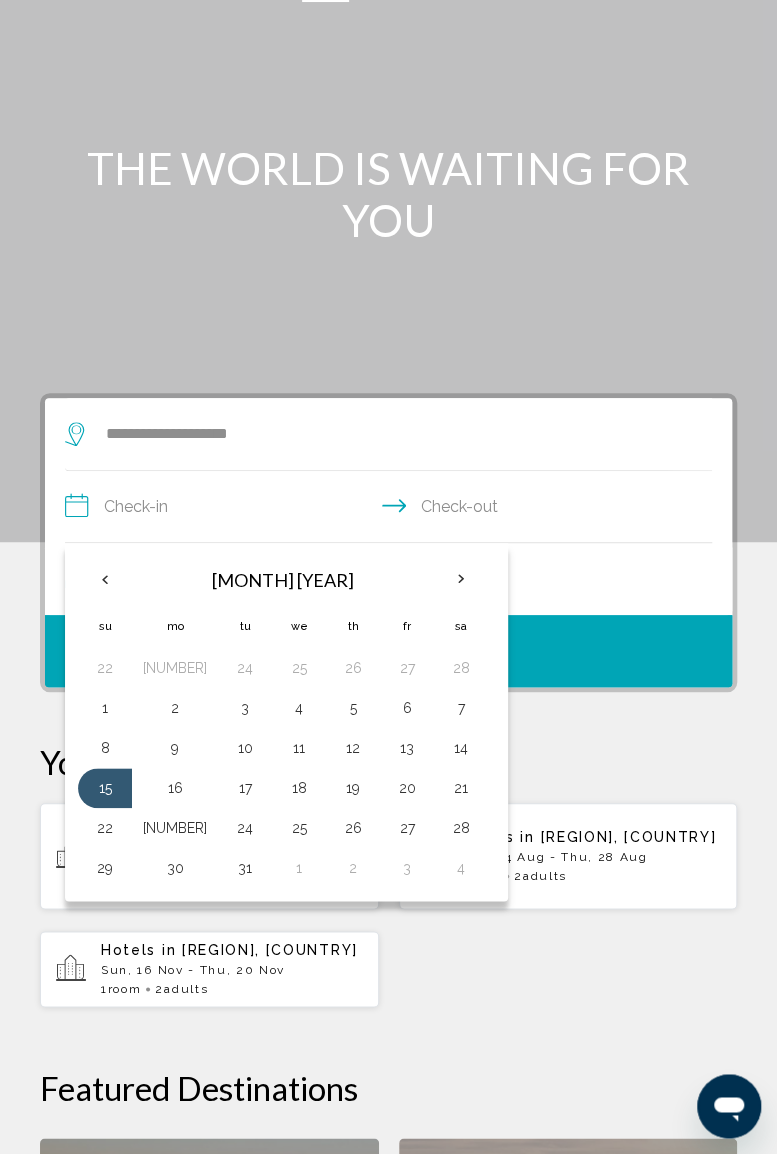 click on "22" at bounding box center (105, 668) 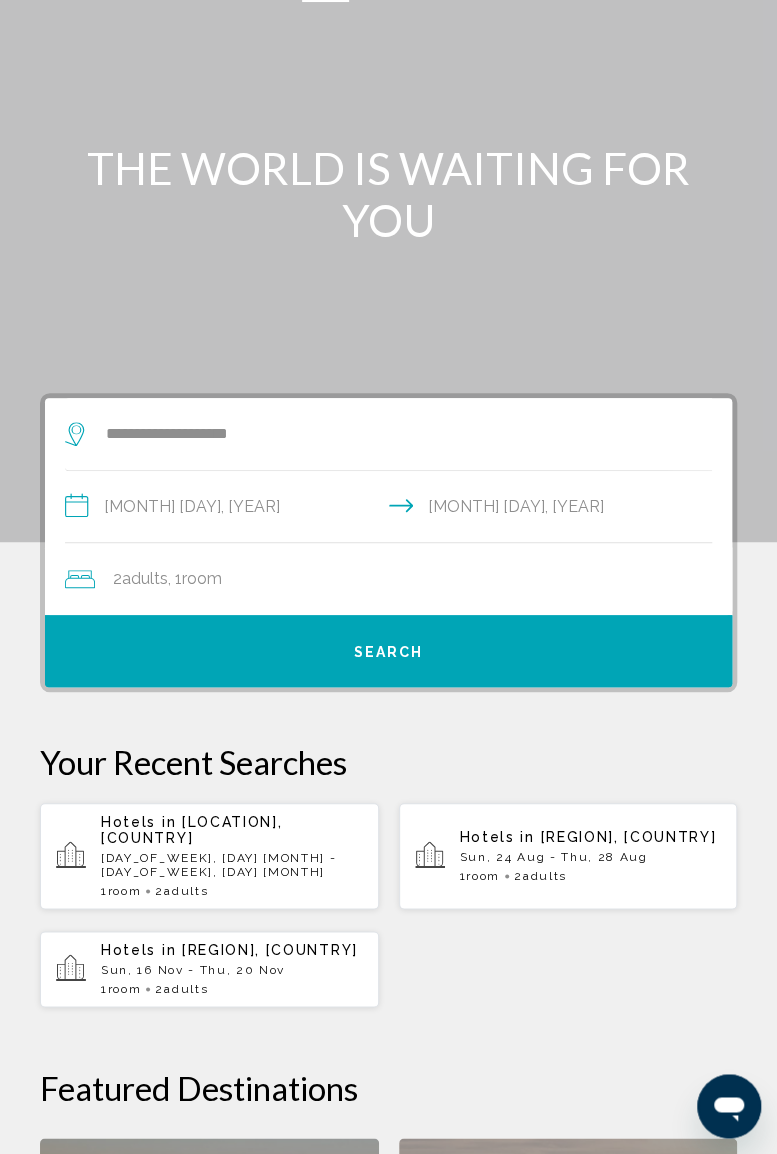 click on "[NUMBER]  Adult Adults , [NUMBER]  Room rooms" at bounding box center [398, 579] 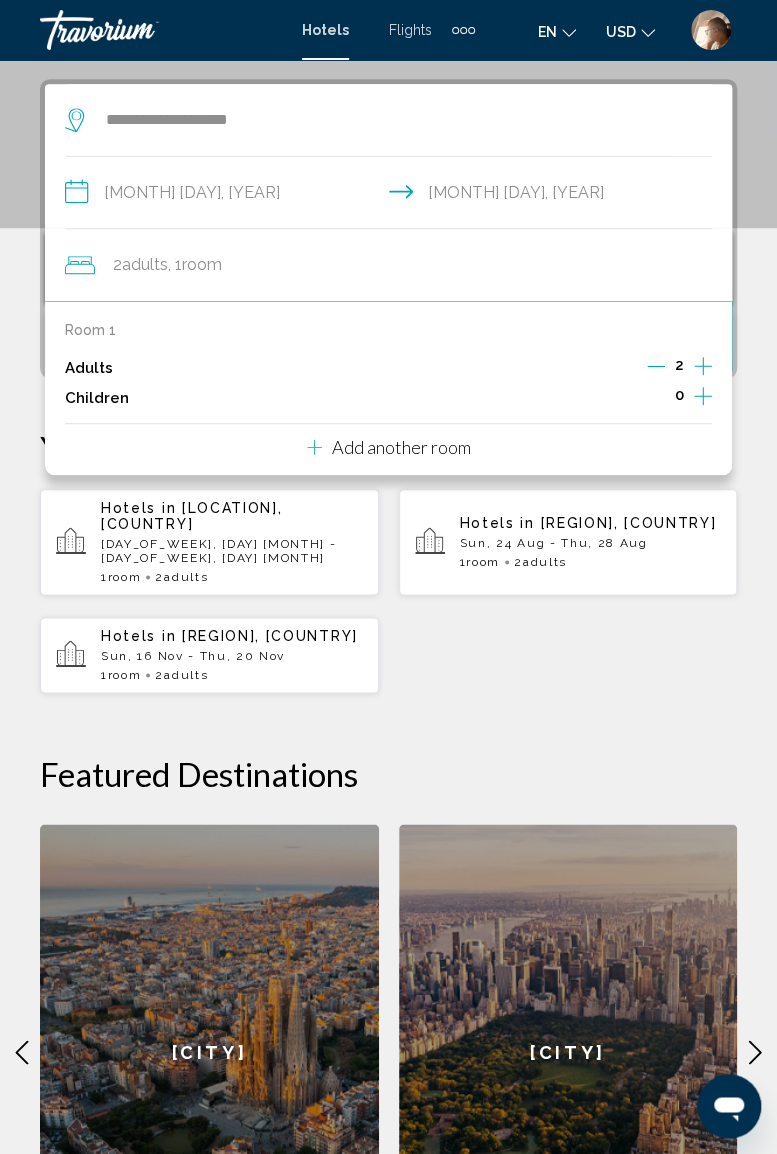 scroll, scrollTop: 386, scrollLeft: 0, axis: vertical 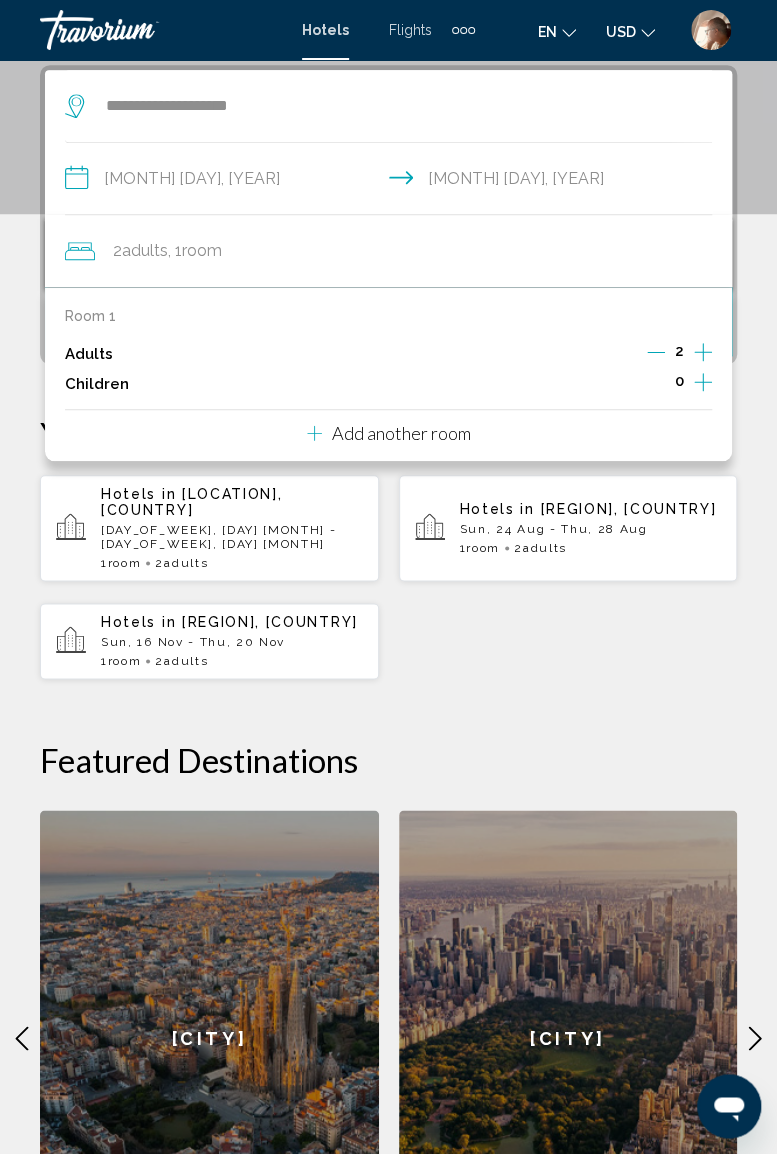 click at bounding box center (656, 352) 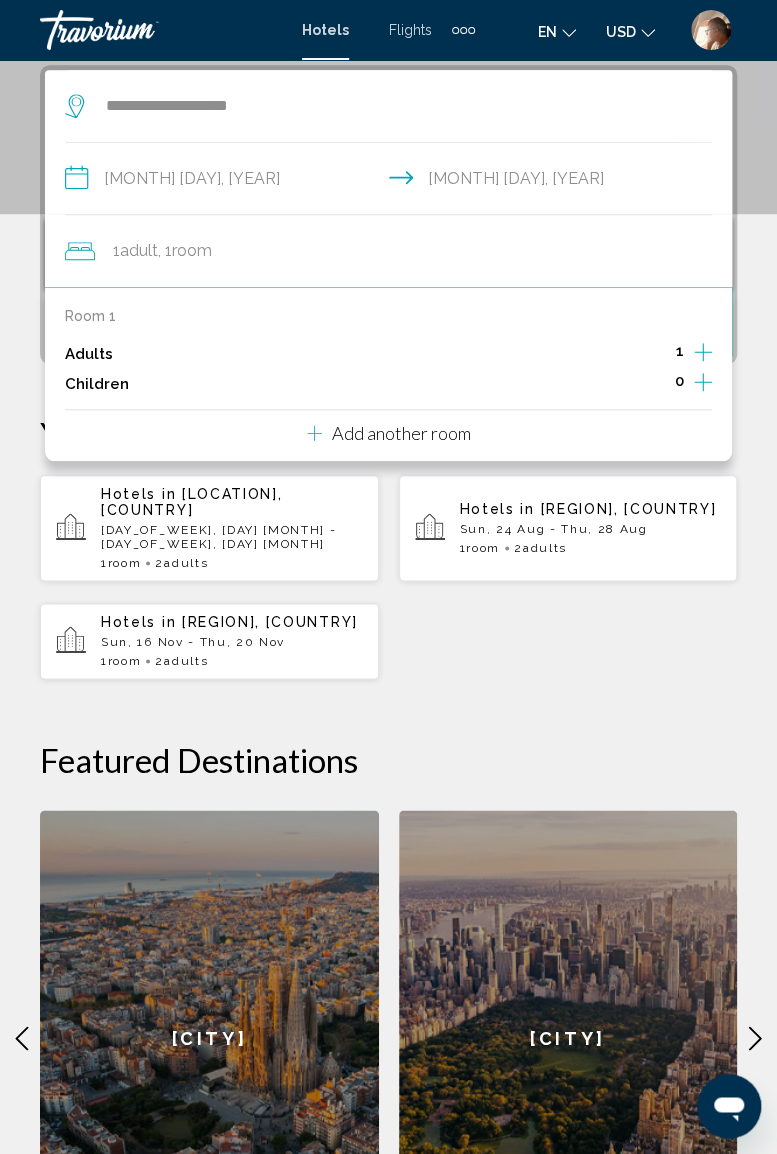 click on "Check-in [MONTH] [DAY], [YEAR]
Check-out [MONTH] [DAY], [YEAR]" at bounding box center [388, 670] 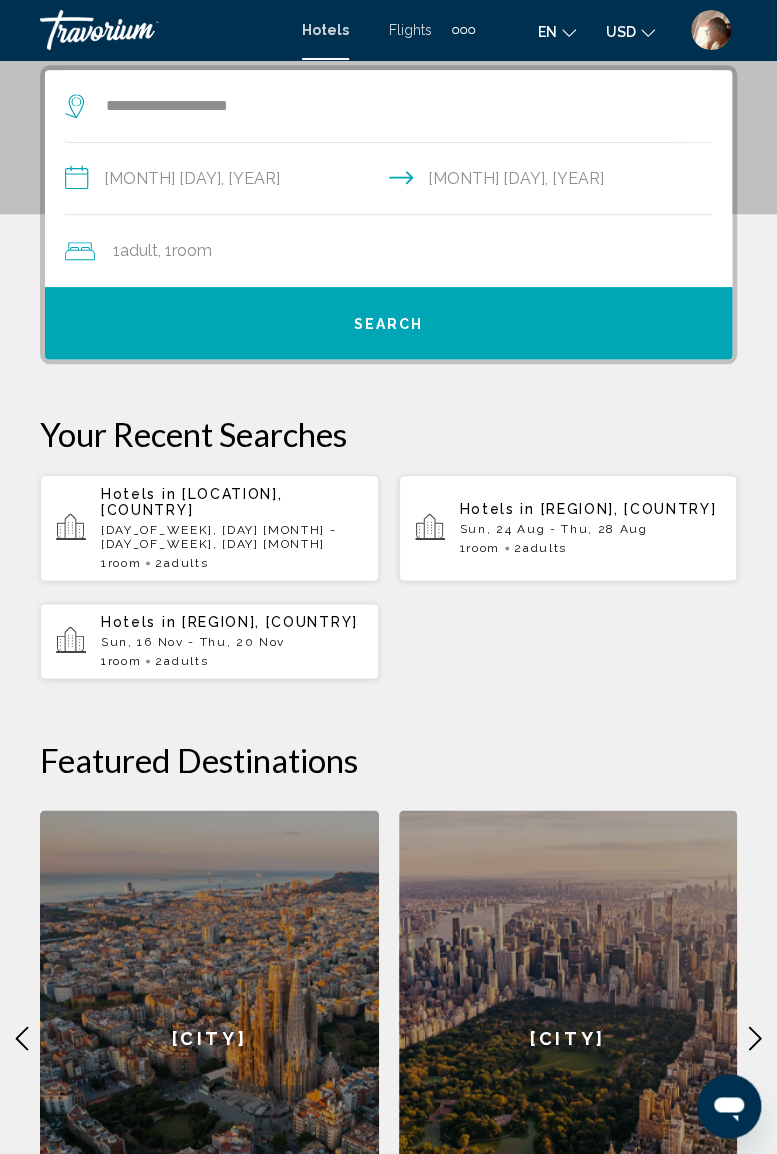 click on "Search" at bounding box center (388, 323) 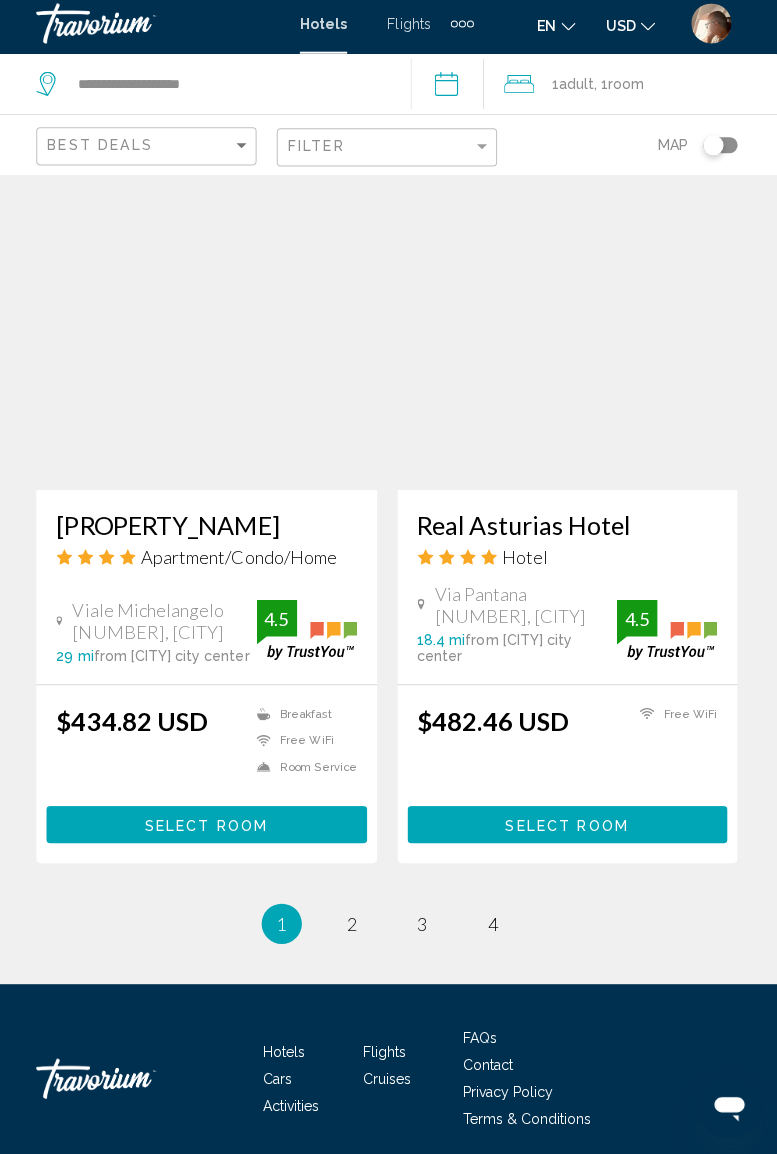 scroll, scrollTop: 3694, scrollLeft: 0, axis: vertical 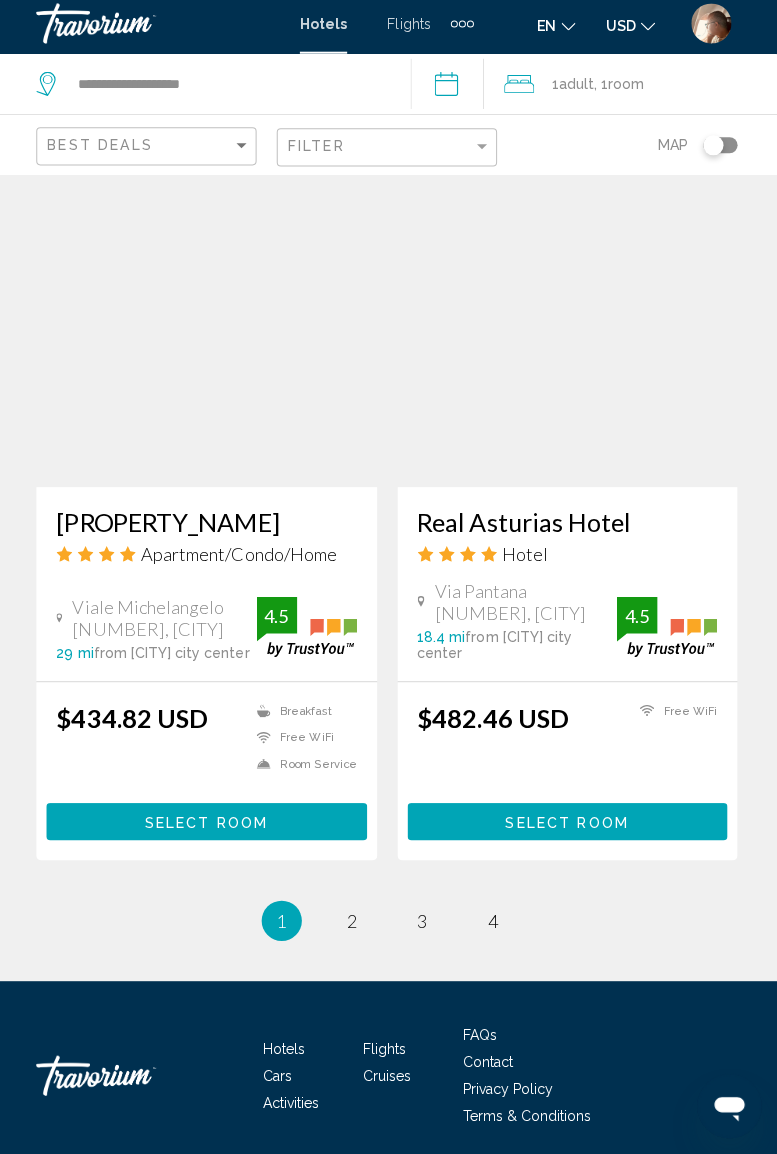 click on "2" at bounding box center [354, 922] 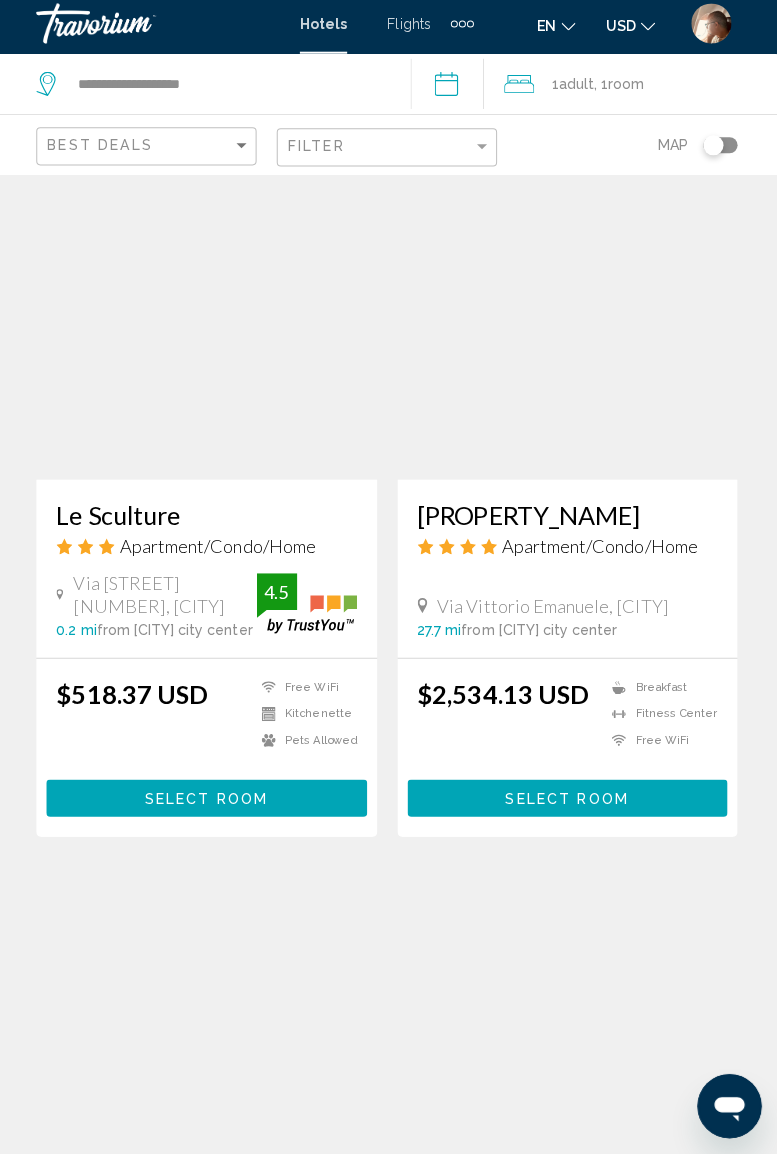 scroll, scrollTop: 1550, scrollLeft: 0, axis: vertical 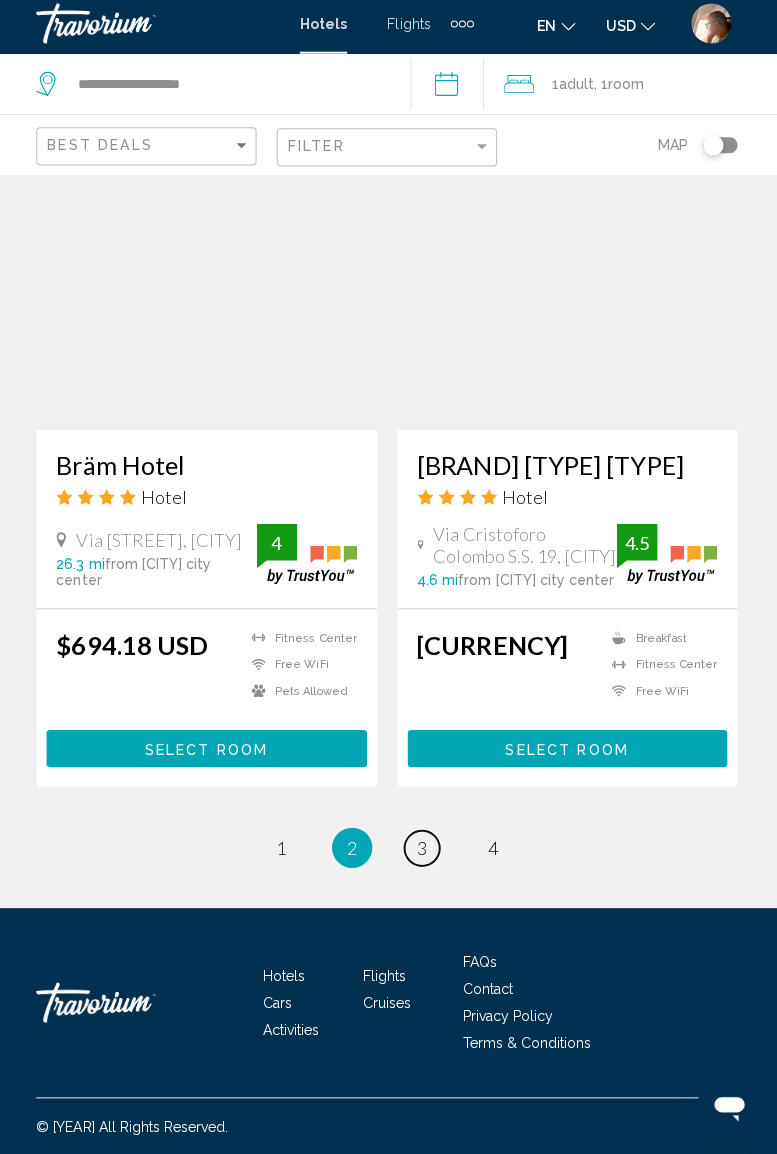 click on "page  3" at bounding box center (283, 849) 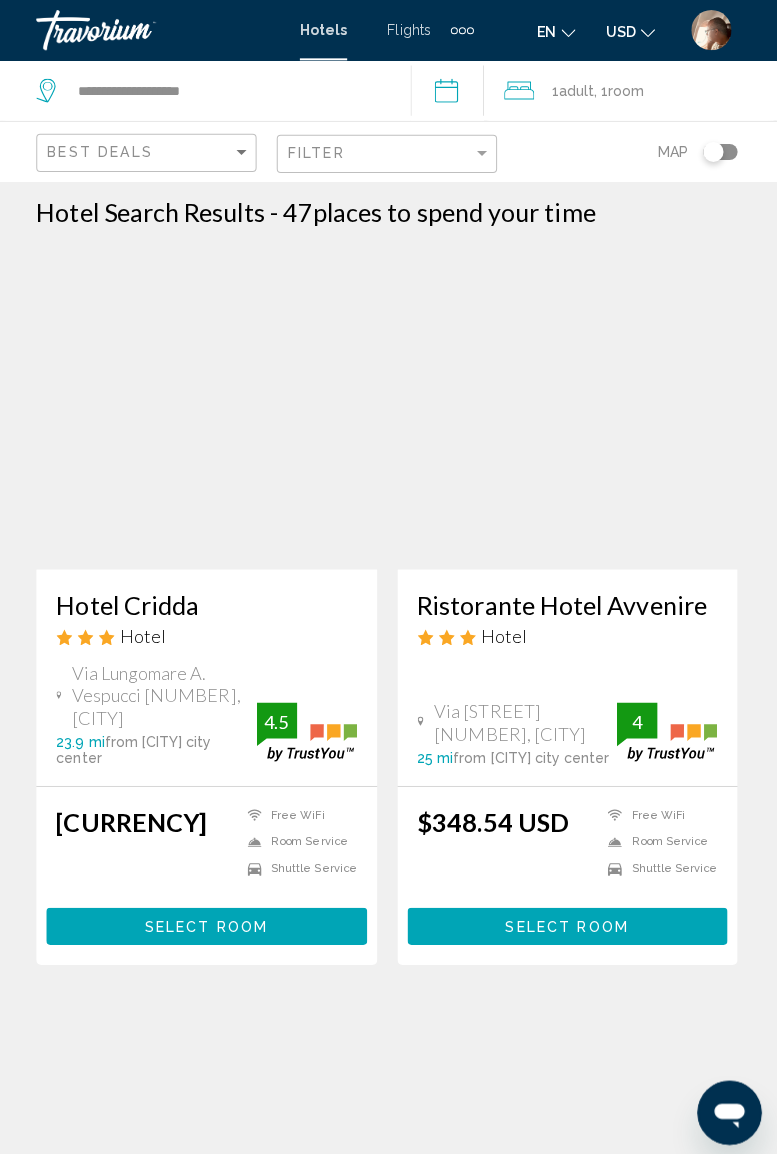 scroll, scrollTop: 0, scrollLeft: 0, axis: both 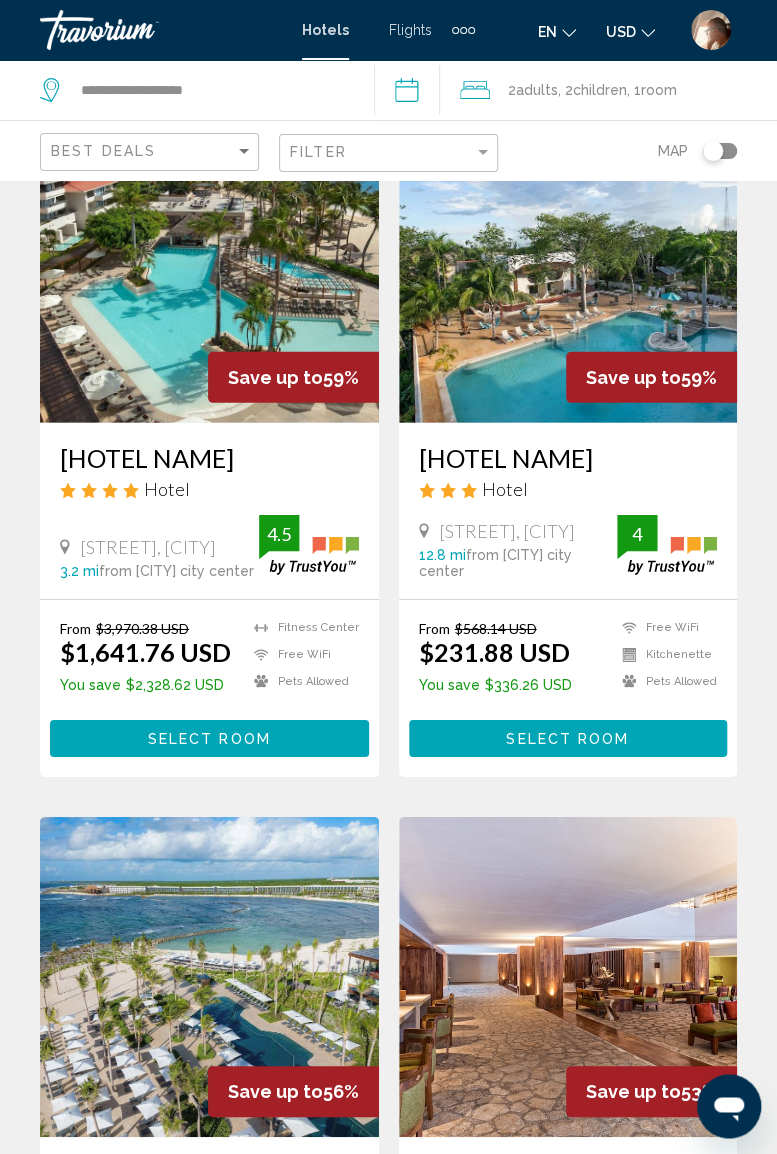 click at bounding box center [140, 30] 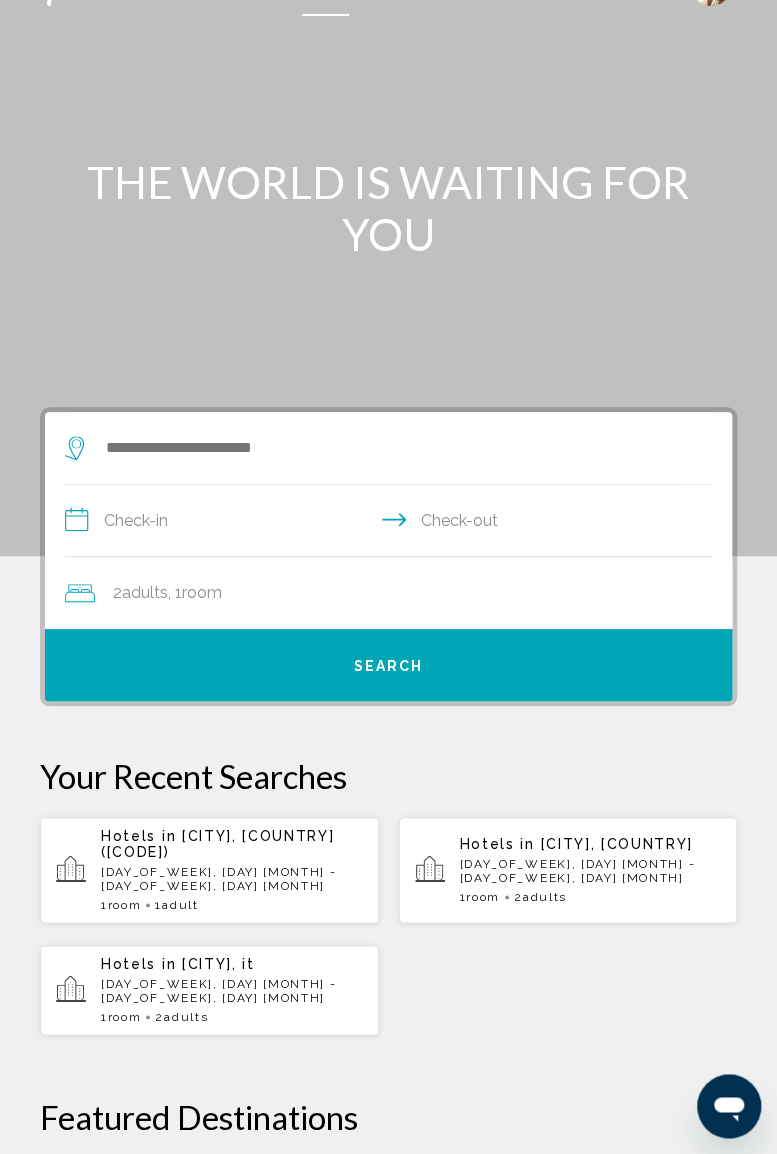 scroll, scrollTop: 44, scrollLeft: 0, axis: vertical 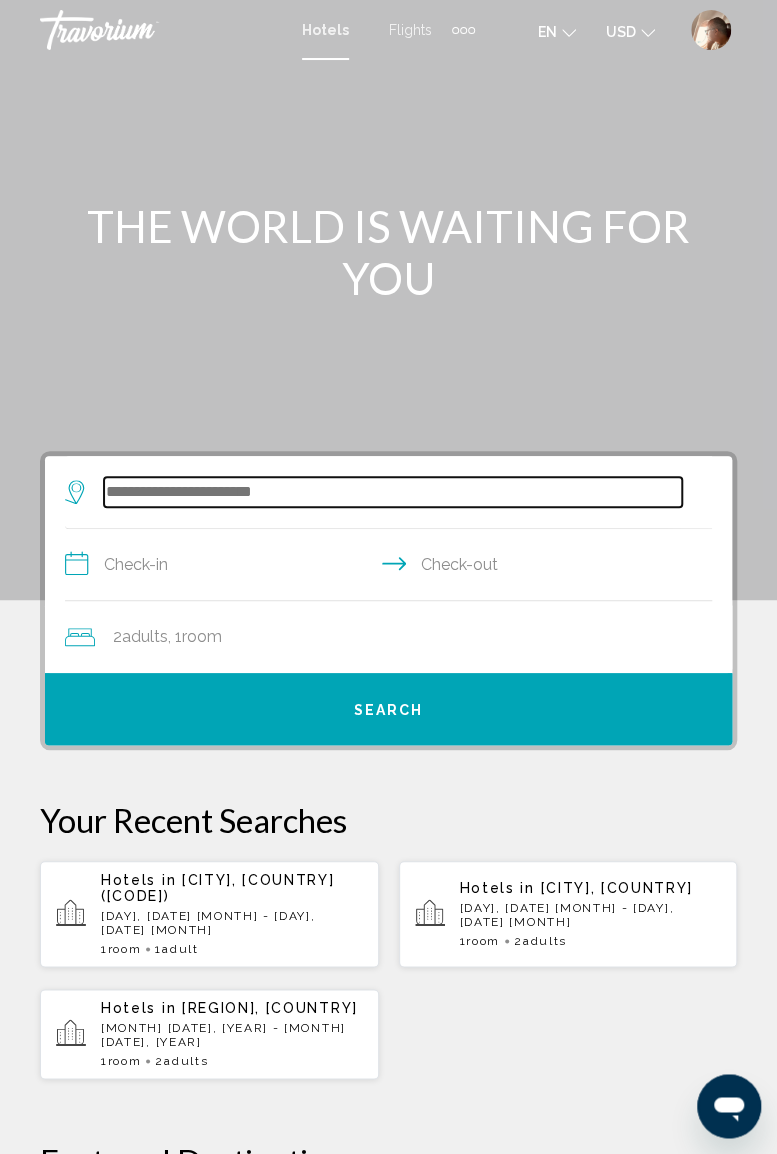 click at bounding box center (393, 492) 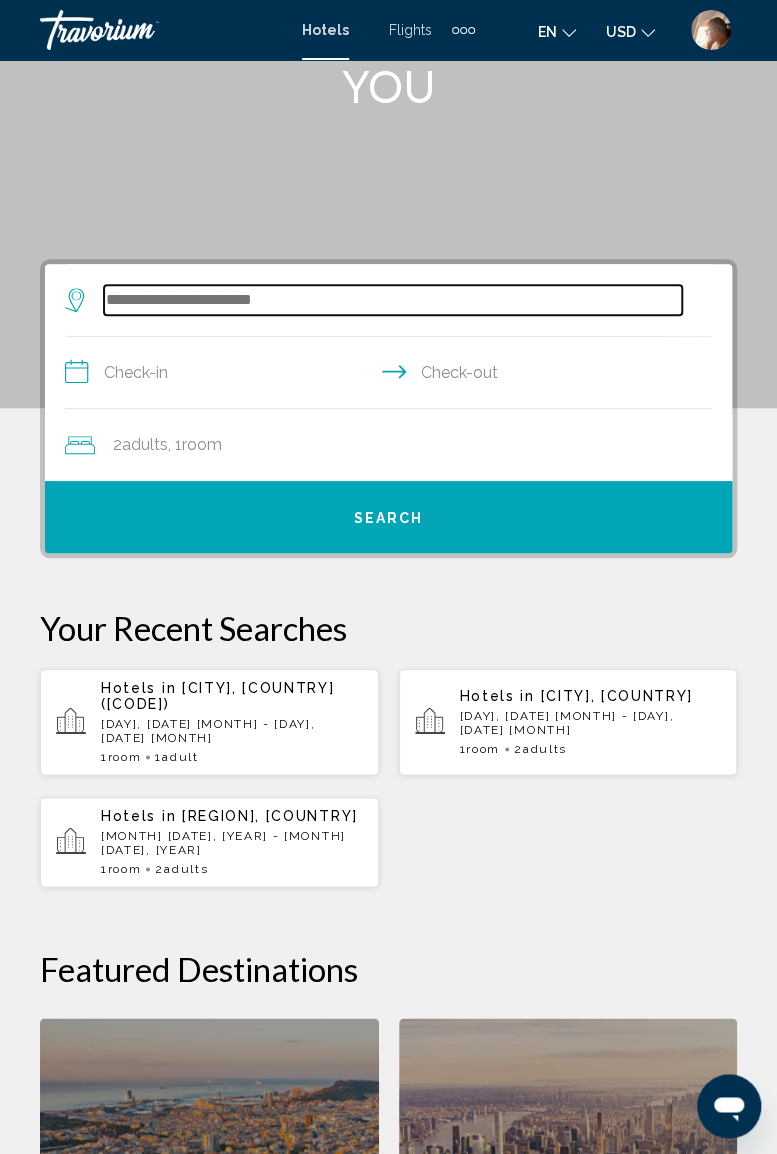 scroll, scrollTop: 0, scrollLeft: 0, axis: both 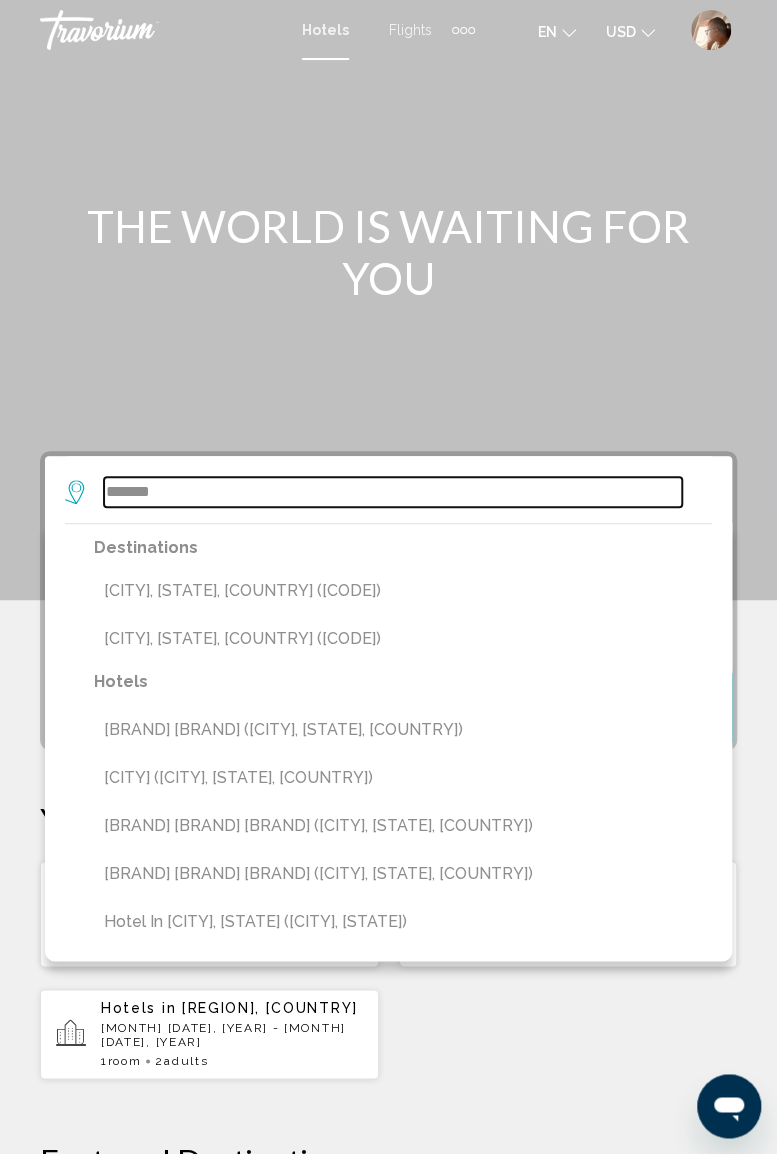 type on "*******" 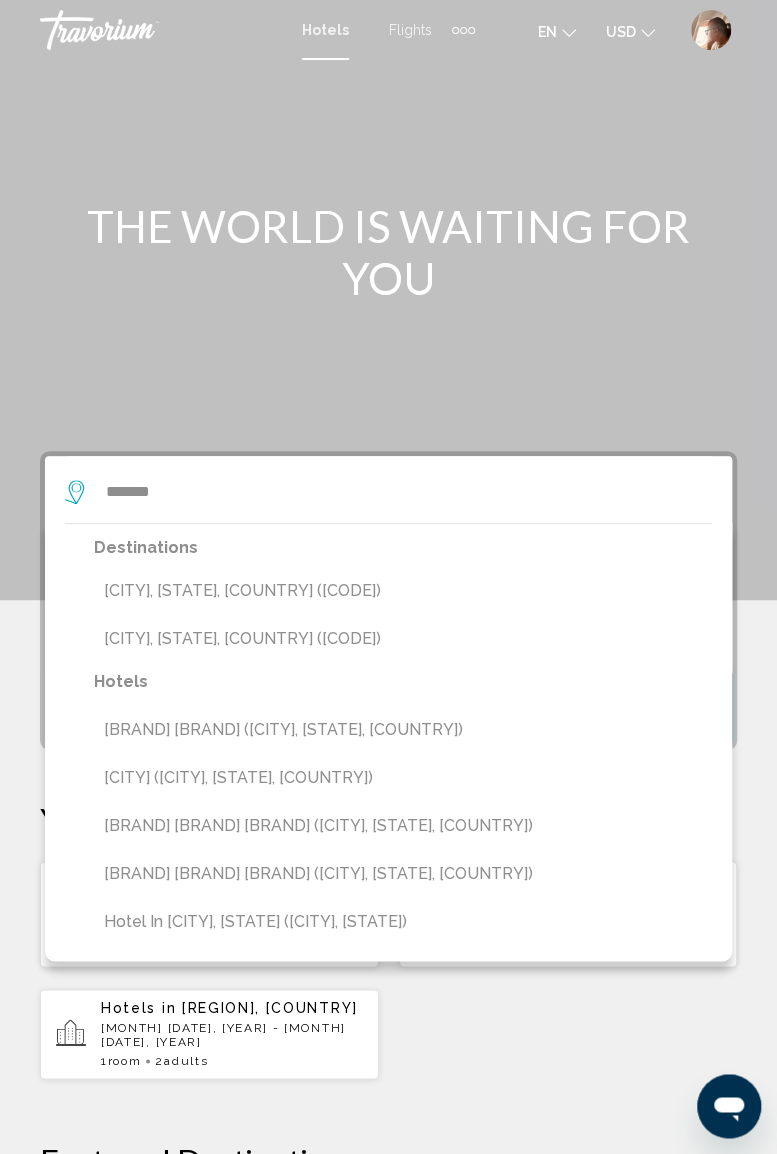 click on "[CITY], [STATE], [COUNTRY] ([CODE])" at bounding box center (403, 591) 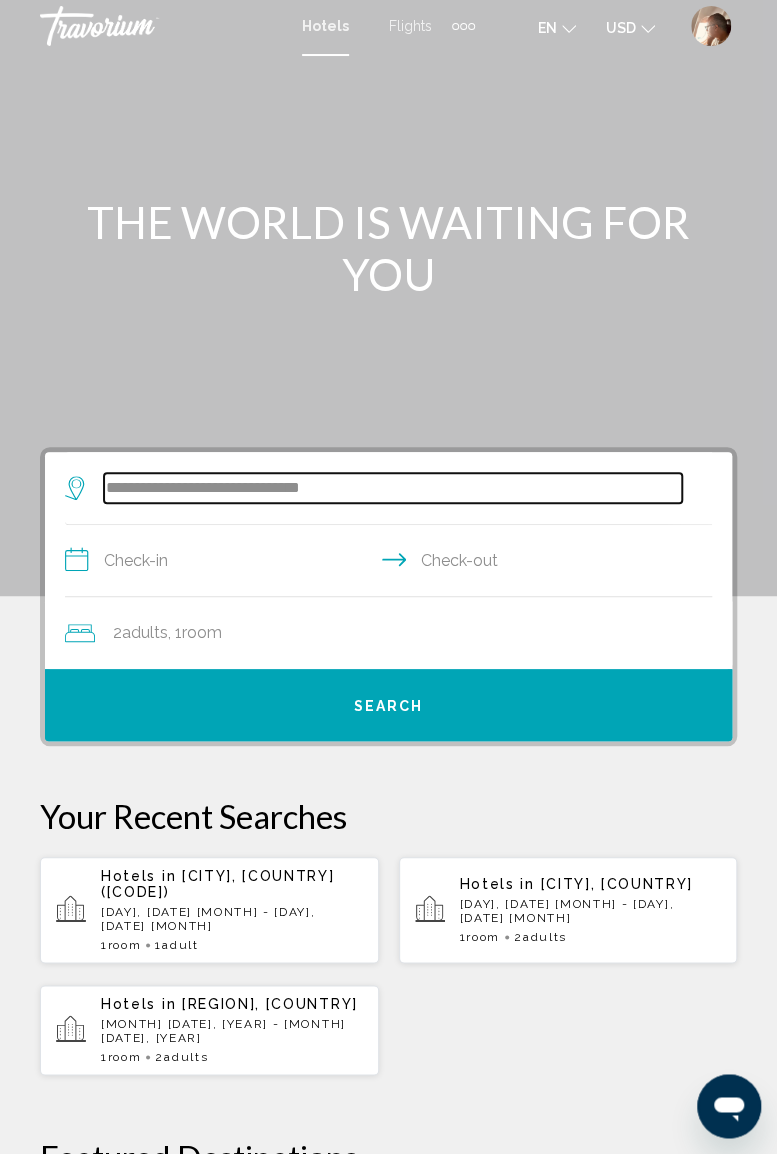 scroll, scrollTop: 0, scrollLeft: 0, axis: both 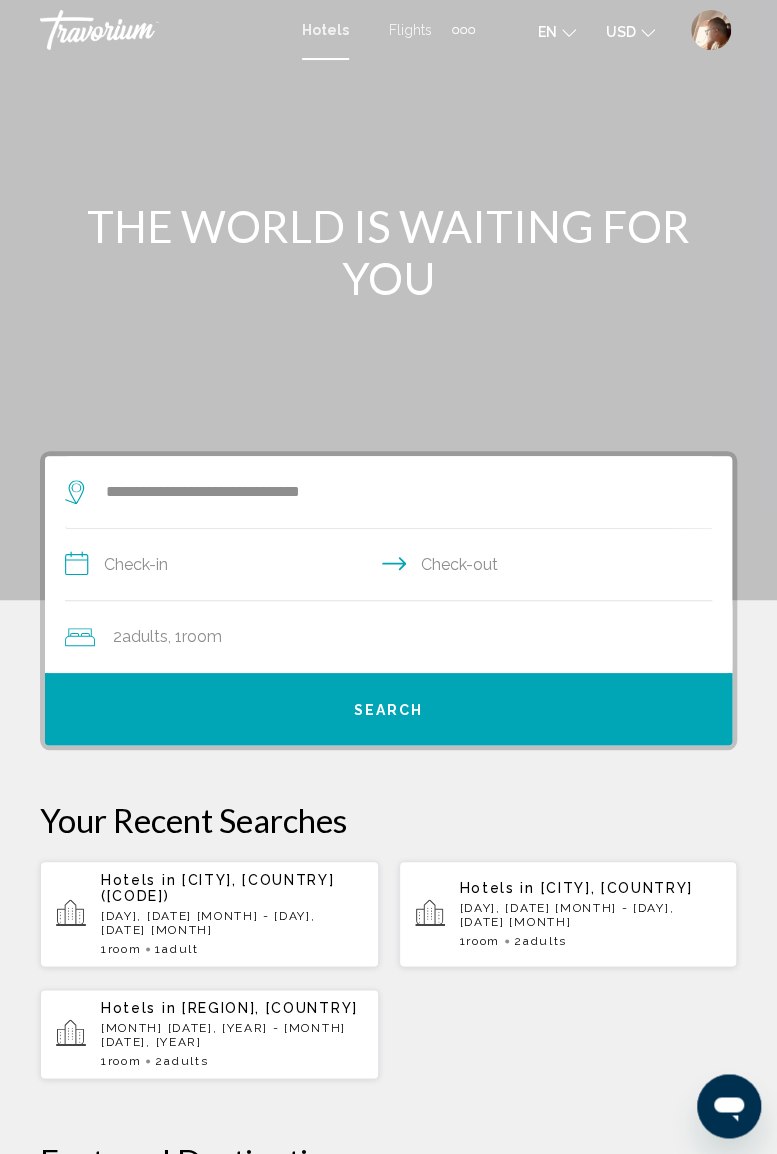 click on "**********" at bounding box center (392, 567) 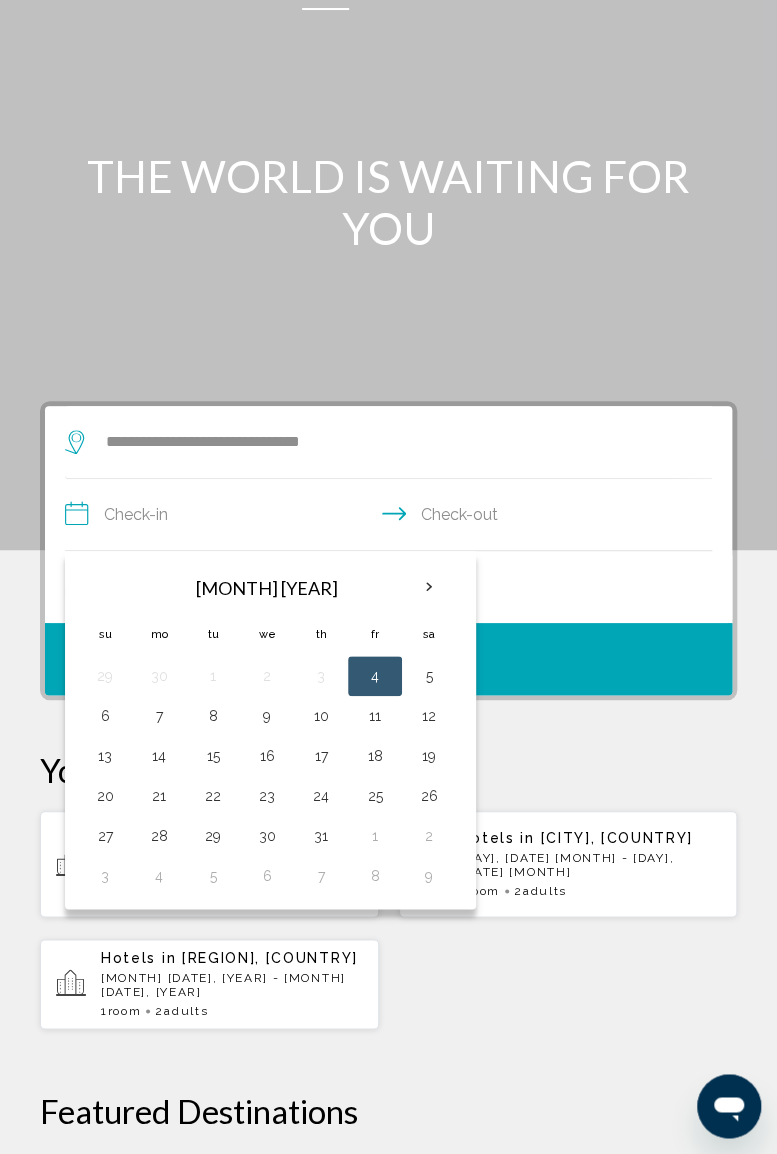 scroll, scrollTop: 58, scrollLeft: 0, axis: vertical 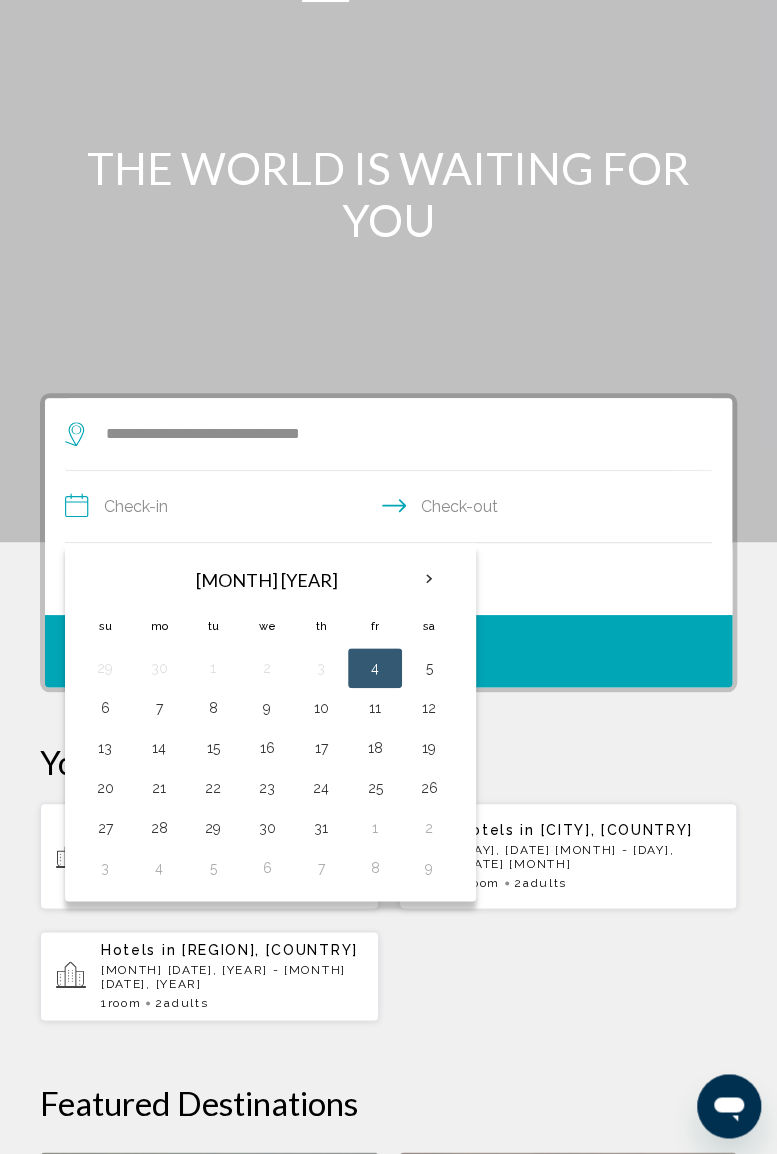 click at bounding box center (429, 579) 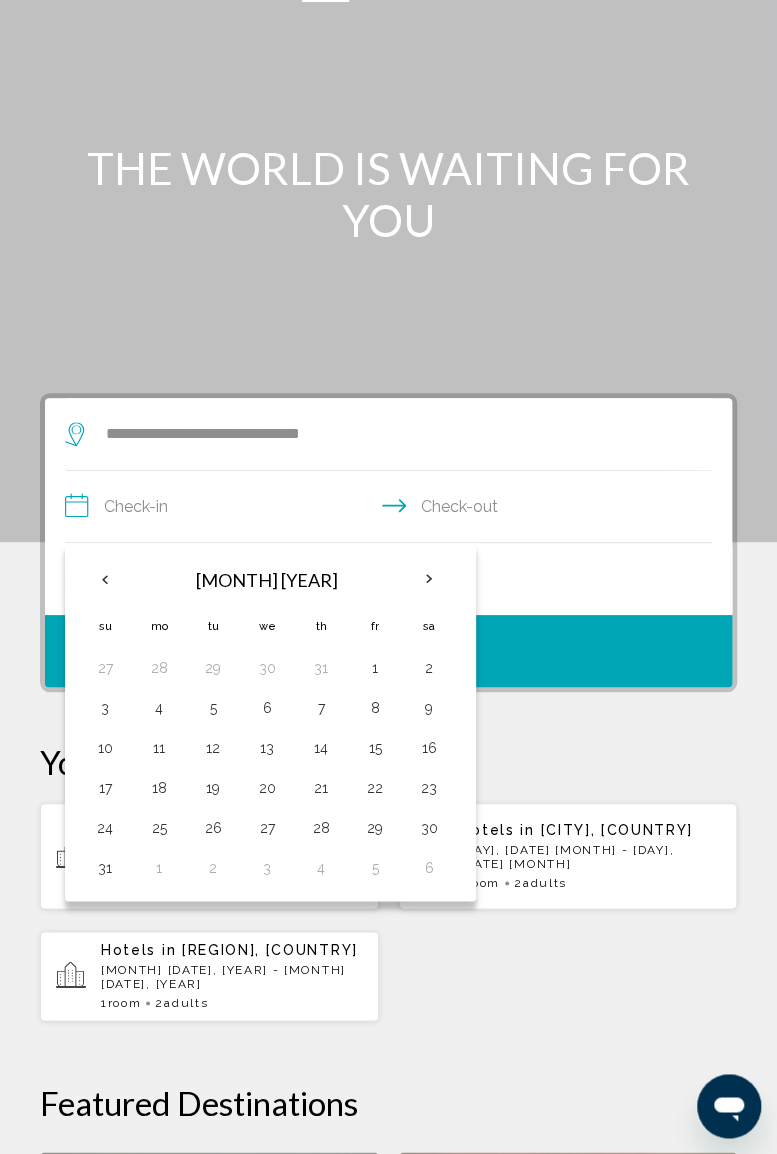 click on "3" at bounding box center (105, 708) 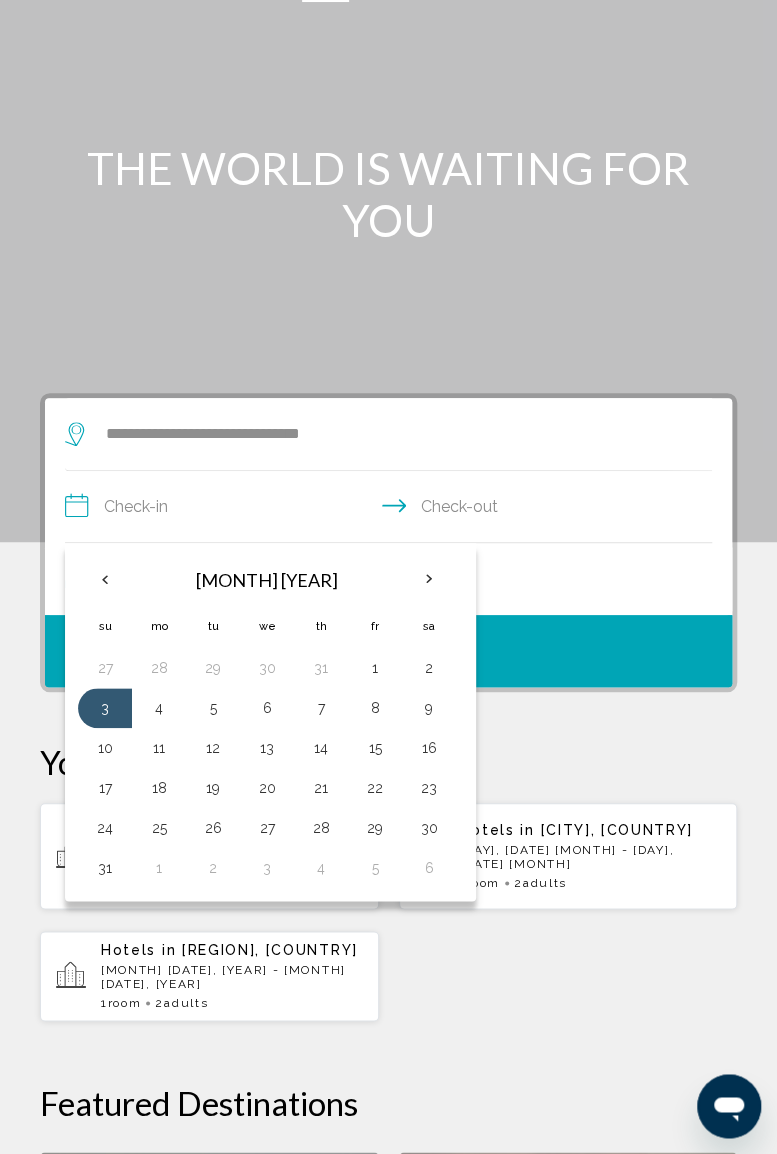 click on "7" at bounding box center [321, 708] 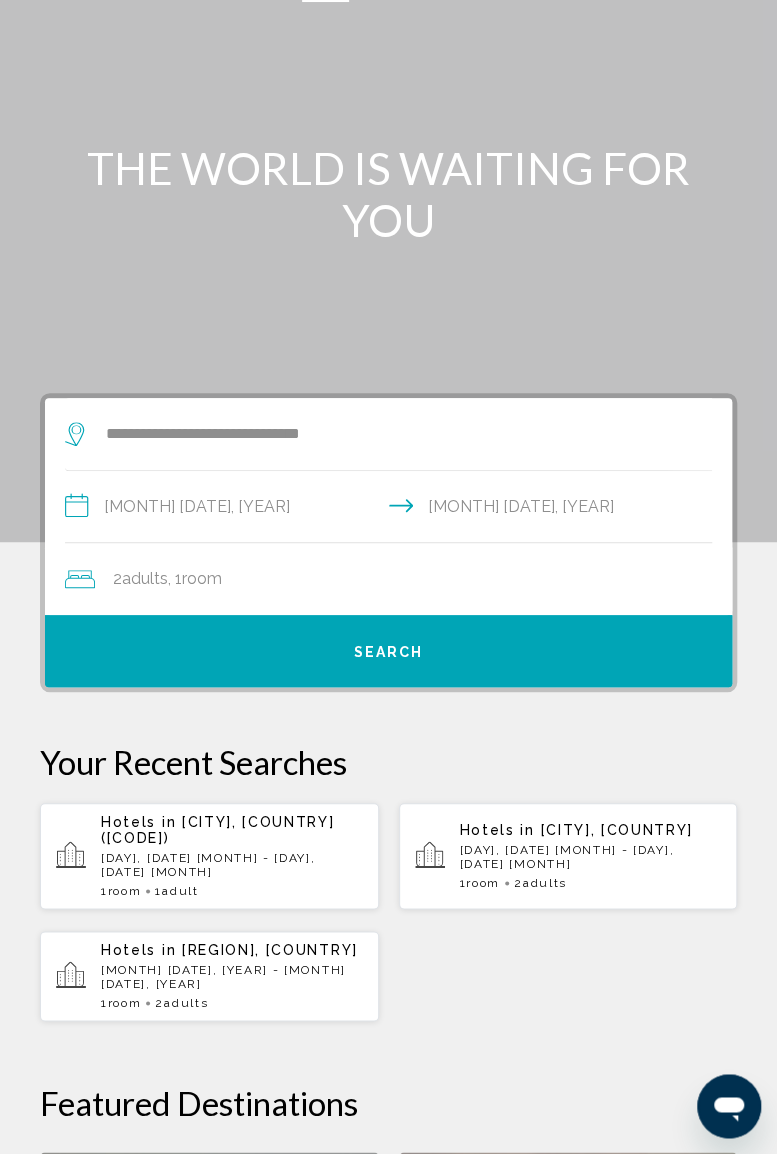 click on "[NUMBER]  Adult Adults , [NUMBER]  Room rooms" at bounding box center (398, 579) 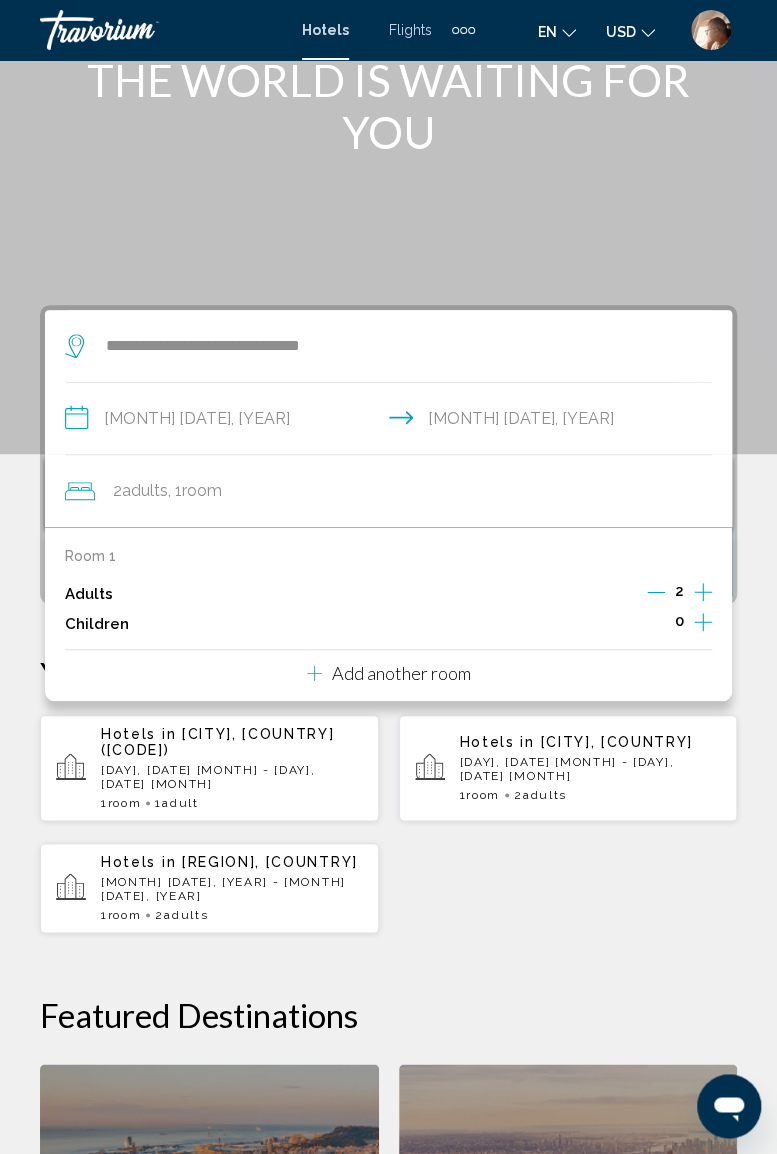 click at bounding box center (703, 622) 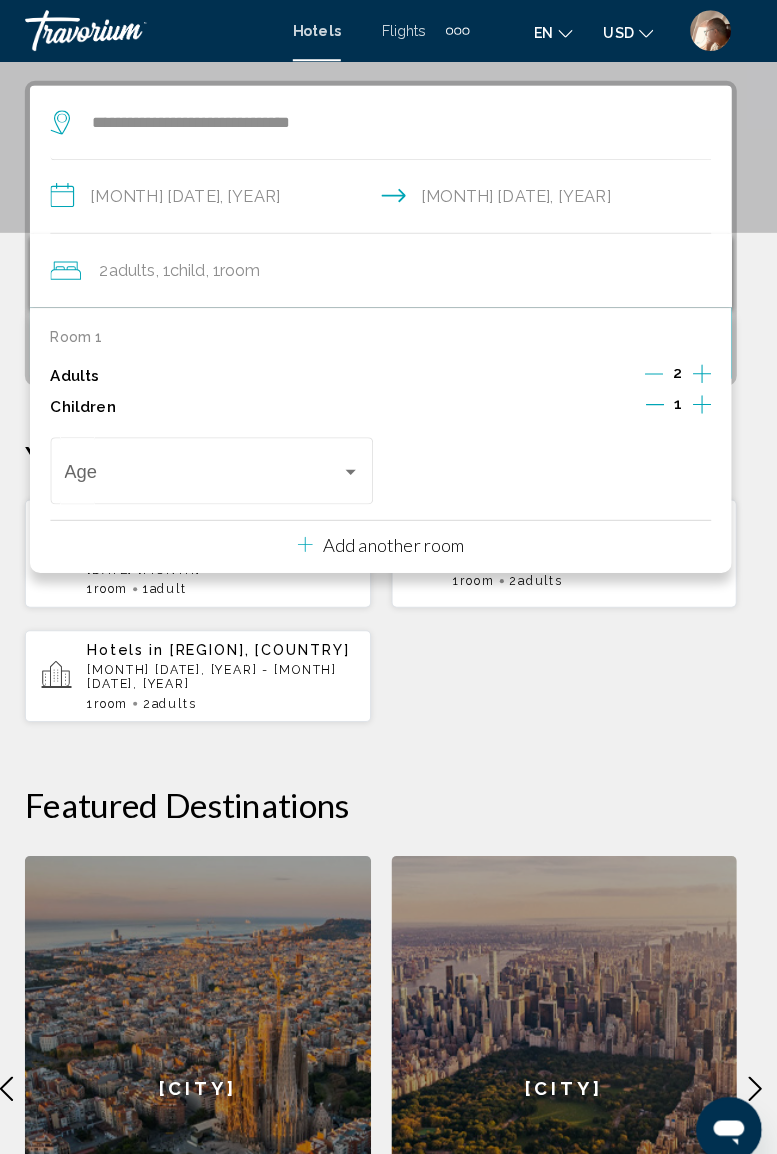 click at bounding box center (359, 462) 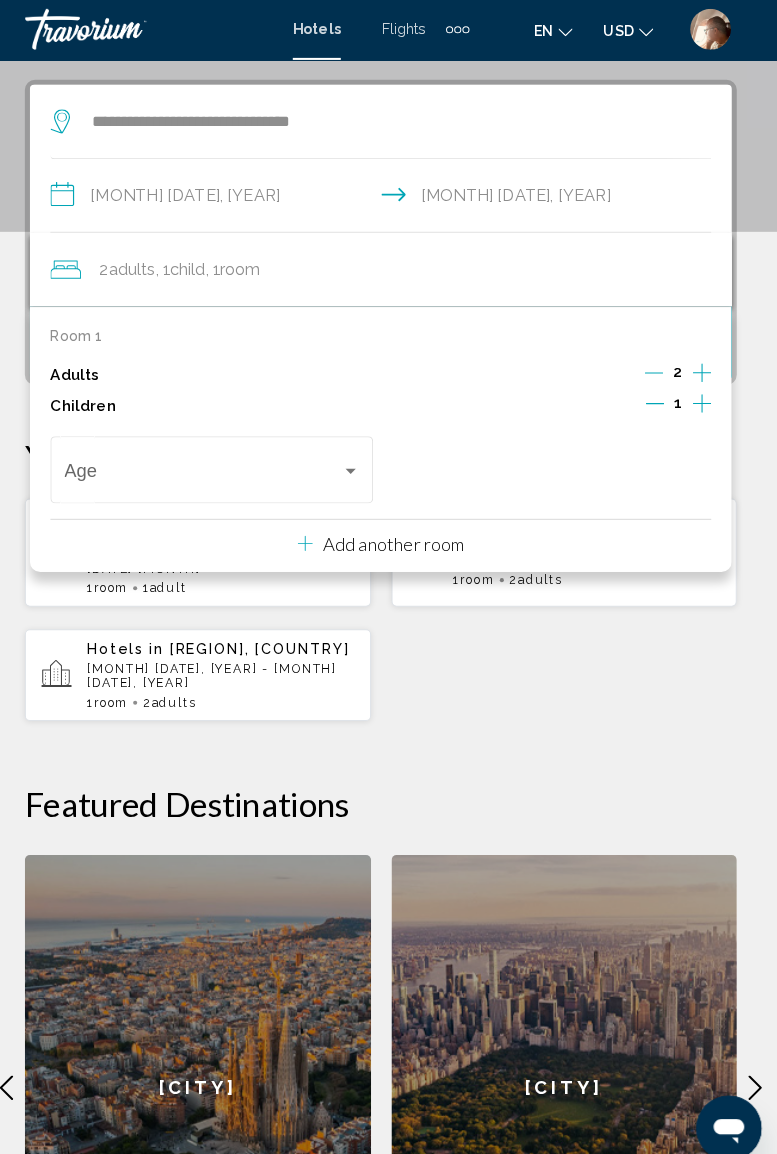scroll, scrollTop: 372, scrollLeft: 0, axis: vertical 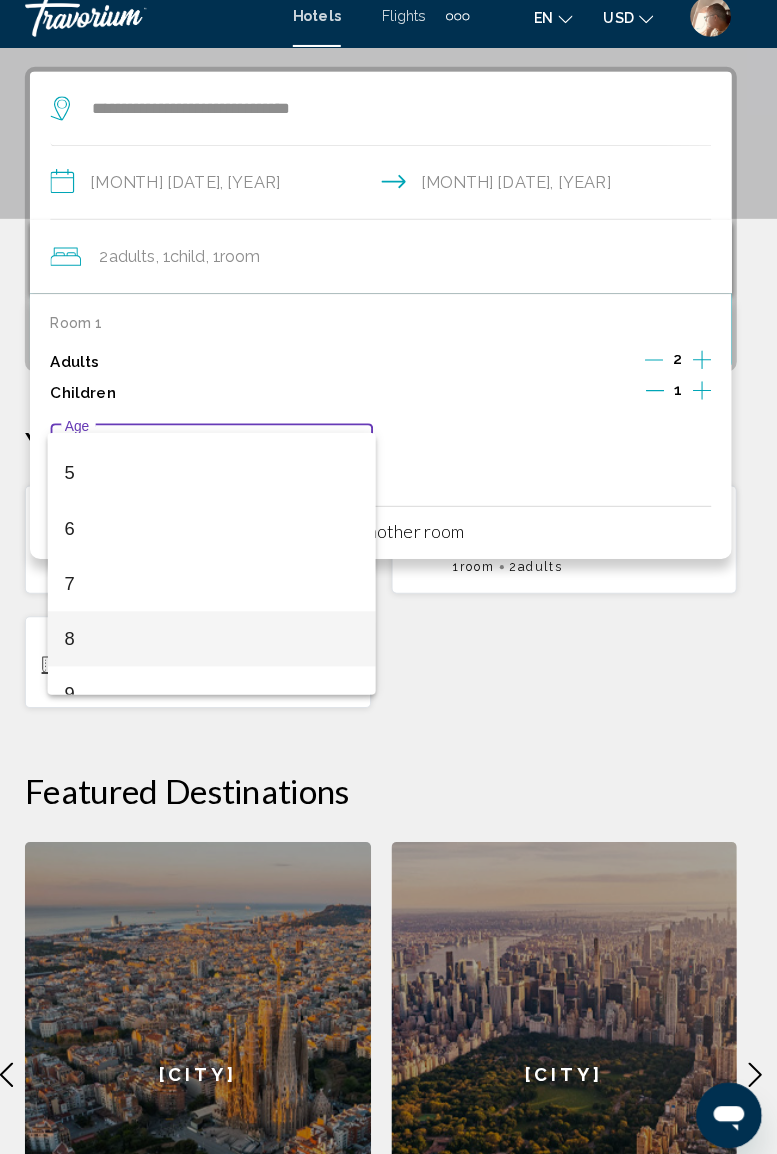 click on "8" at bounding box center (222, 639) 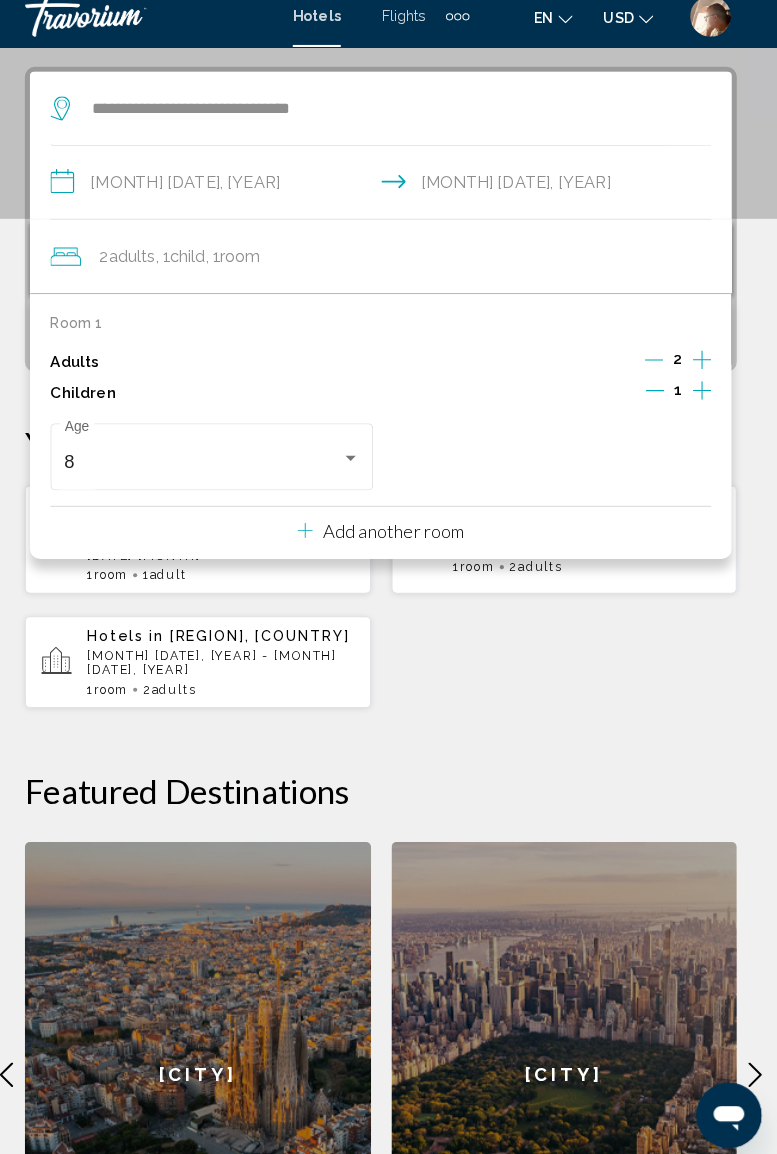 click on "Hotels in    Cosenza, Italy (QCS)  Sun, 15 Mar - Sun, 22 Mar  1  Room rooms 1  Adult Adults
Hotels in    Cappadocia, Turkey  Sun, 12 Oct - Sat, 18 Oct  1  Room rooms 2  Adult Adults
Hotels in" at bounding box center [388, 598] 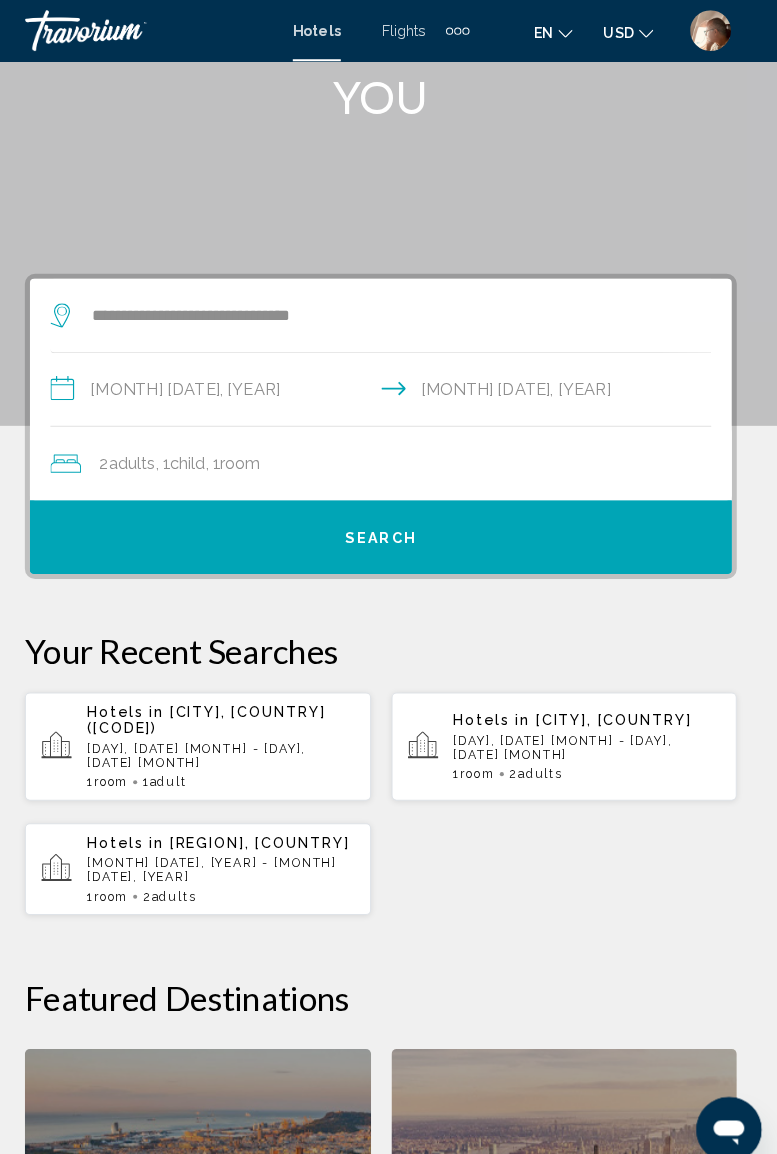 scroll, scrollTop: 182, scrollLeft: 0, axis: vertical 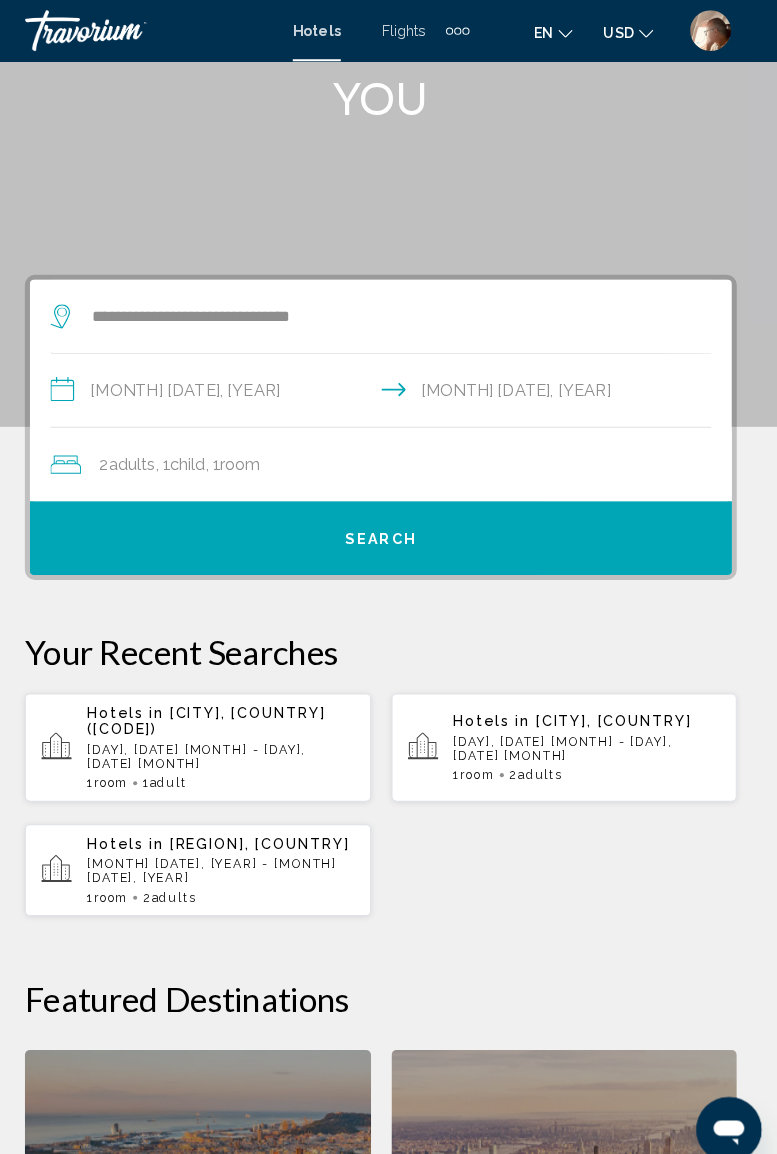 click on "2  Adult Adults , 1  Child Children , 1  Room rooms" at bounding box center [398, 455] 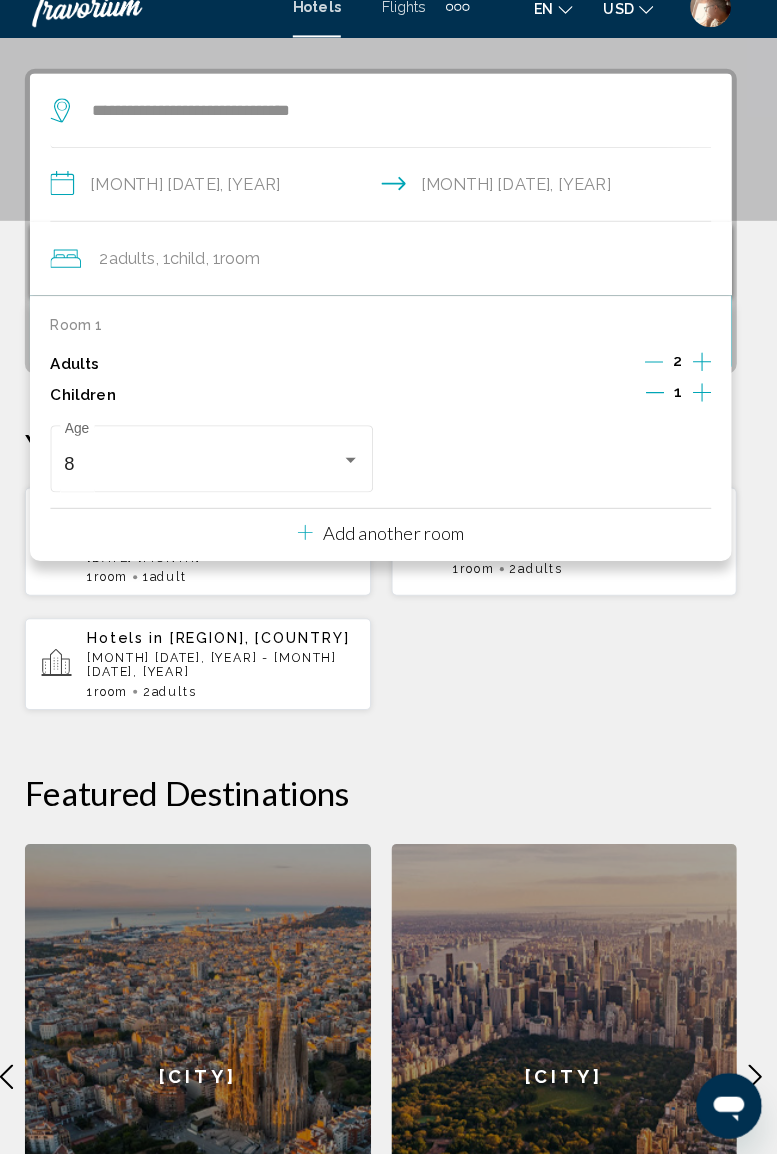 scroll, scrollTop: 362, scrollLeft: 0, axis: vertical 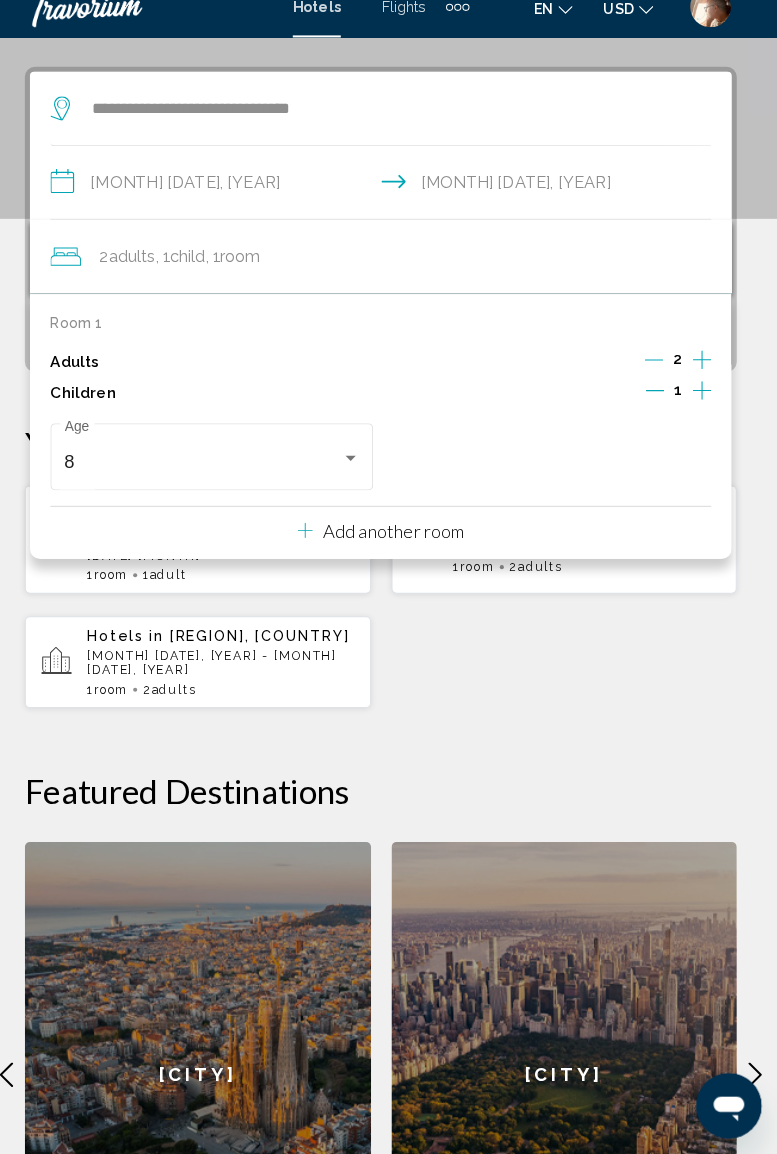 click on "Add another room" at bounding box center [401, 543] 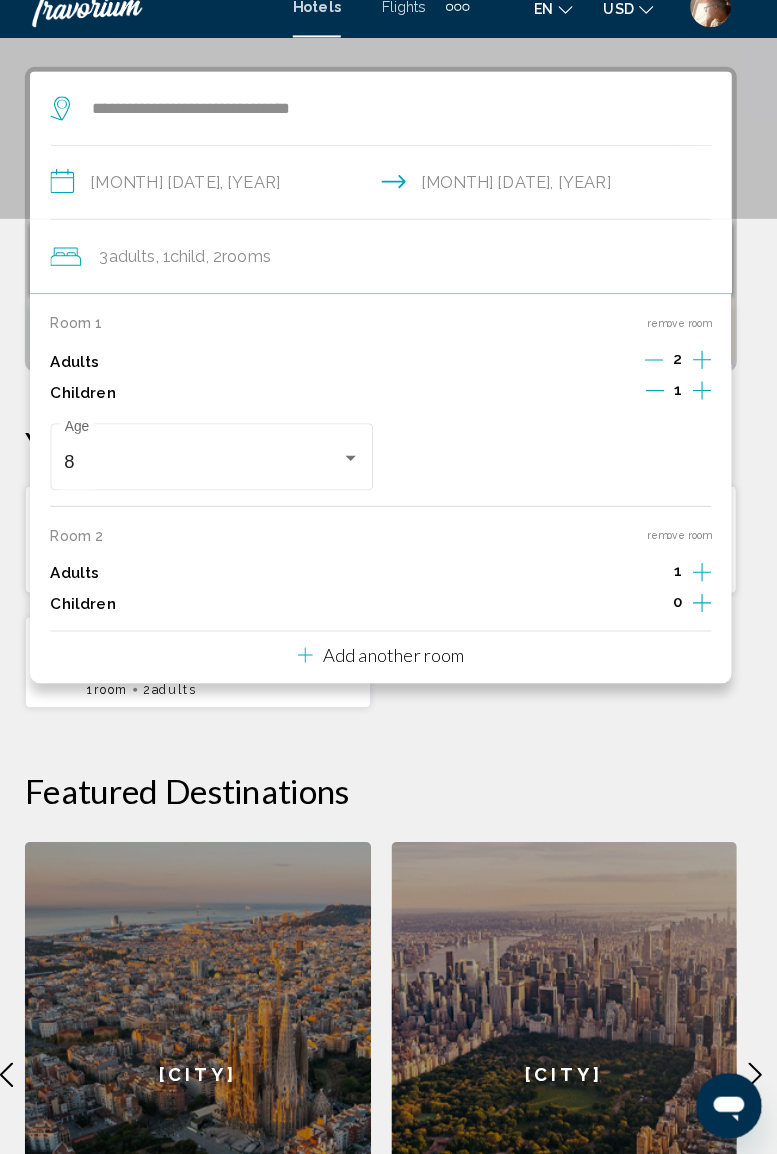 click on "Add another room" at bounding box center (401, 665) 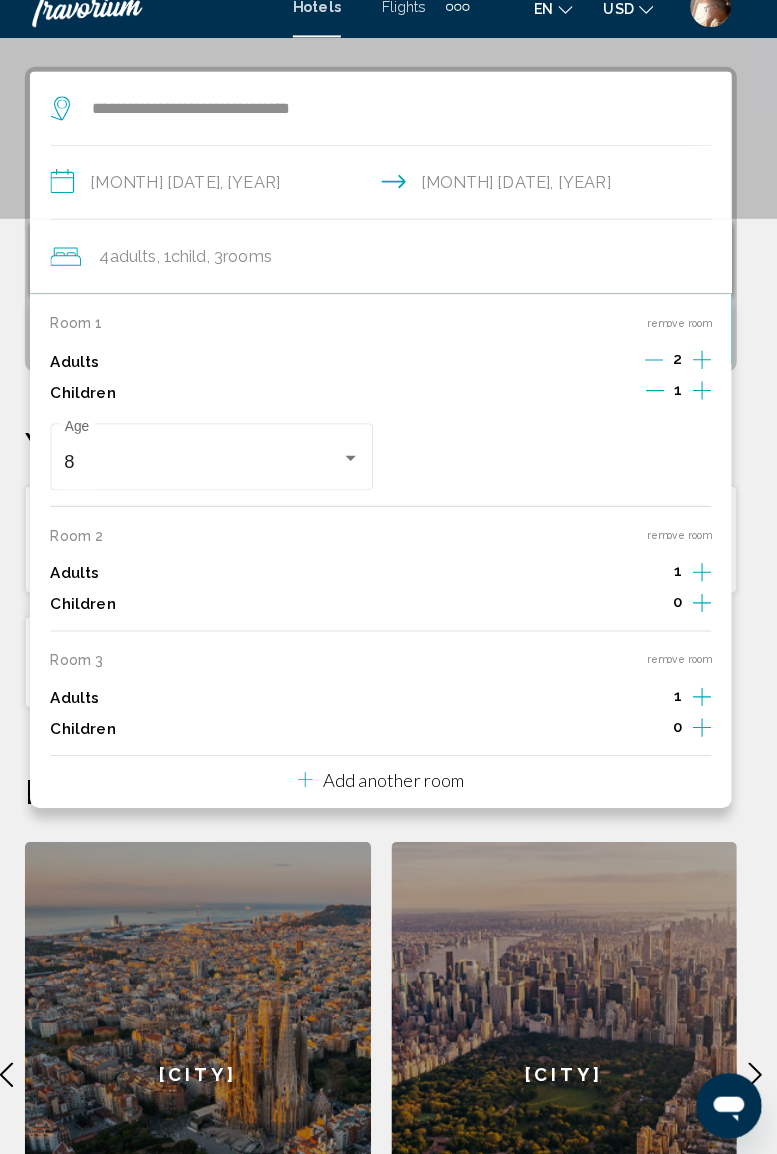 click on "Add another room" at bounding box center [401, 787] 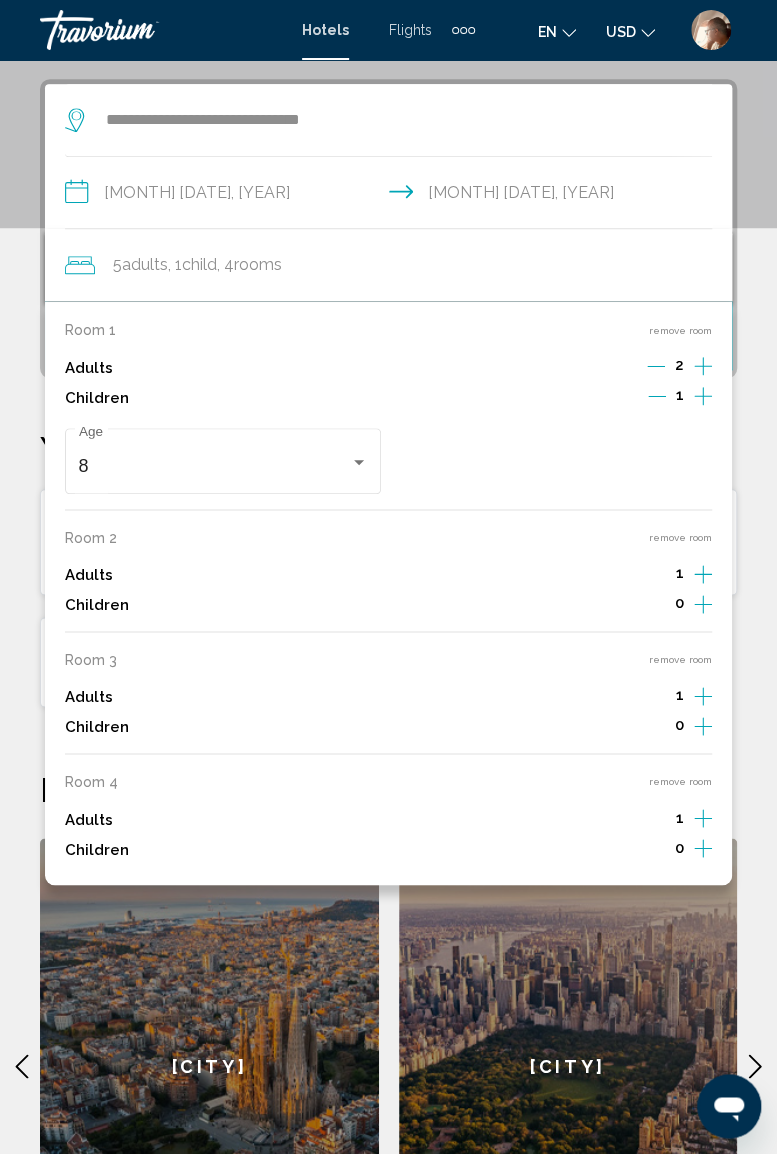 scroll, scrollTop: 373, scrollLeft: 0, axis: vertical 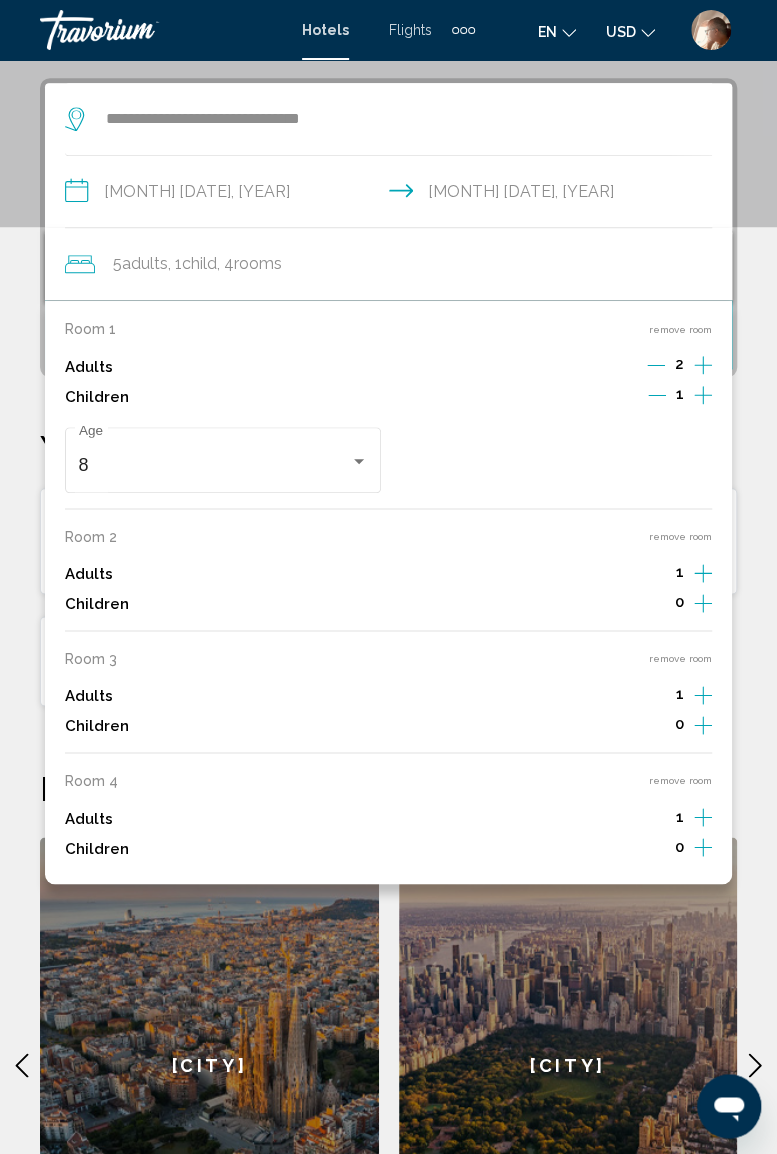 click on "remove room" at bounding box center [680, 329] 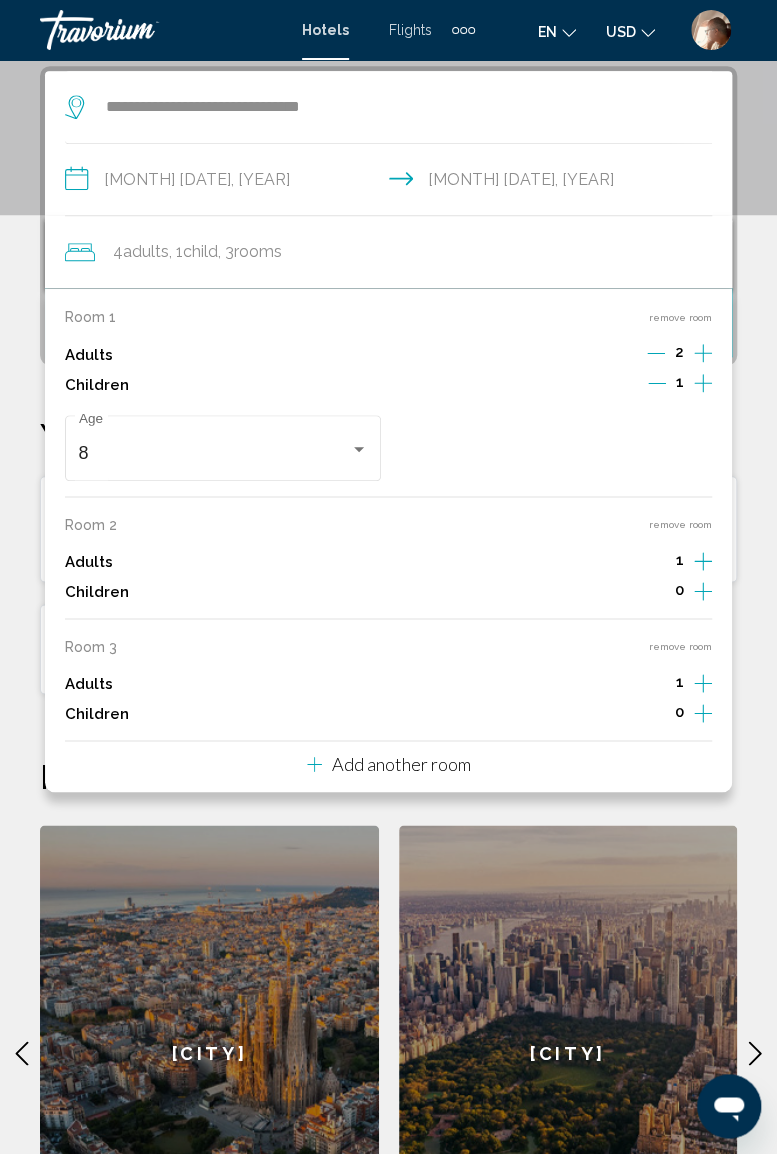 scroll, scrollTop: 386, scrollLeft: 0, axis: vertical 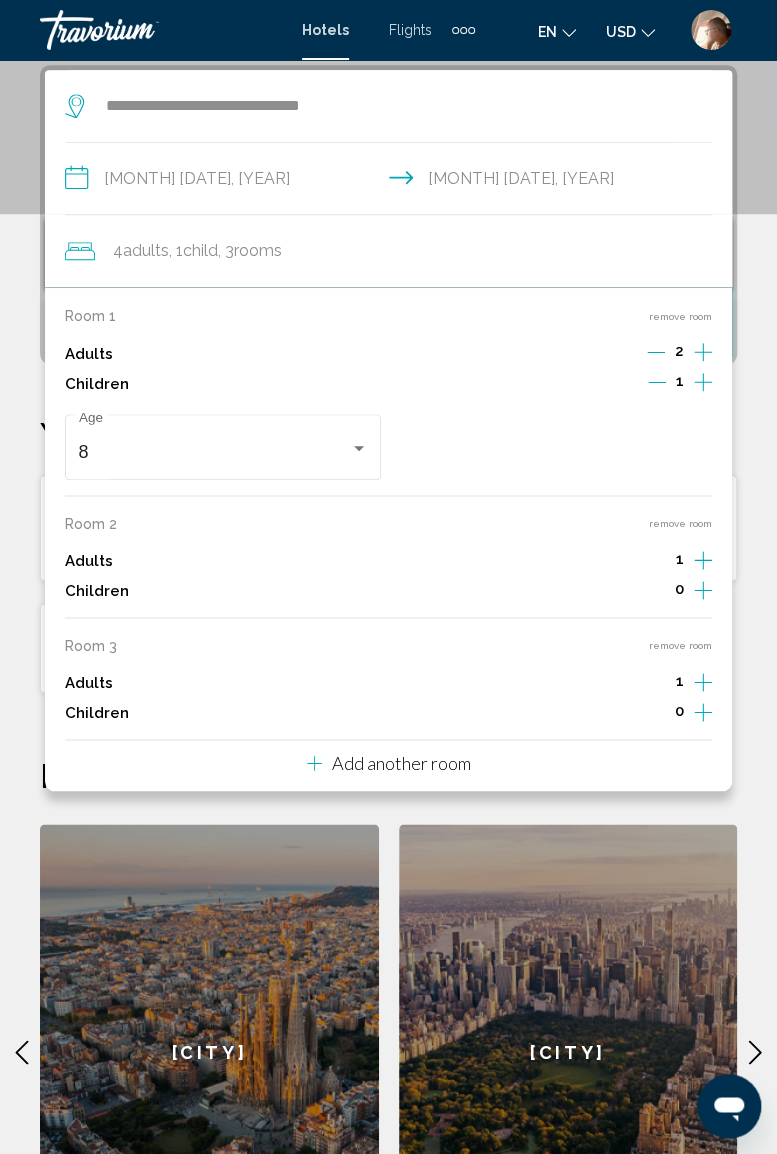 click on "remove room" at bounding box center (680, 316) 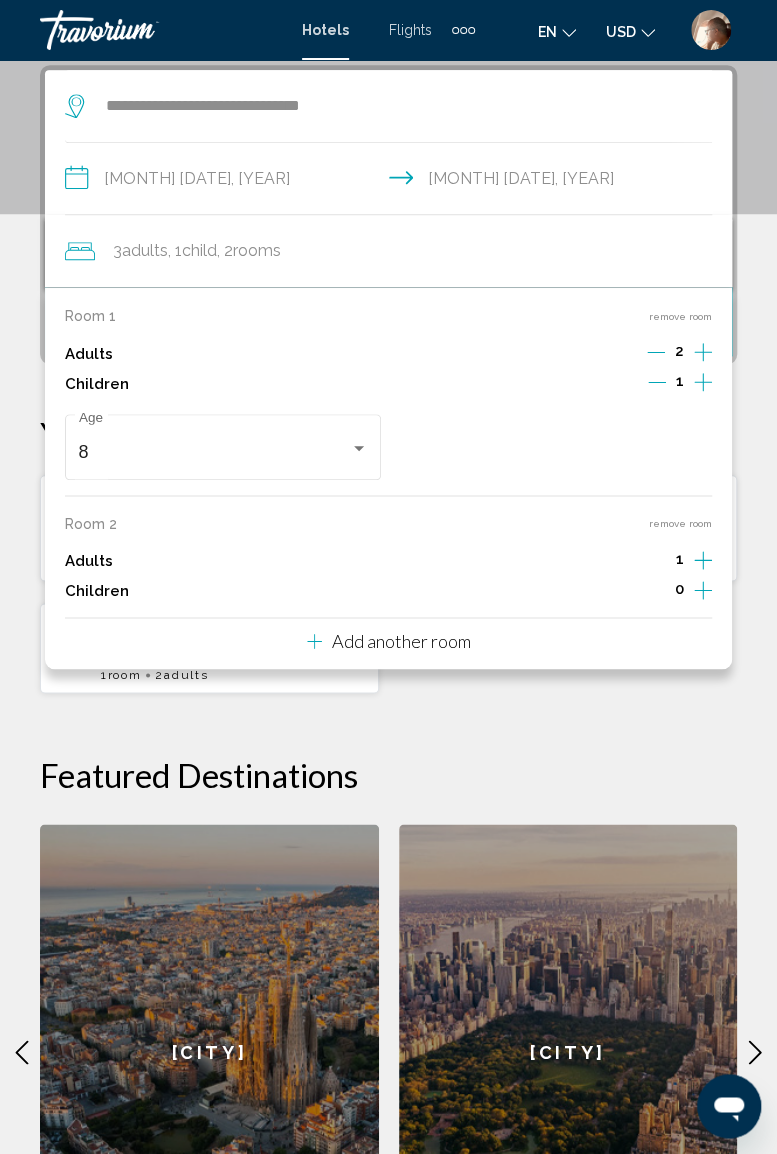 click on "remove room" at bounding box center (680, 316) 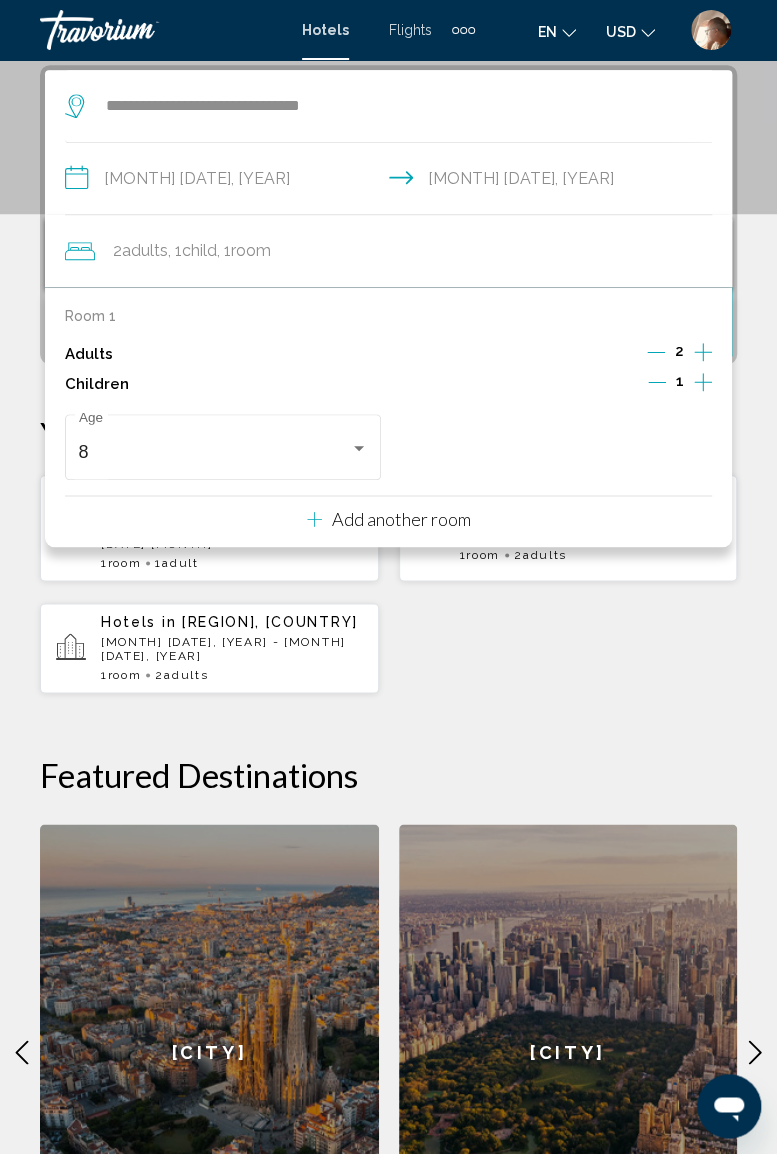 click on "**********" at bounding box center [388, 677] 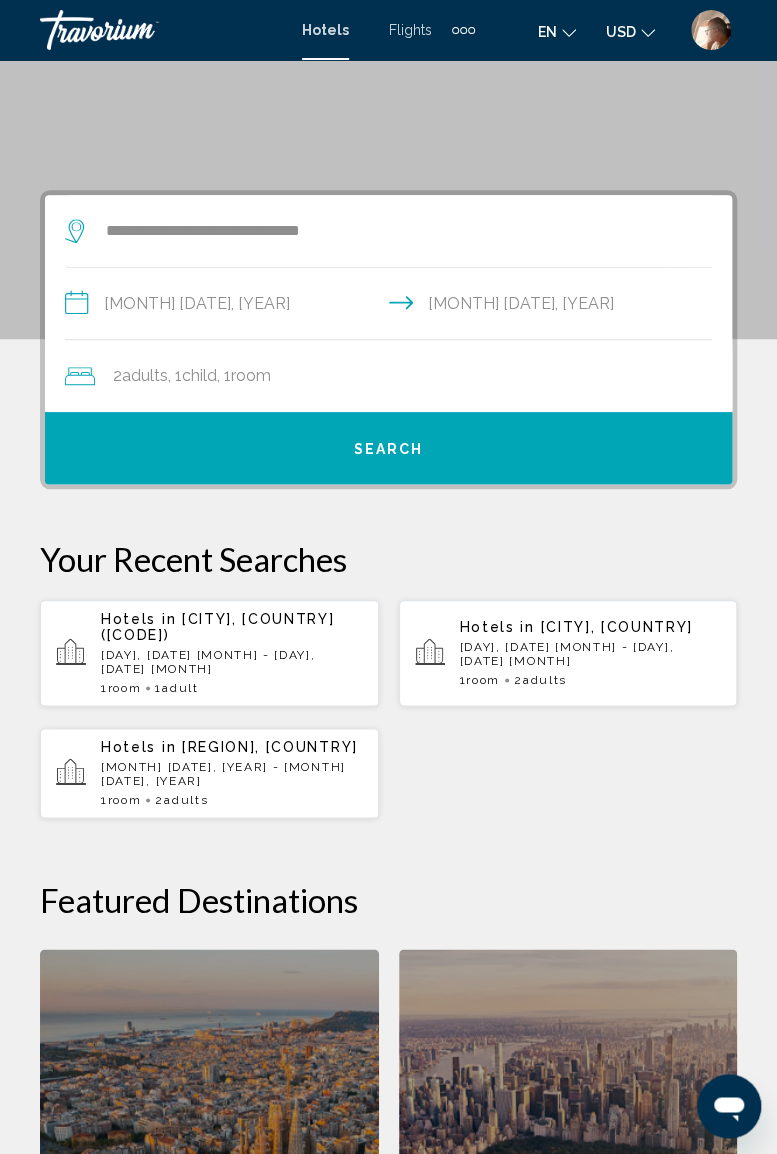 scroll, scrollTop: 153, scrollLeft: 0, axis: vertical 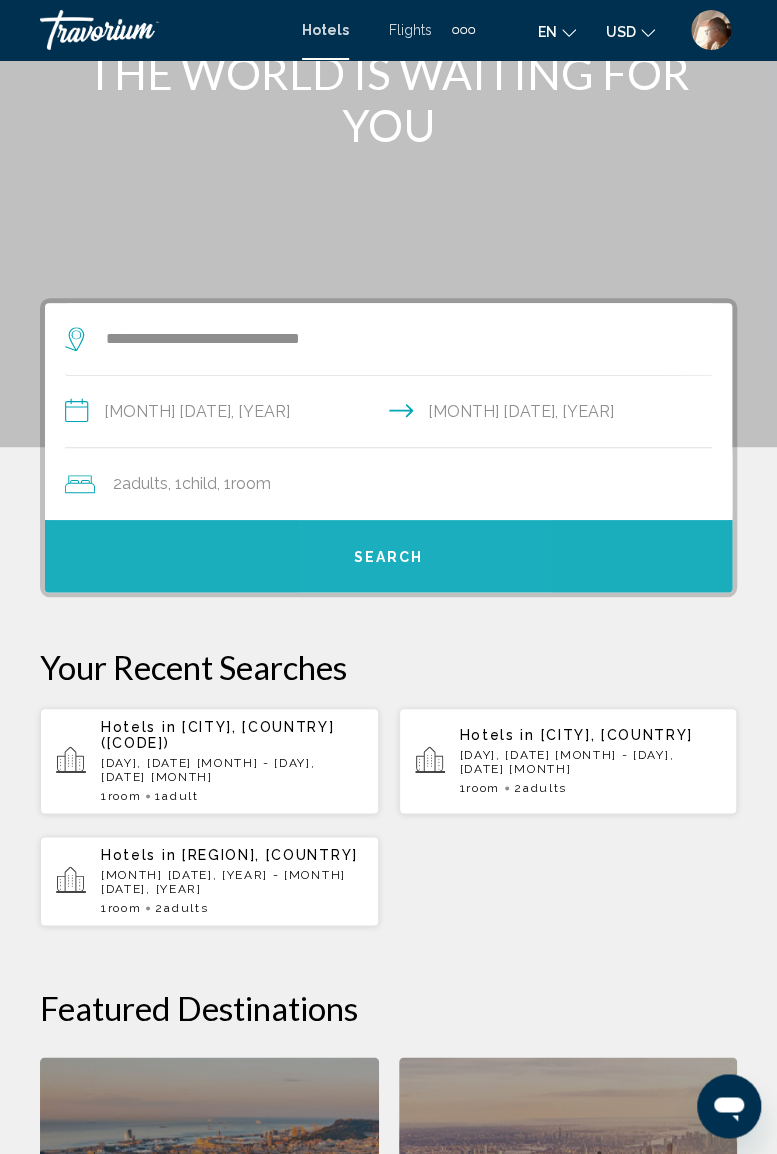 click on "Search" at bounding box center (388, 556) 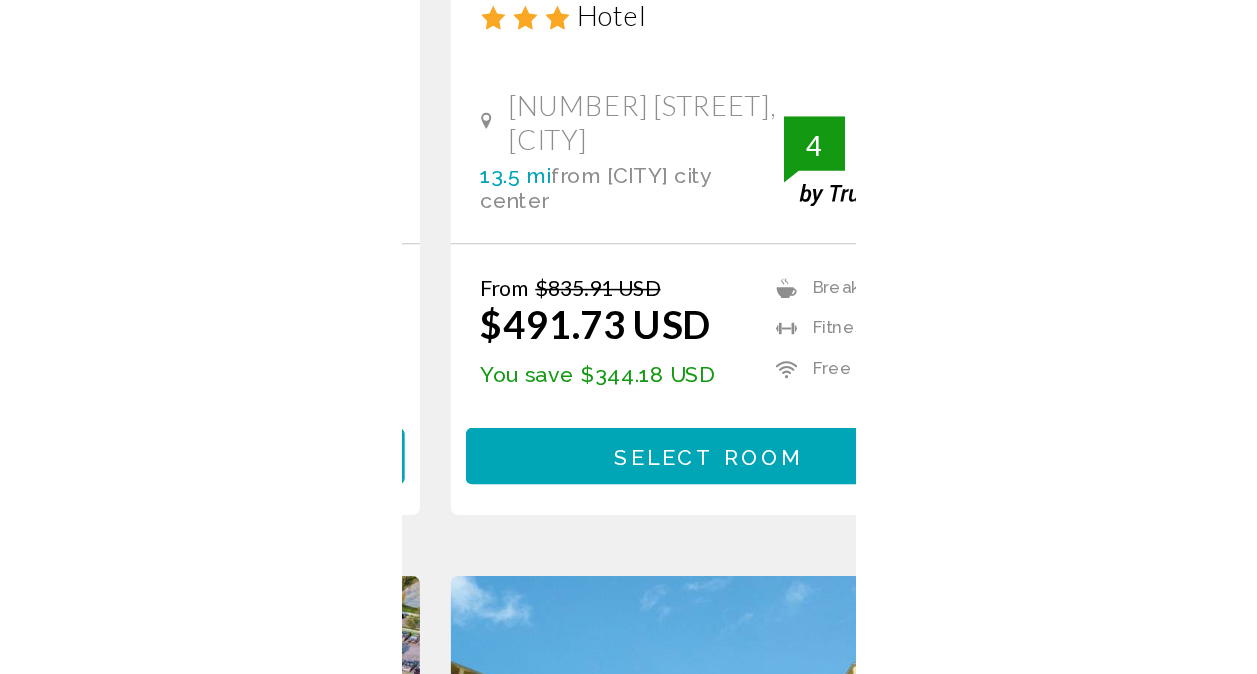 scroll, scrollTop: 255, scrollLeft: 0, axis: vertical 